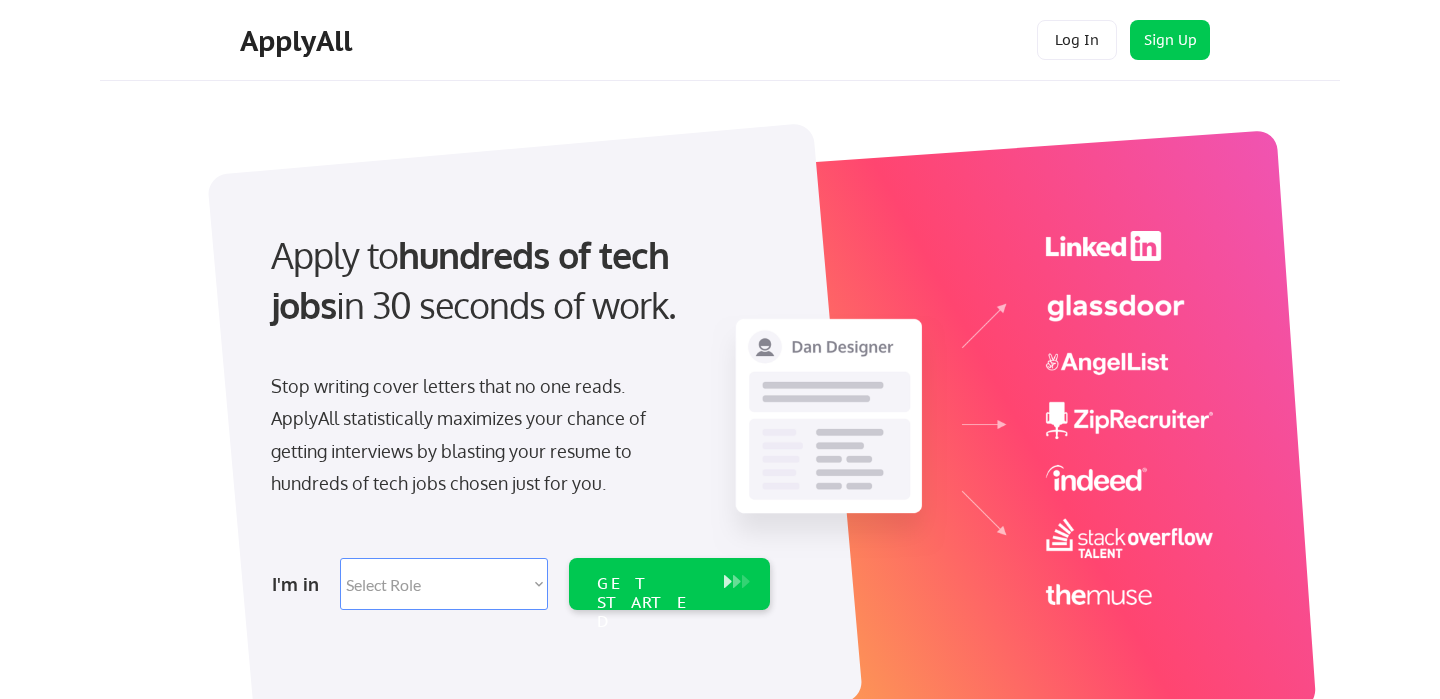 scroll, scrollTop: 0, scrollLeft: 0, axis: both 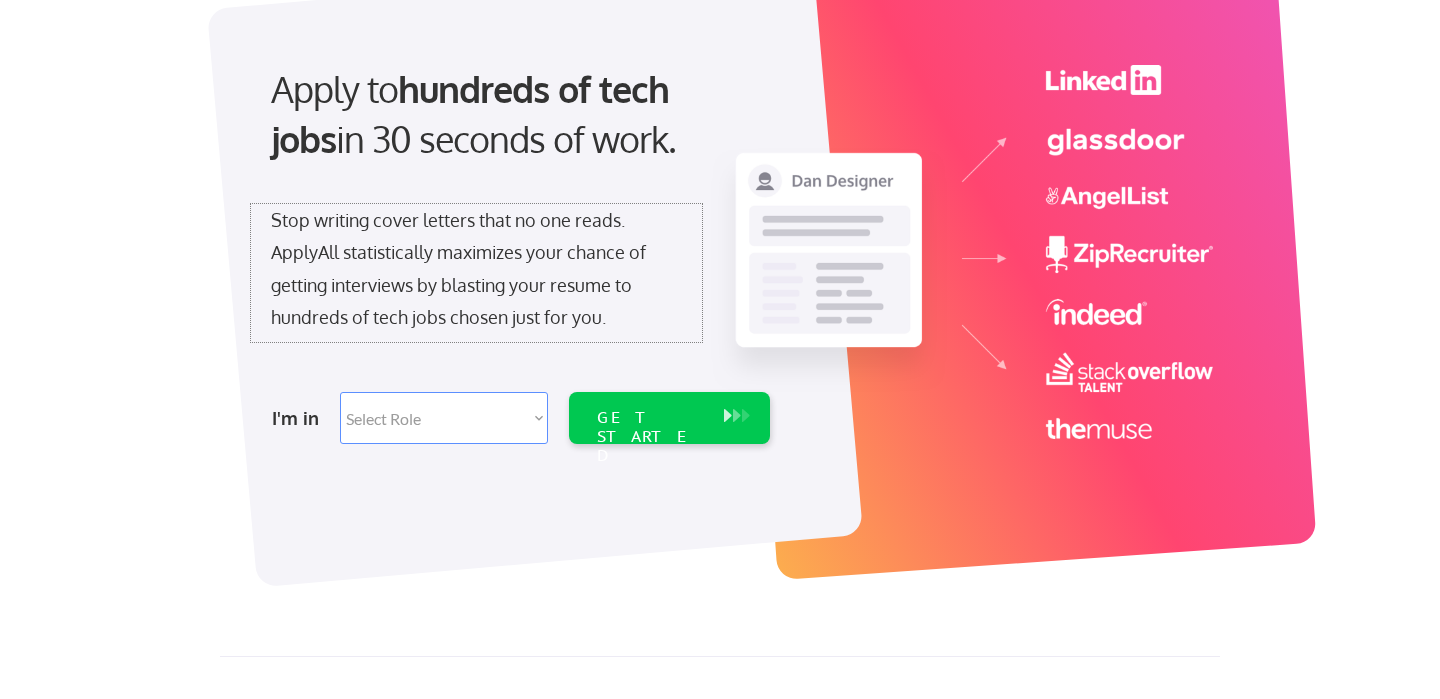 click on "Stop writing cover letters that no one reads. ApplyAll statistically maximizes your chance of getting interviews by blasting your resume to hundreds of tech jobs chosen just for you." at bounding box center (476, 269) 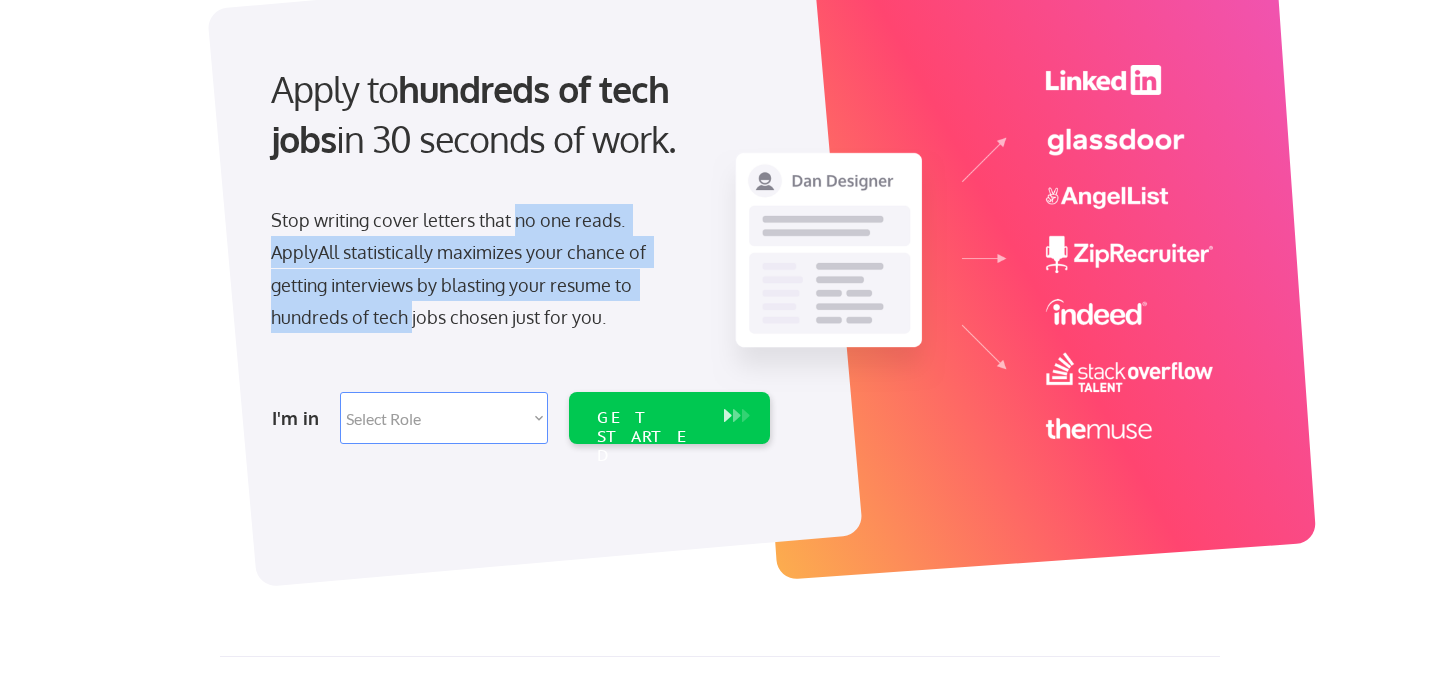 drag, startPoint x: 530, startPoint y: 215, endPoint x: 406, endPoint y: 319, distance: 161.83943 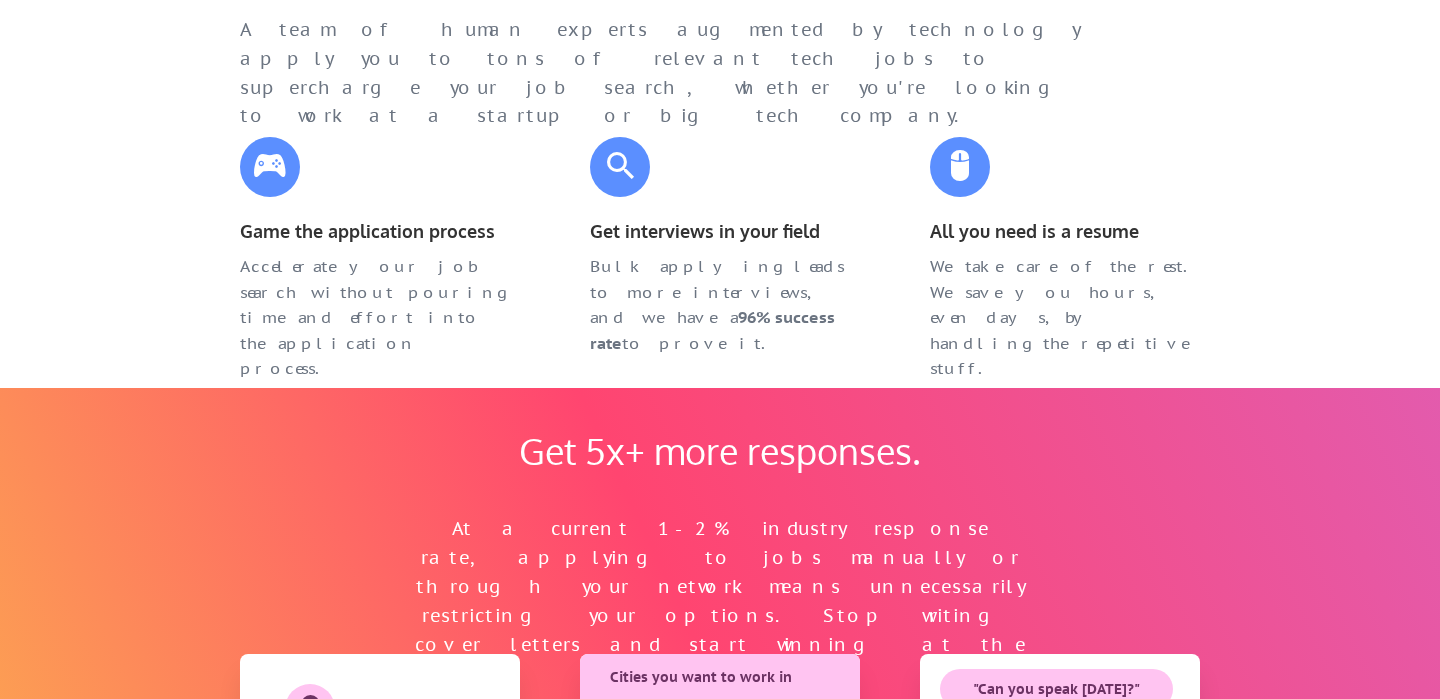 scroll, scrollTop: 934, scrollLeft: 0, axis: vertical 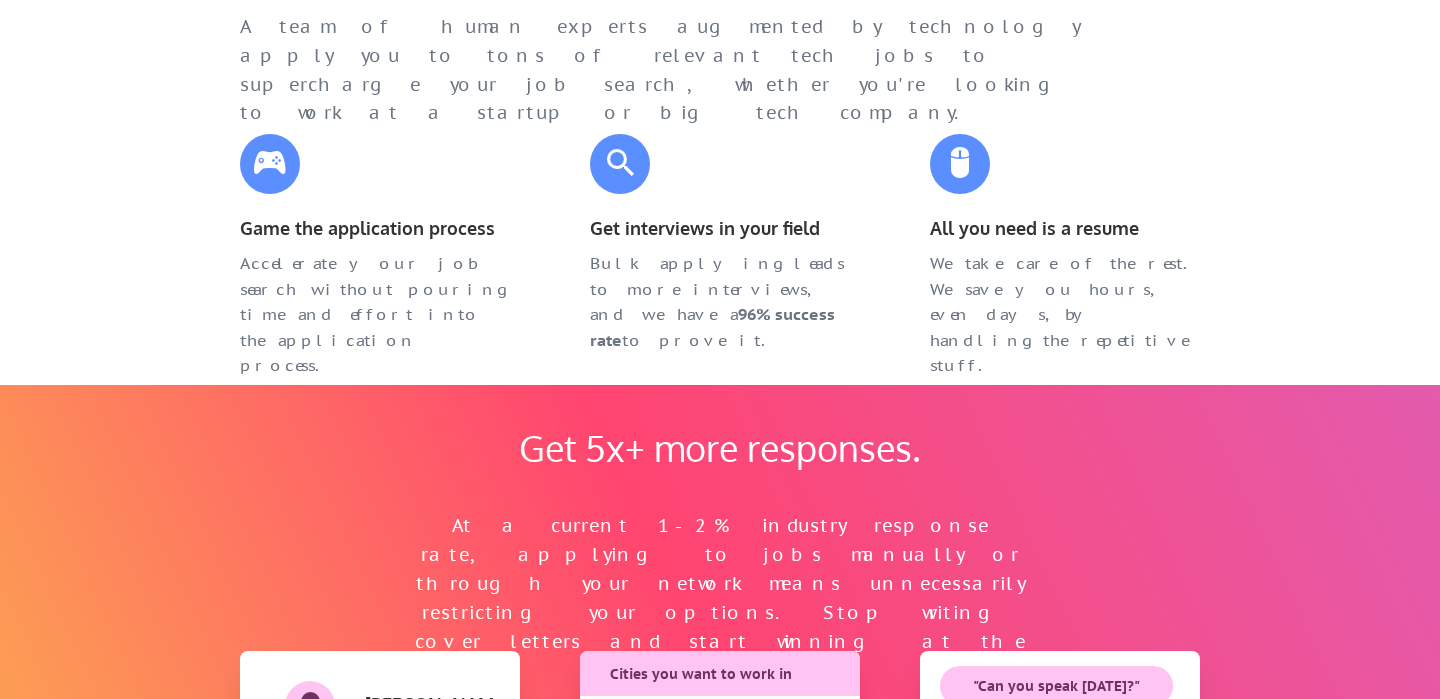 click on "Accelerate your job search without pouring time and effort into the application process." at bounding box center (375, 315) 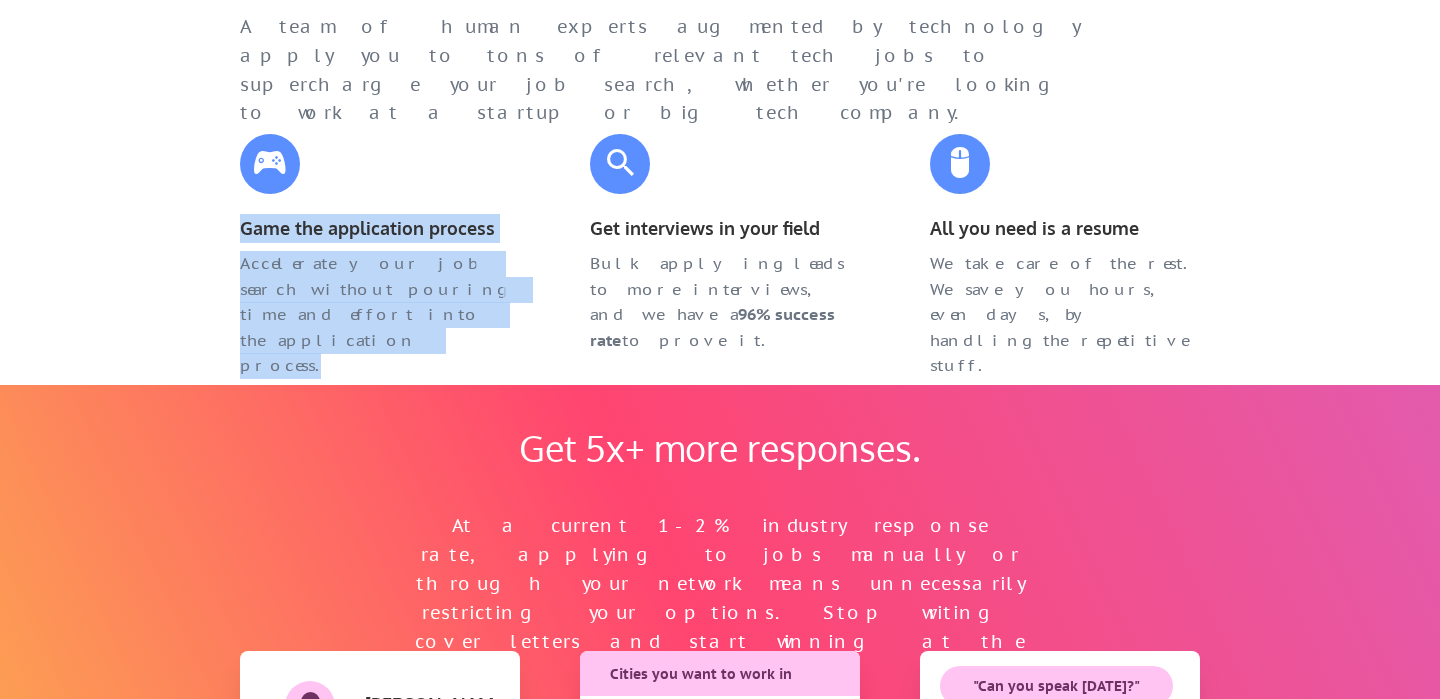 drag, startPoint x: 473, startPoint y: 322, endPoint x: 264, endPoint y: 239, distance: 224.87775 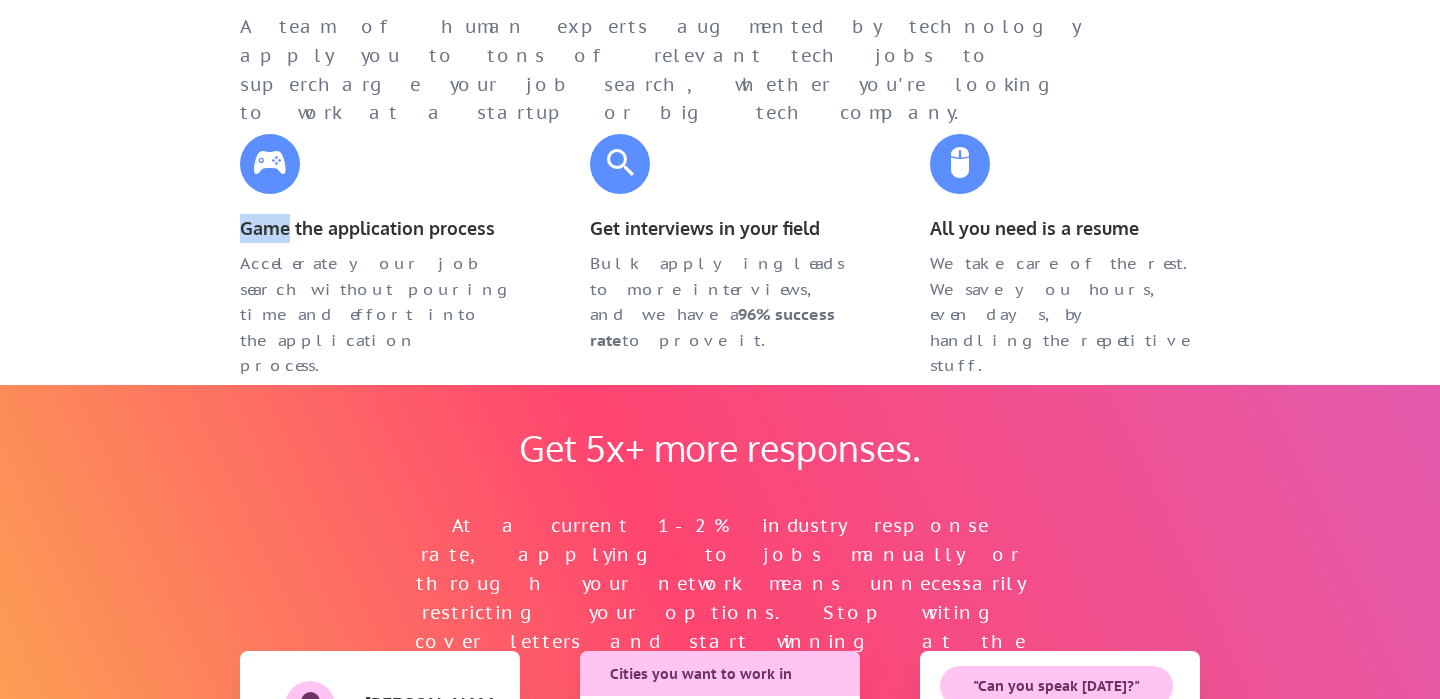 click on "Game the application process" at bounding box center [375, 228] 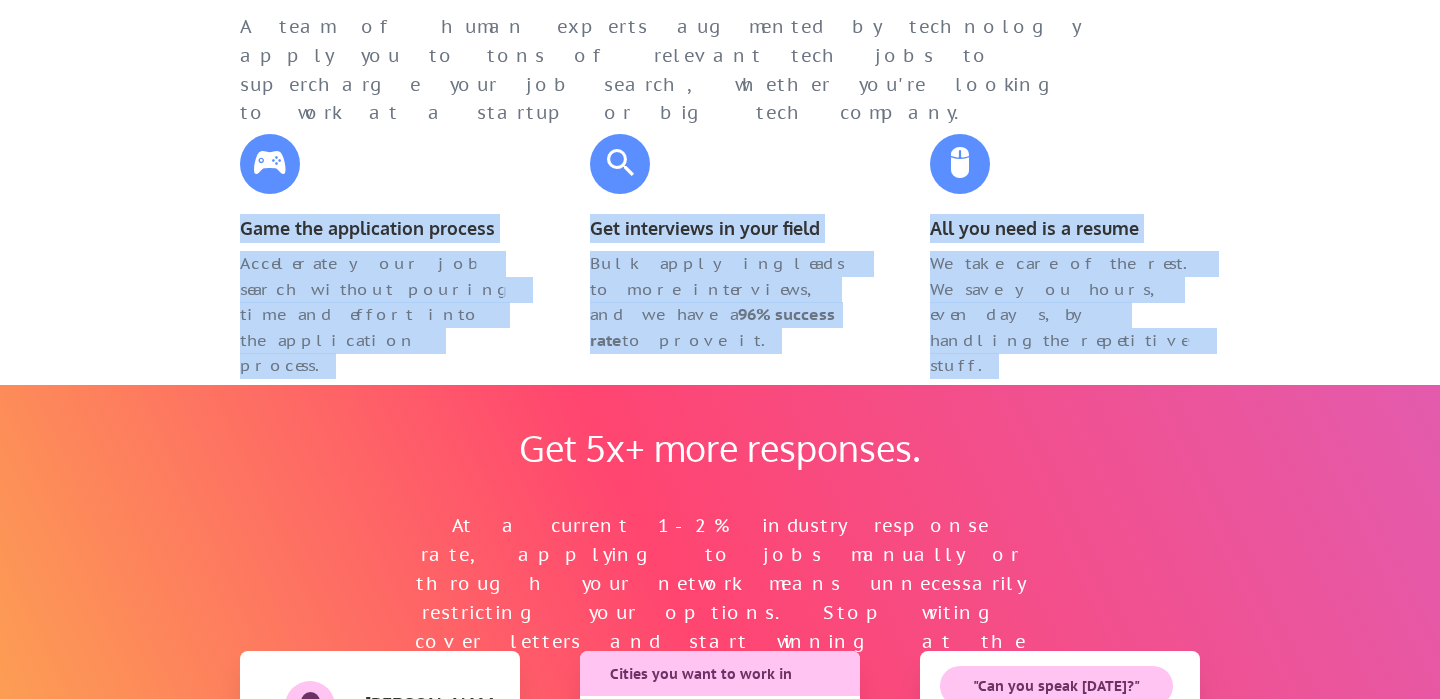 drag, startPoint x: 264, startPoint y: 239, endPoint x: 1190, endPoint y: 267, distance: 926.4232 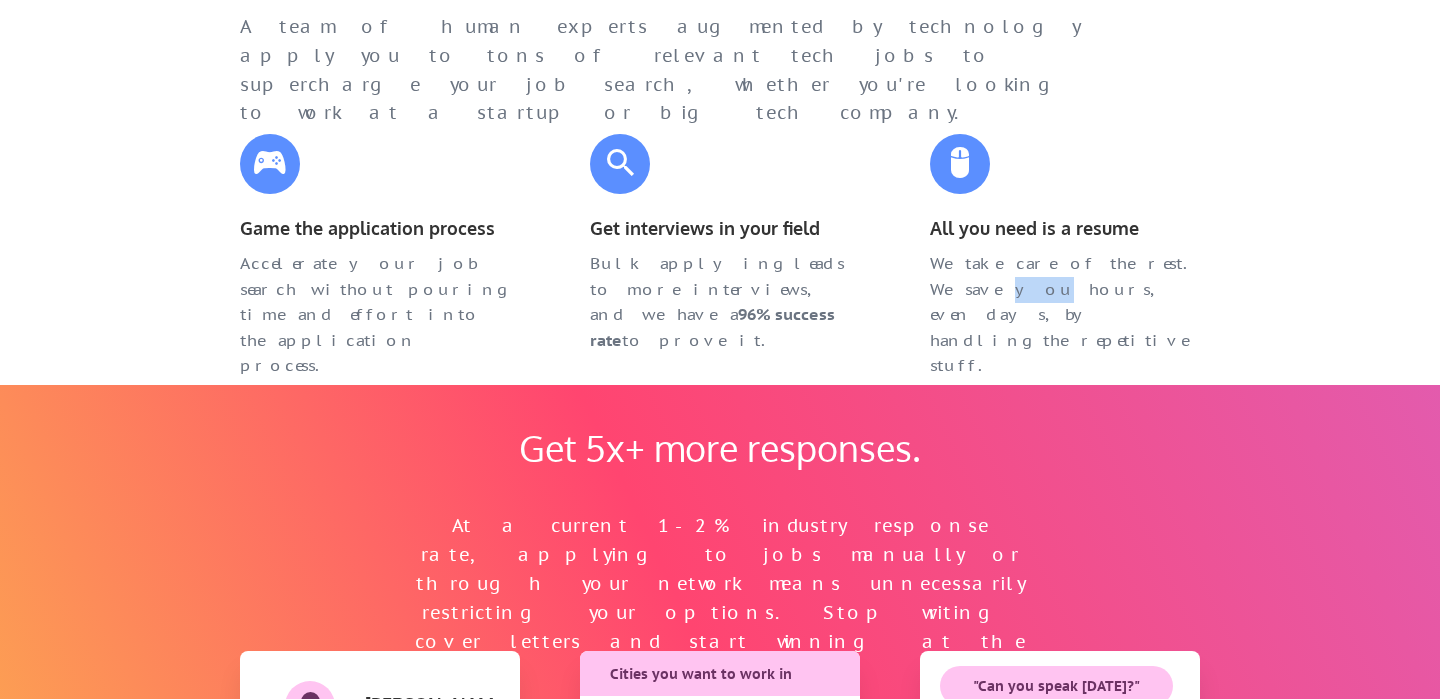 click on "We take care of the rest. We save you hours, even days, by handling the repetitive stuff." at bounding box center [1065, 315] 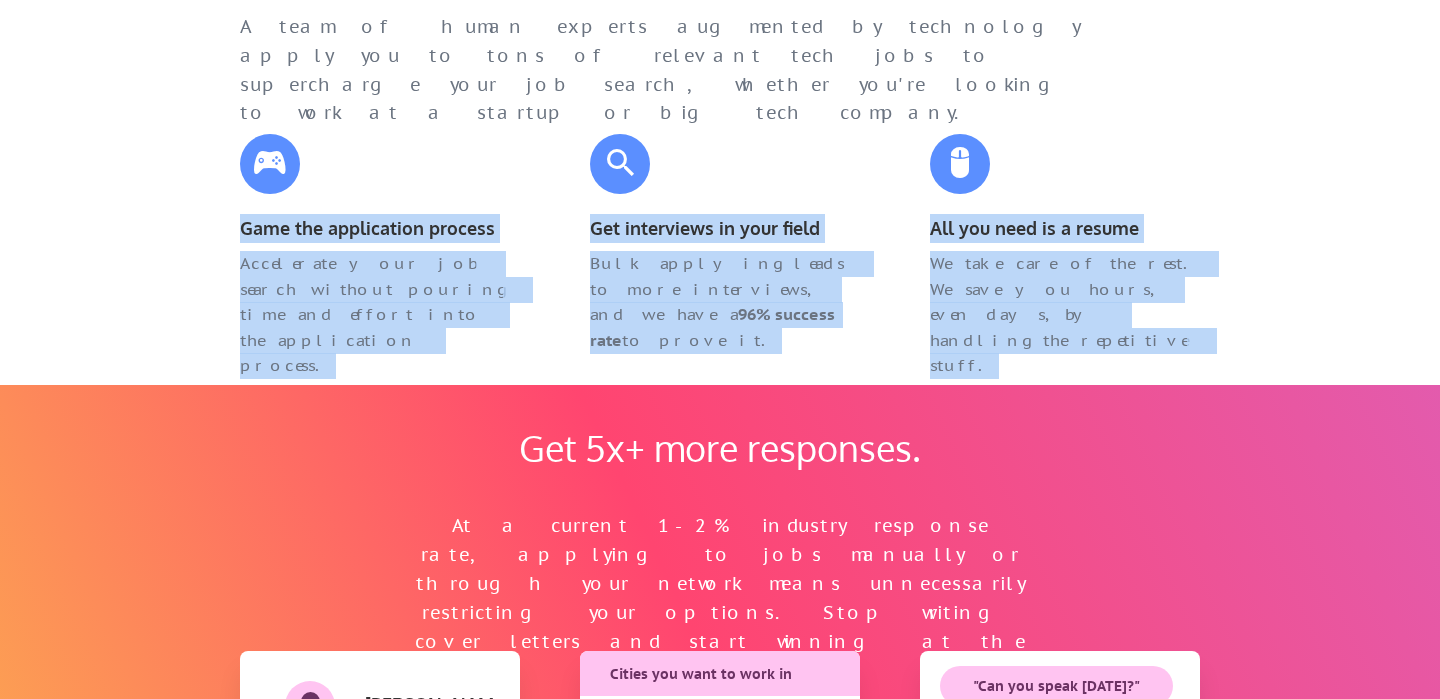 drag, startPoint x: 1190, startPoint y: 267, endPoint x: 380, endPoint y: 232, distance: 810.7558 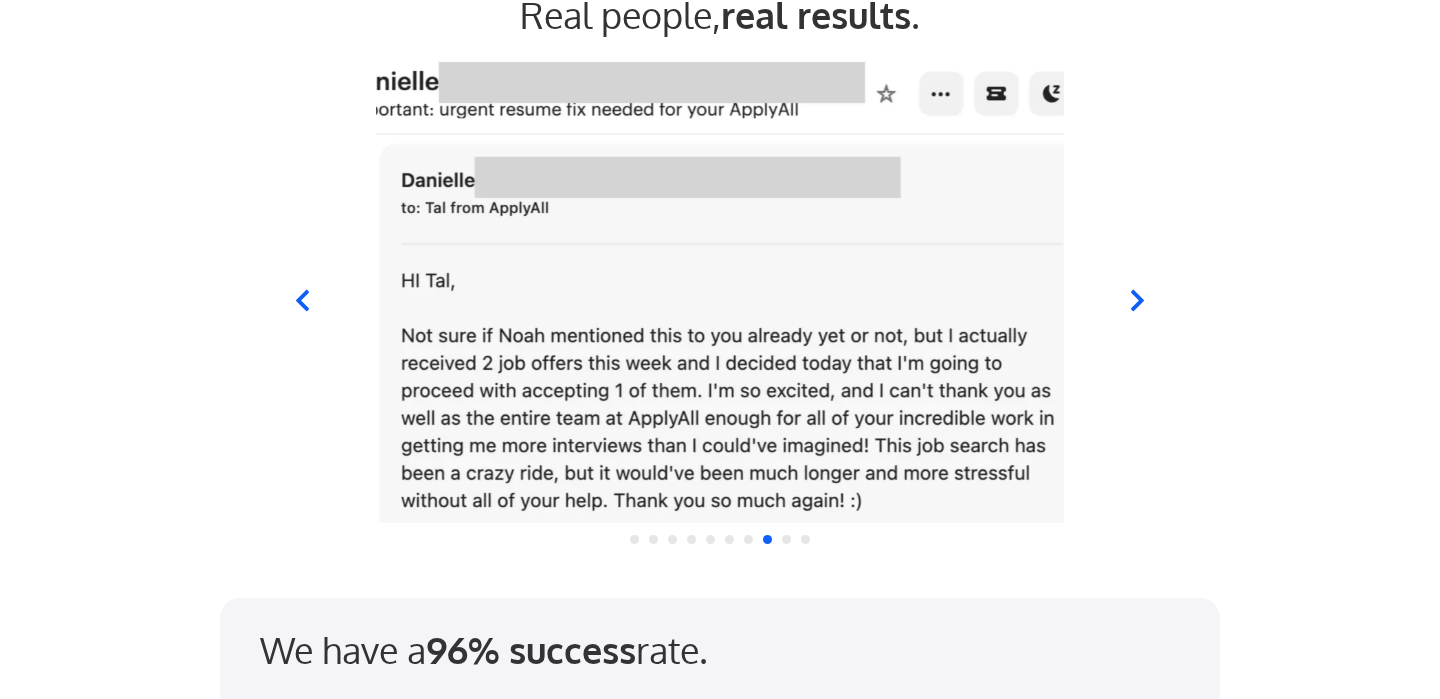 scroll, scrollTop: 1928, scrollLeft: 0, axis: vertical 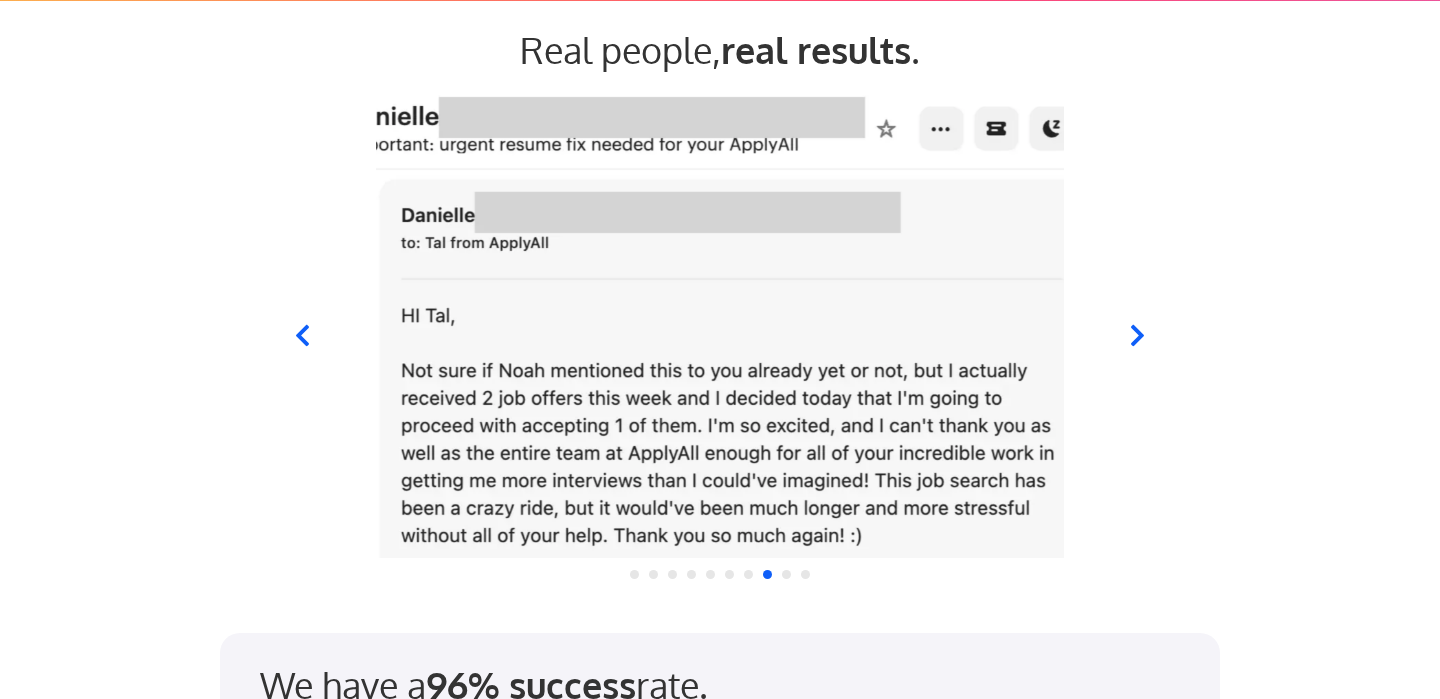 click 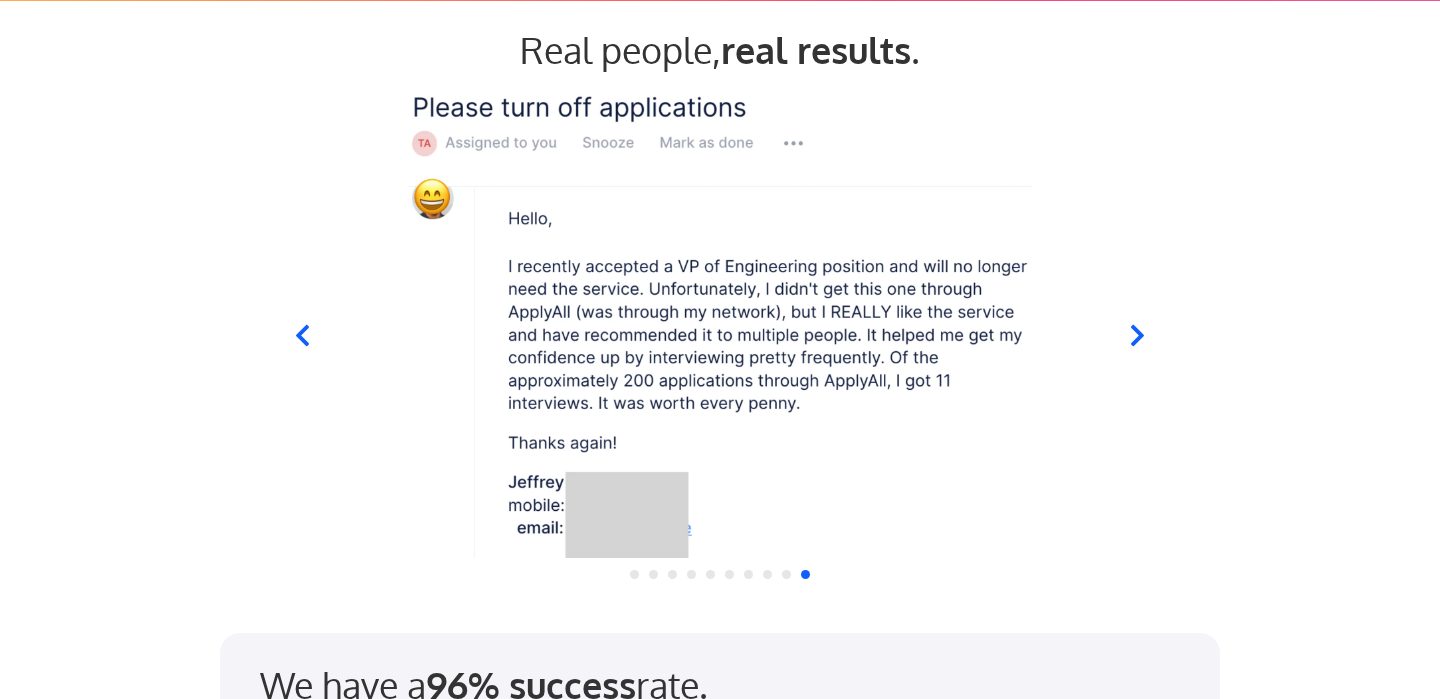 drag, startPoint x: 1127, startPoint y: 332, endPoint x: 529, endPoint y: 371, distance: 599.2704 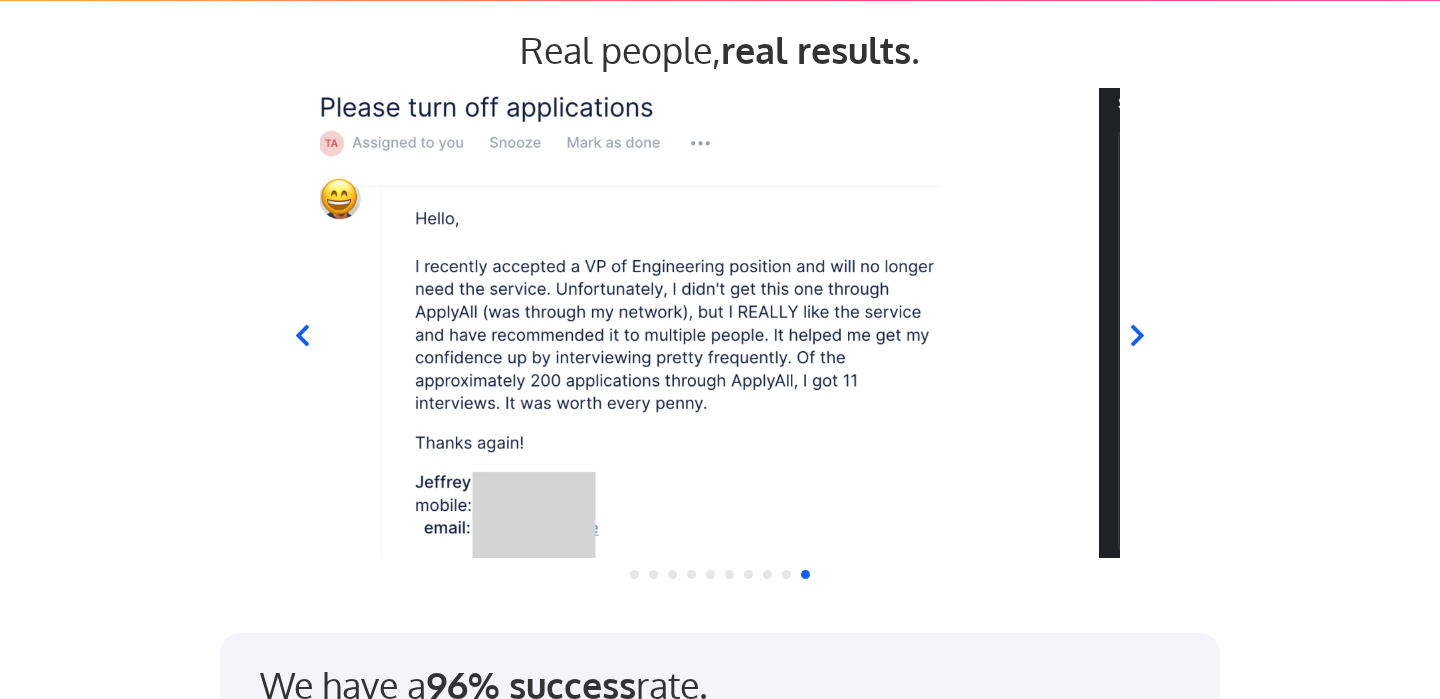 drag, startPoint x: 1016, startPoint y: 383, endPoint x: 707, endPoint y: 502, distance: 331.12234 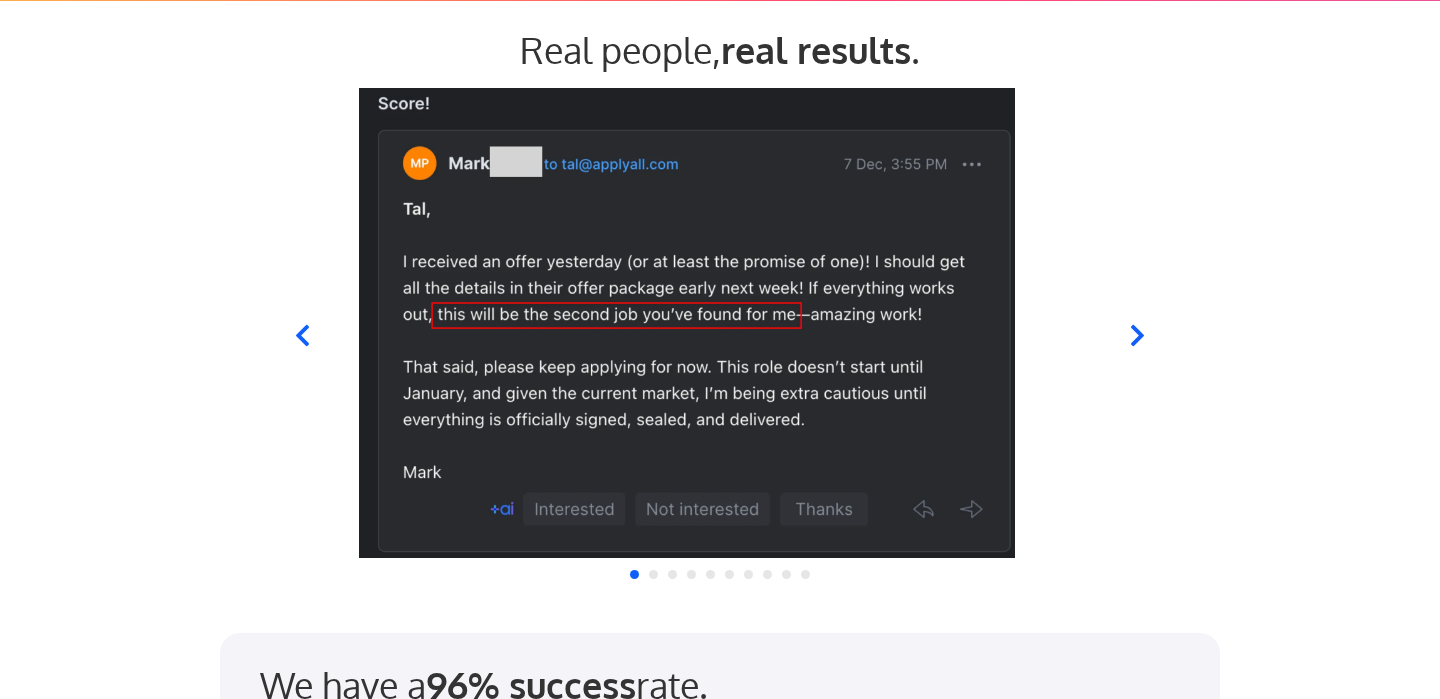 drag, startPoint x: 850, startPoint y: 445, endPoint x: 819, endPoint y: 447, distance: 31.06445 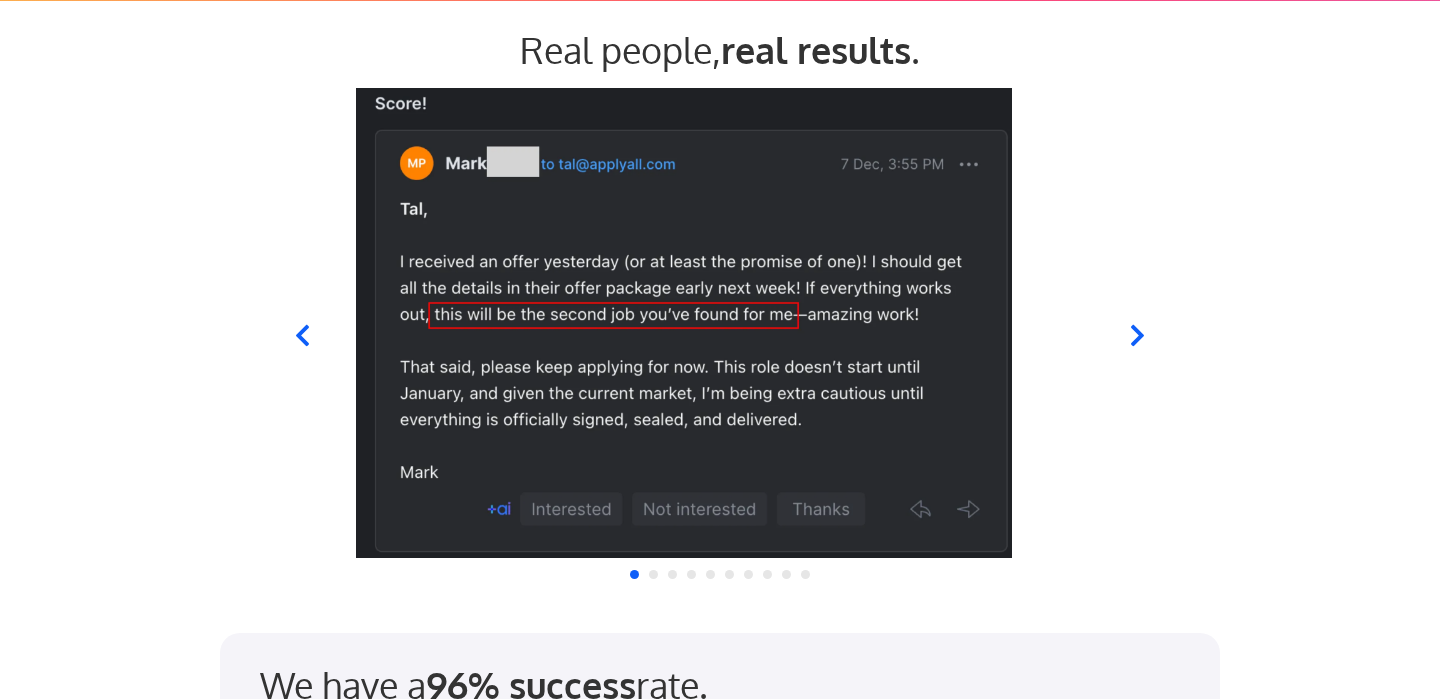 drag, startPoint x: 819, startPoint y: 448, endPoint x: 783, endPoint y: 460, distance: 37.94733 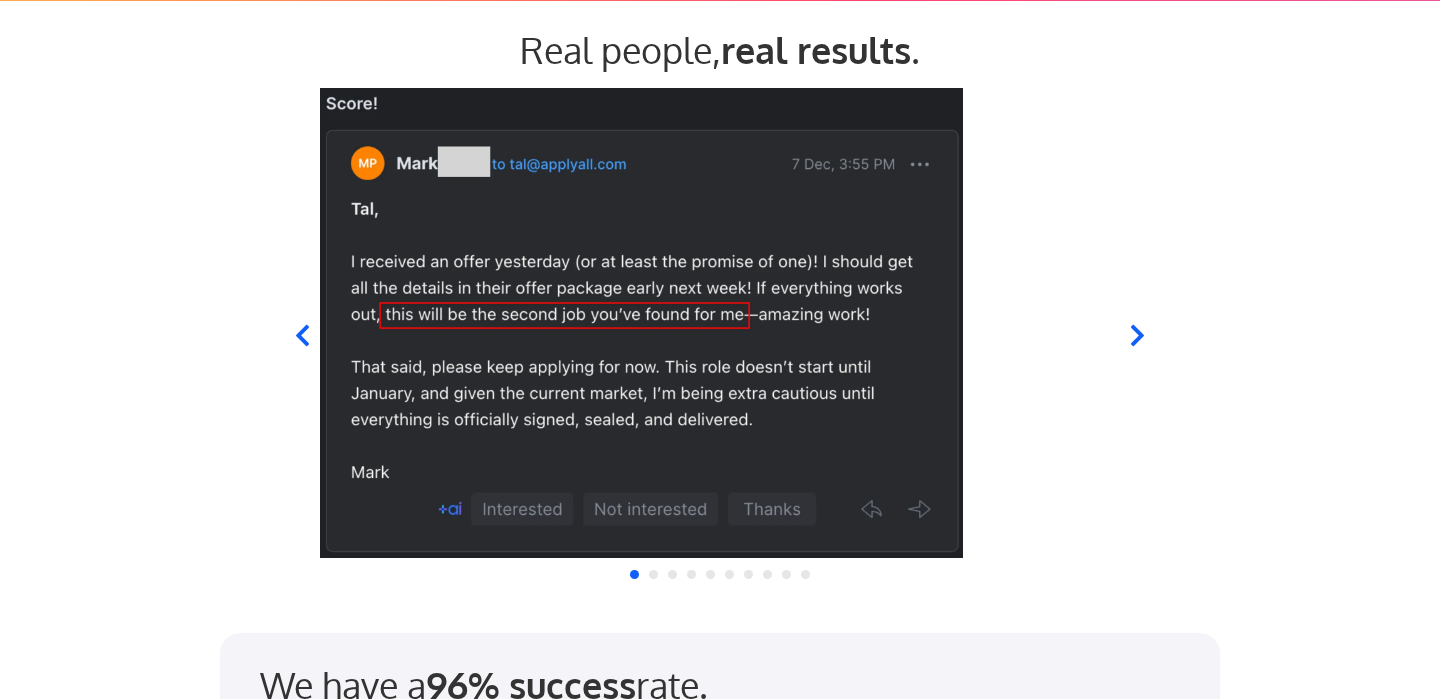 drag, startPoint x: 937, startPoint y: 452, endPoint x: 804, endPoint y: 444, distance: 133.24039 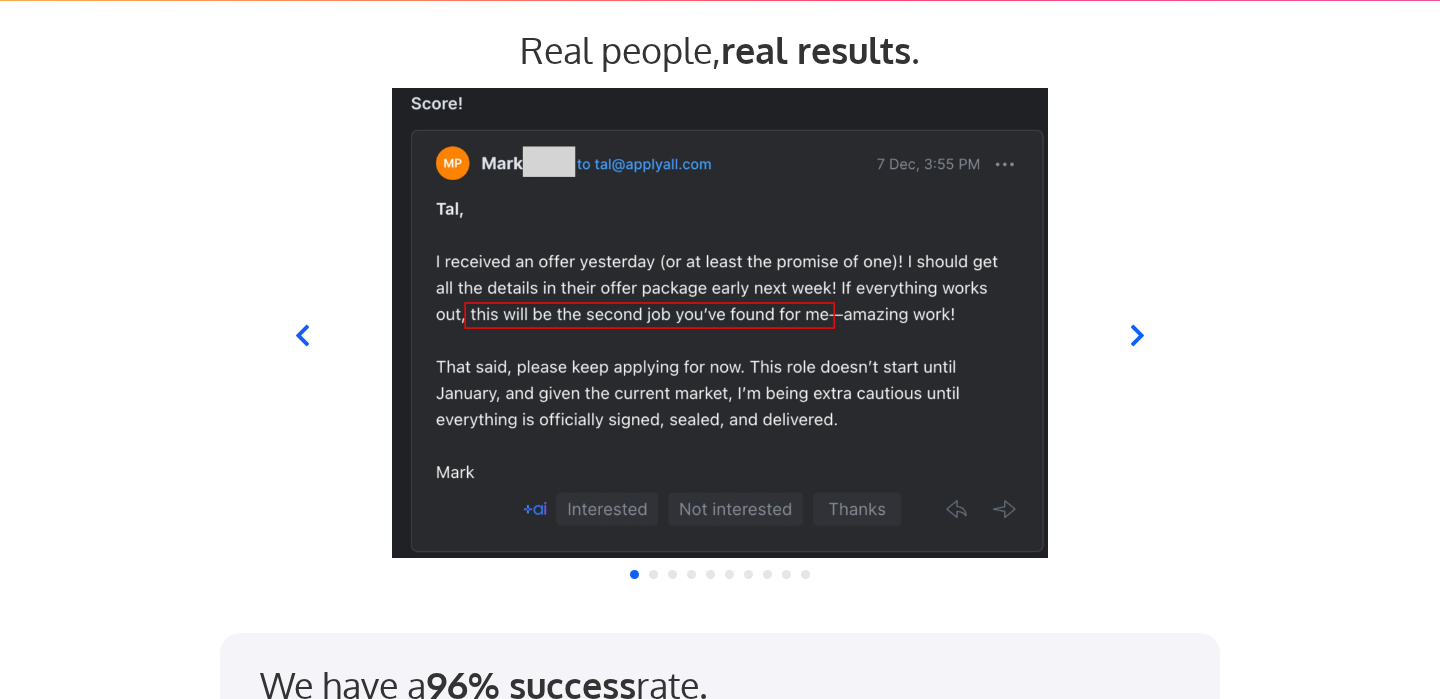 drag, startPoint x: 873, startPoint y: 432, endPoint x: 607, endPoint y: 457, distance: 267.17224 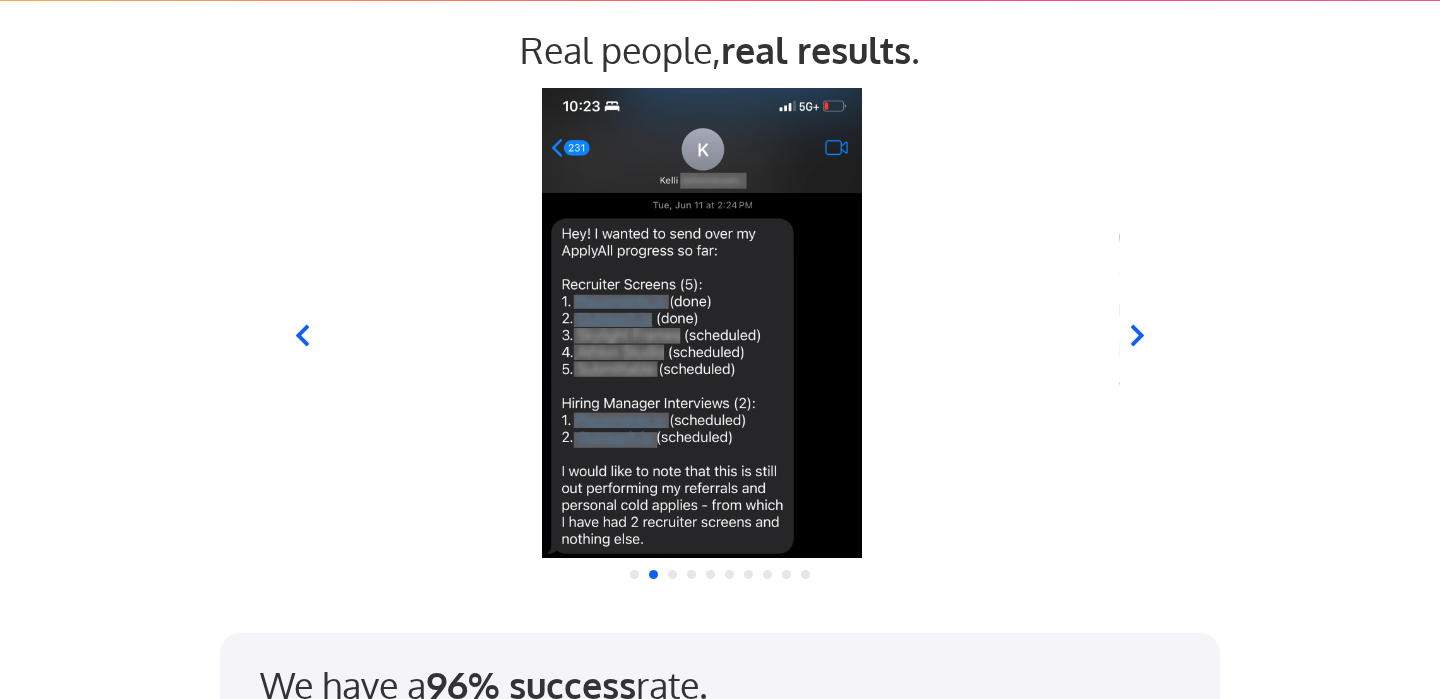 drag, startPoint x: 813, startPoint y: 385, endPoint x: 795, endPoint y: 390, distance: 18.681541 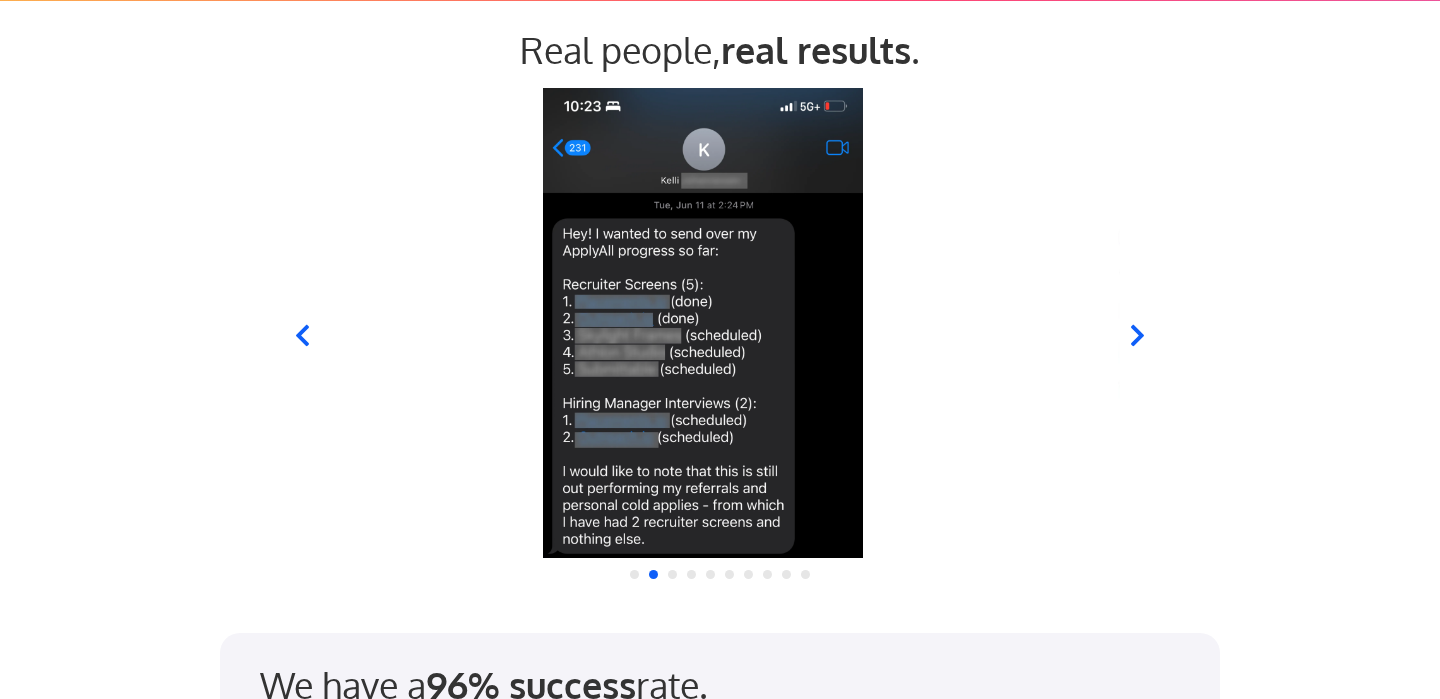 drag, startPoint x: 838, startPoint y: 395, endPoint x: 728, endPoint y: 383, distance: 110.65261 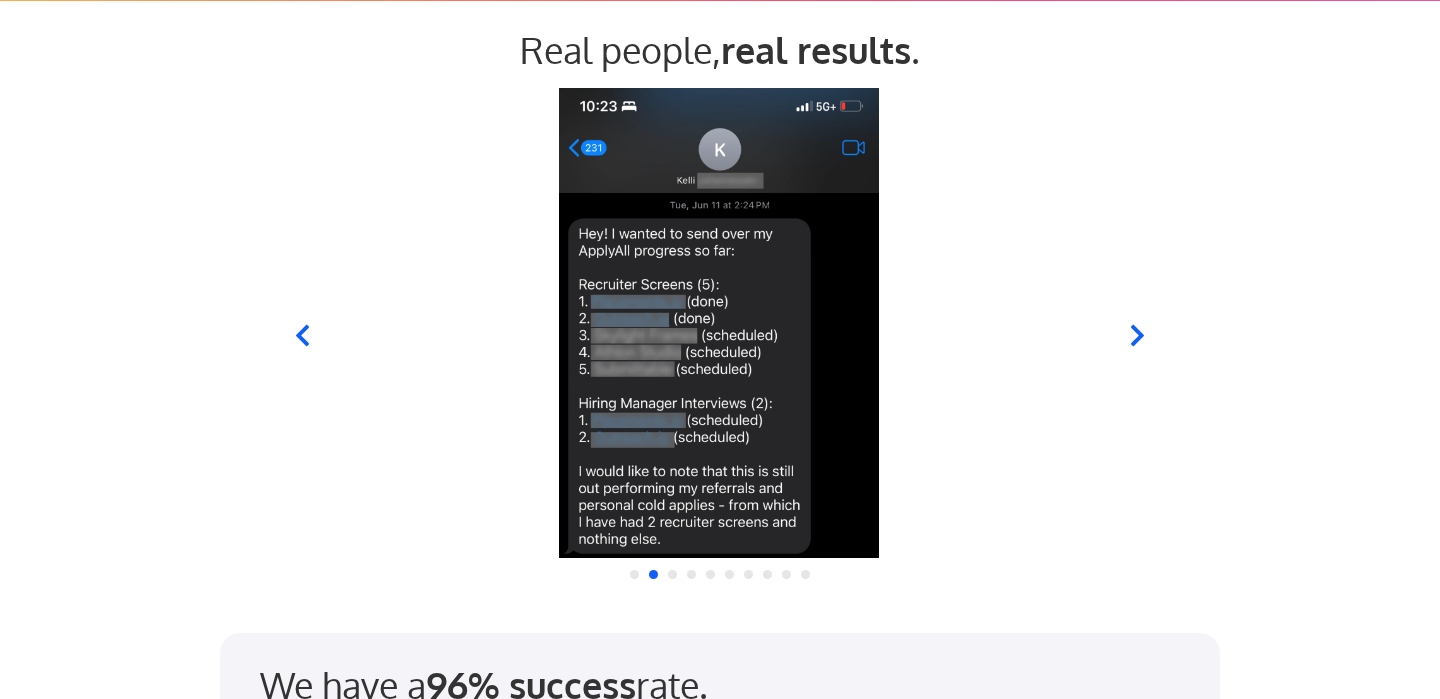 drag, startPoint x: 787, startPoint y: 379, endPoint x: 576, endPoint y: 379, distance: 211 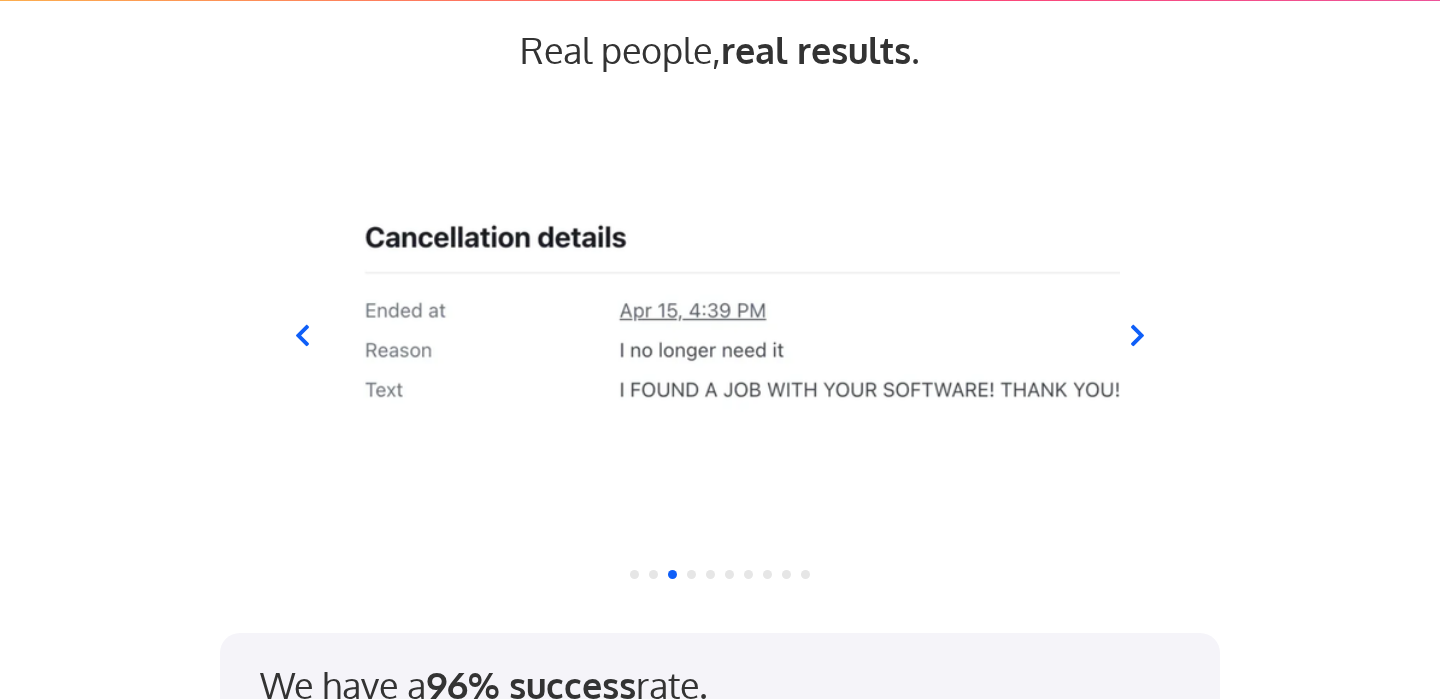 drag, startPoint x: 851, startPoint y: 429, endPoint x: 570, endPoint y: 419, distance: 281.1779 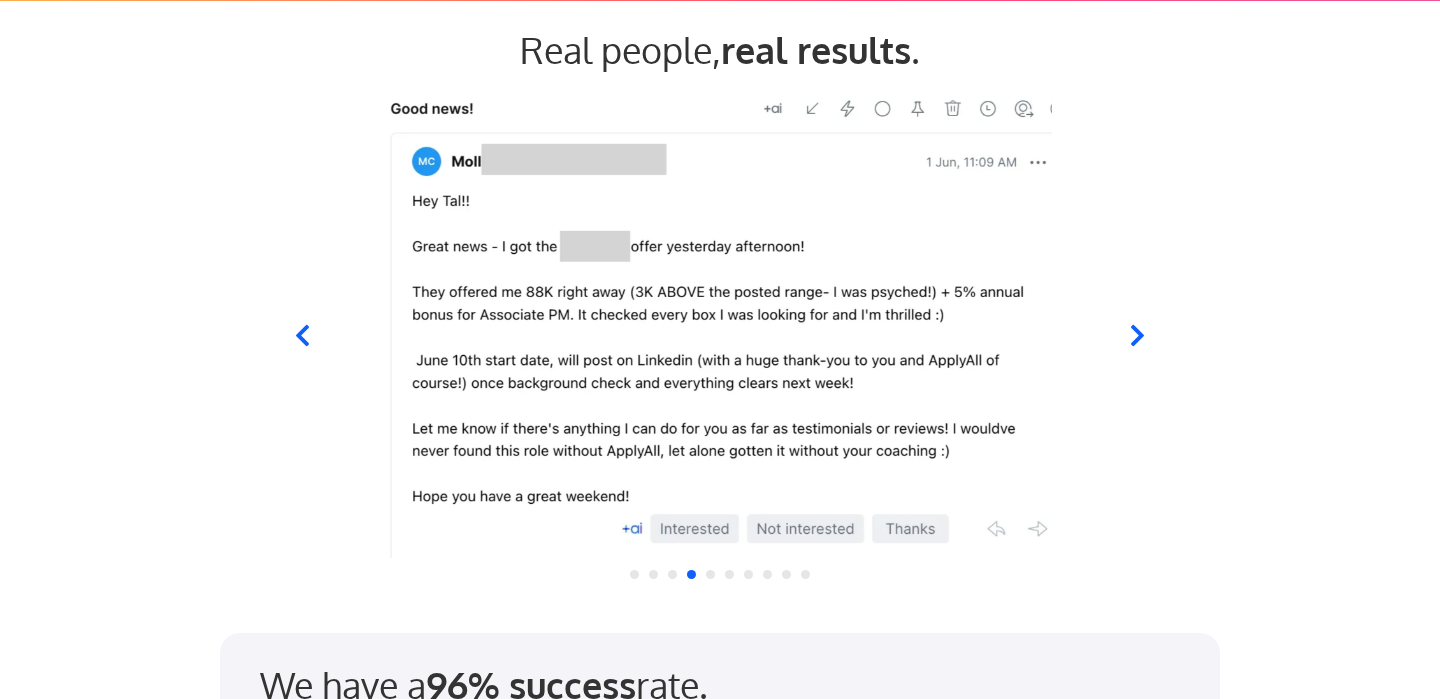 drag, startPoint x: 853, startPoint y: 346, endPoint x: 592, endPoint y: 361, distance: 261.43066 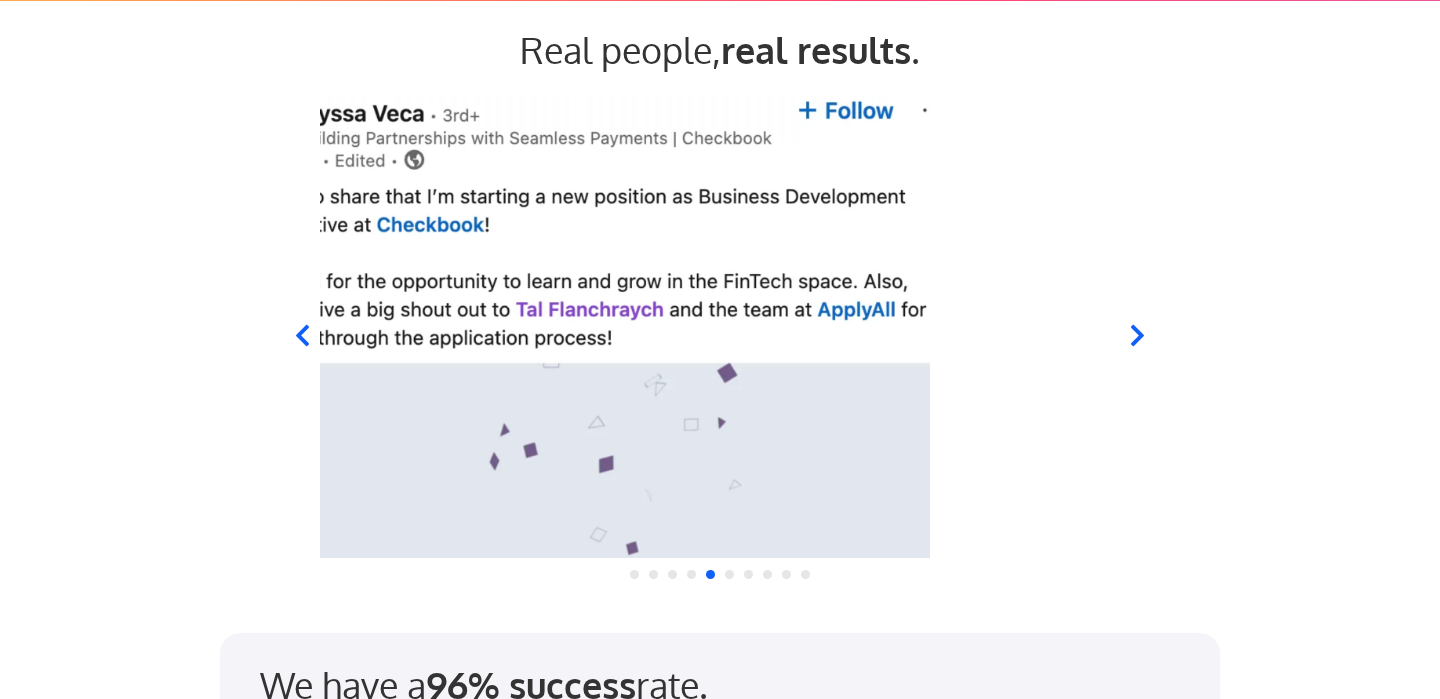 drag, startPoint x: 867, startPoint y: 239, endPoint x: 538, endPoint y: 287, distance: 332.4831 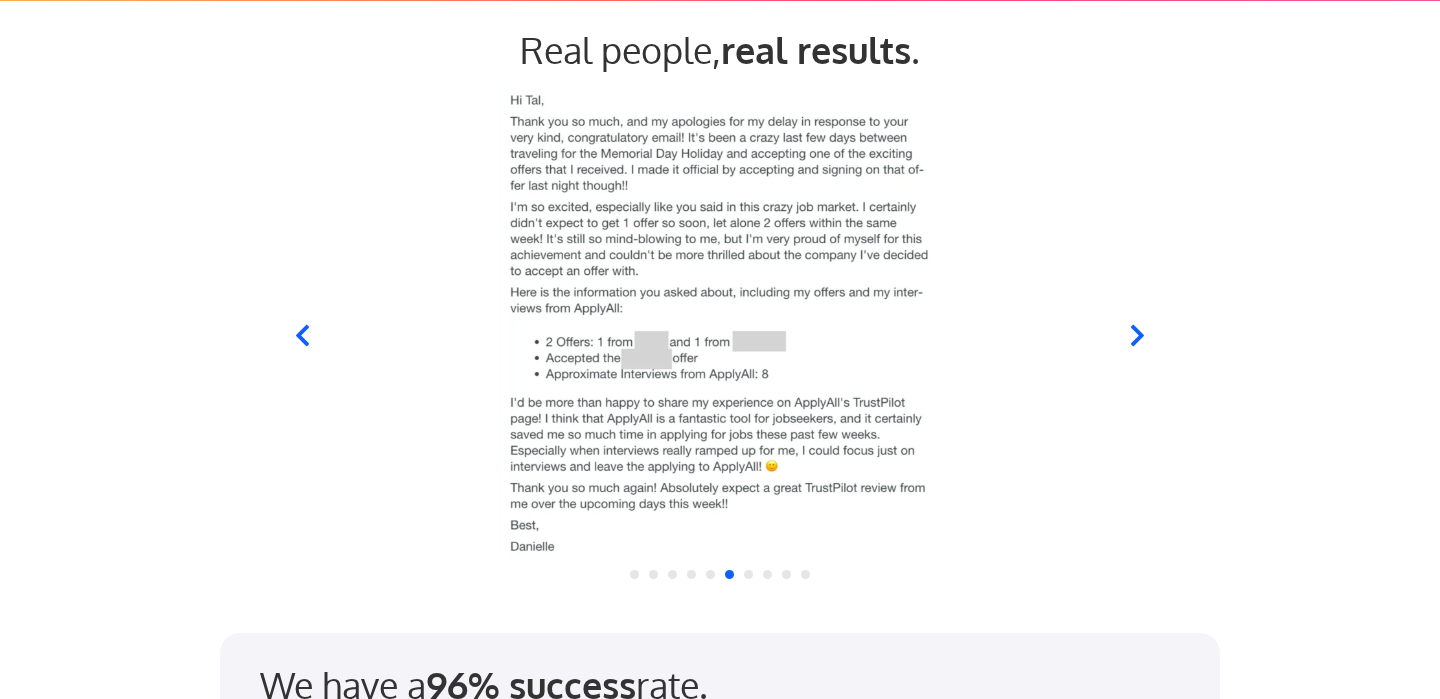 drag, startPoint x: 883, startPoint y: 337, endPoint x: 879, endPoint y: 324, distance: 13.601471 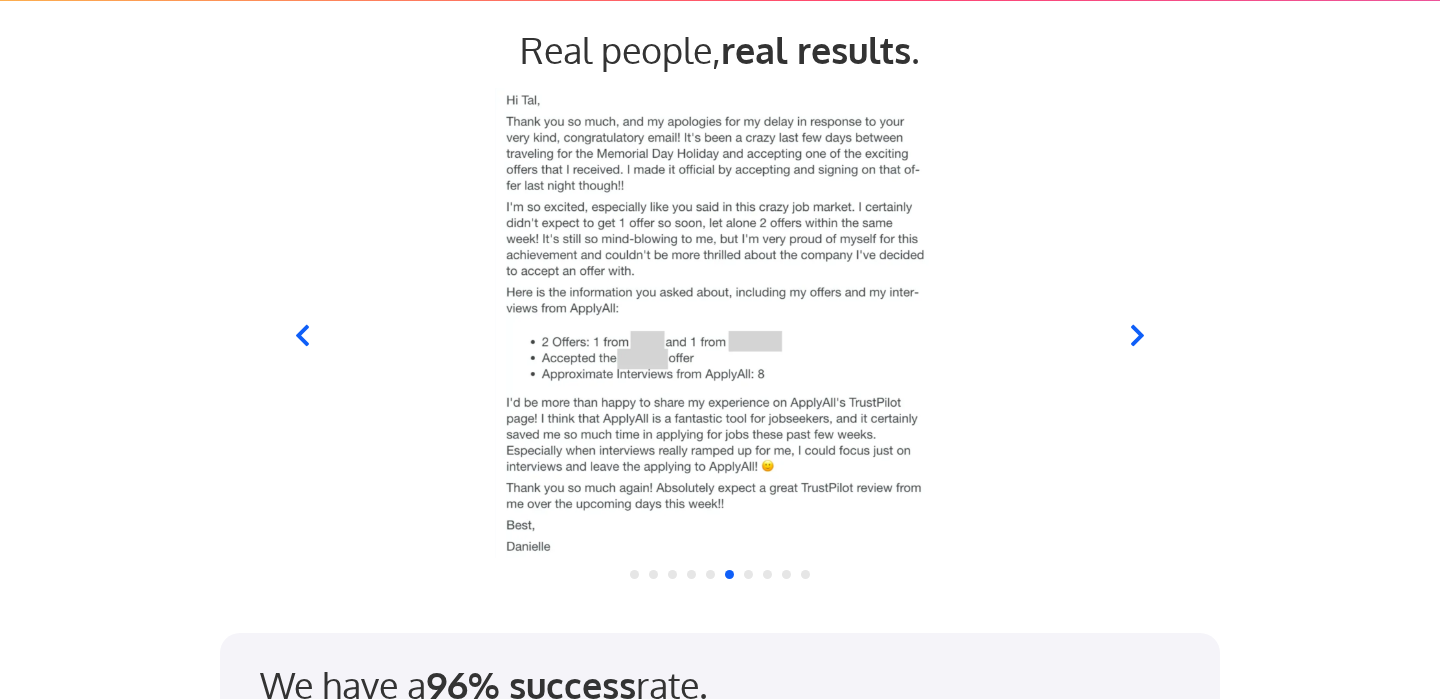 click at bounding box center [712, 323] 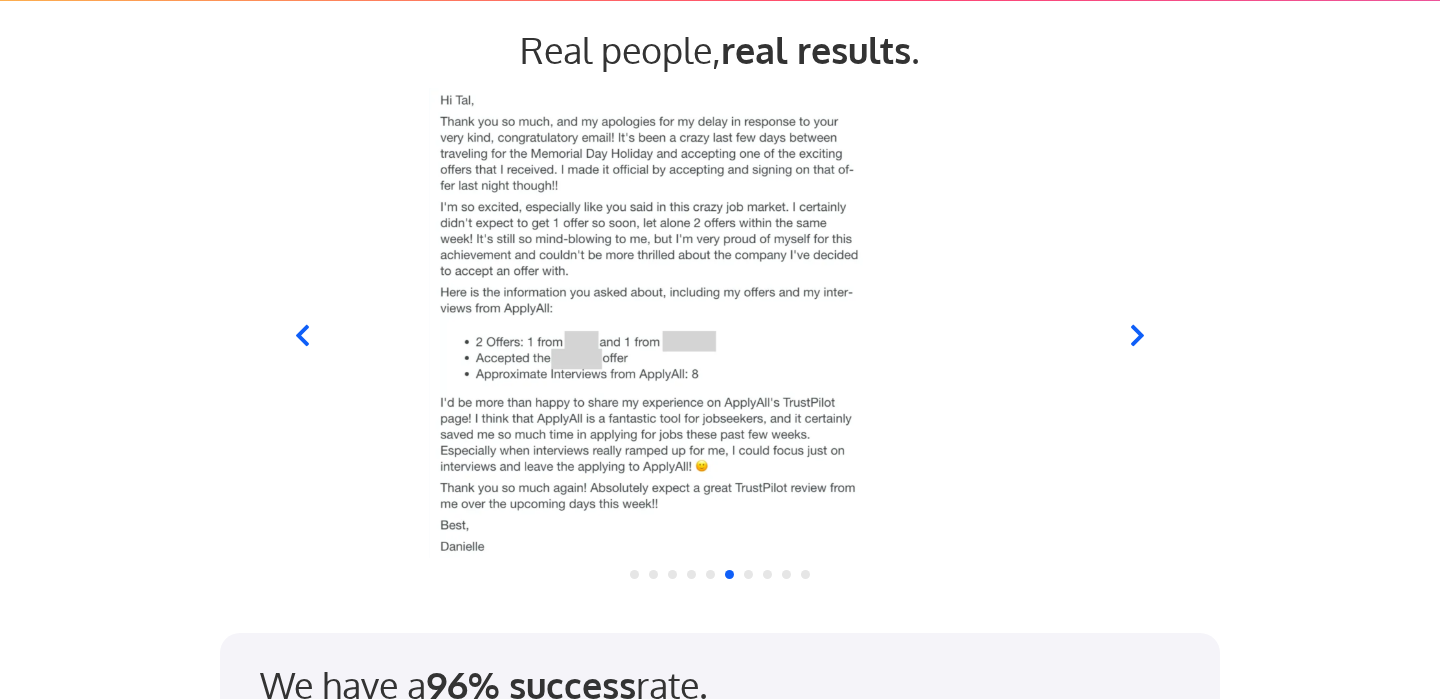 drag, startPoint x: 920, startPoint y: 343, endPoint x: 774, endPoint y: 387, distance: 152.48607 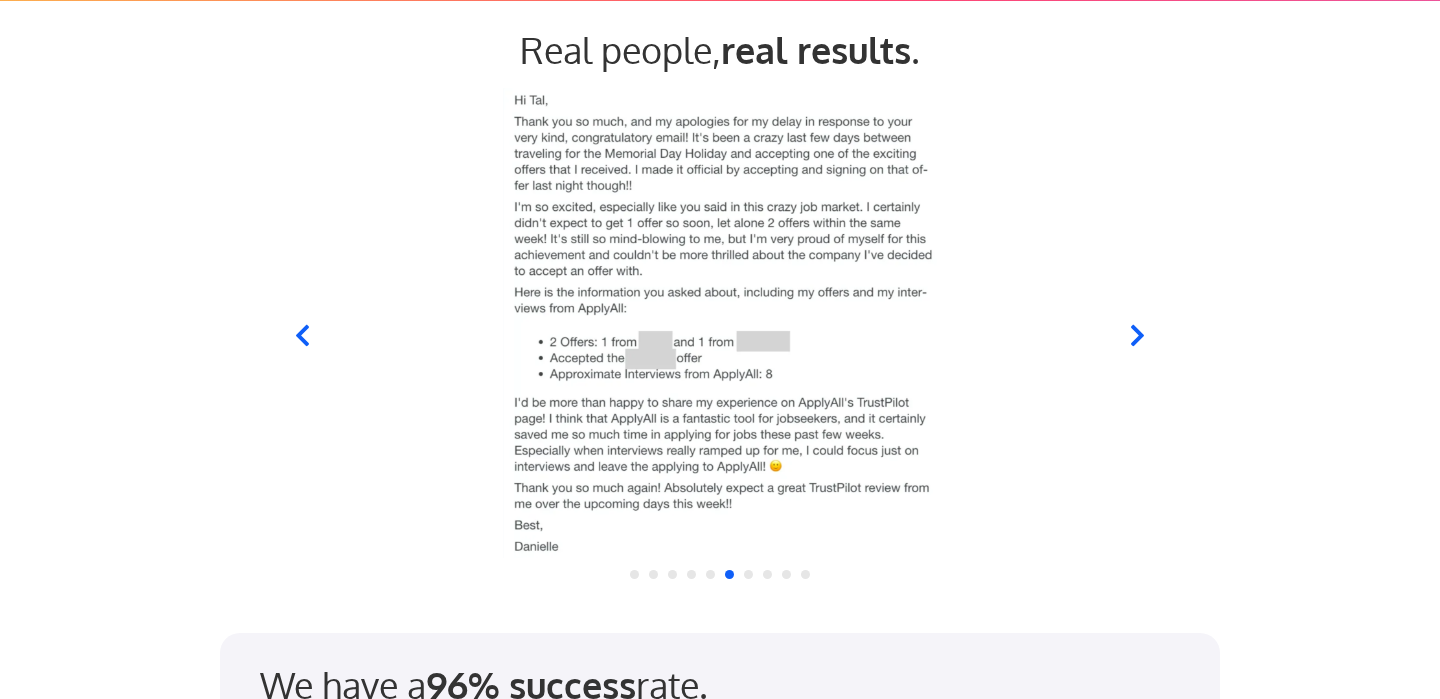 drag, startPoint x: 854, startPoint y: 346, endPoint x: 662, endPoint y: 348, distance: 192.01042 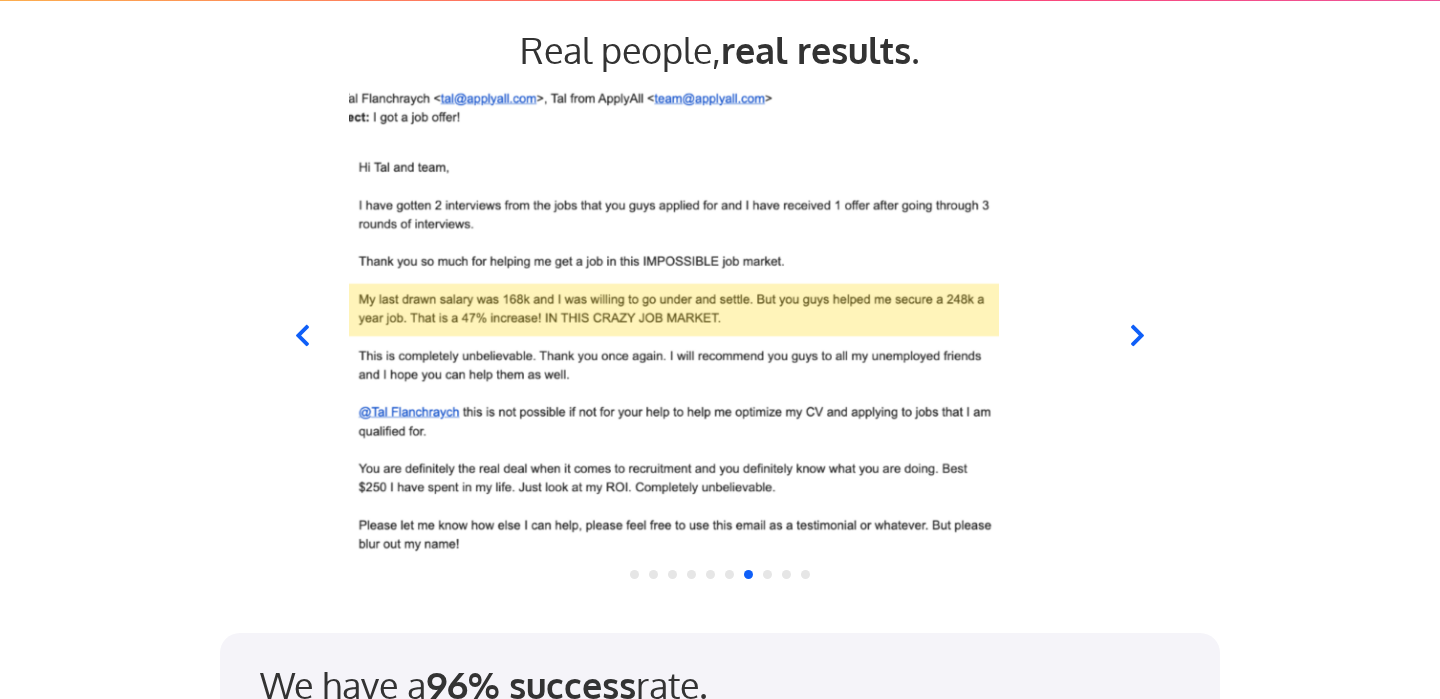 drag, startPoint x: 917, startPoint y: 376, endPoint x: 871, endPoint y: 375, distance: 46.010868 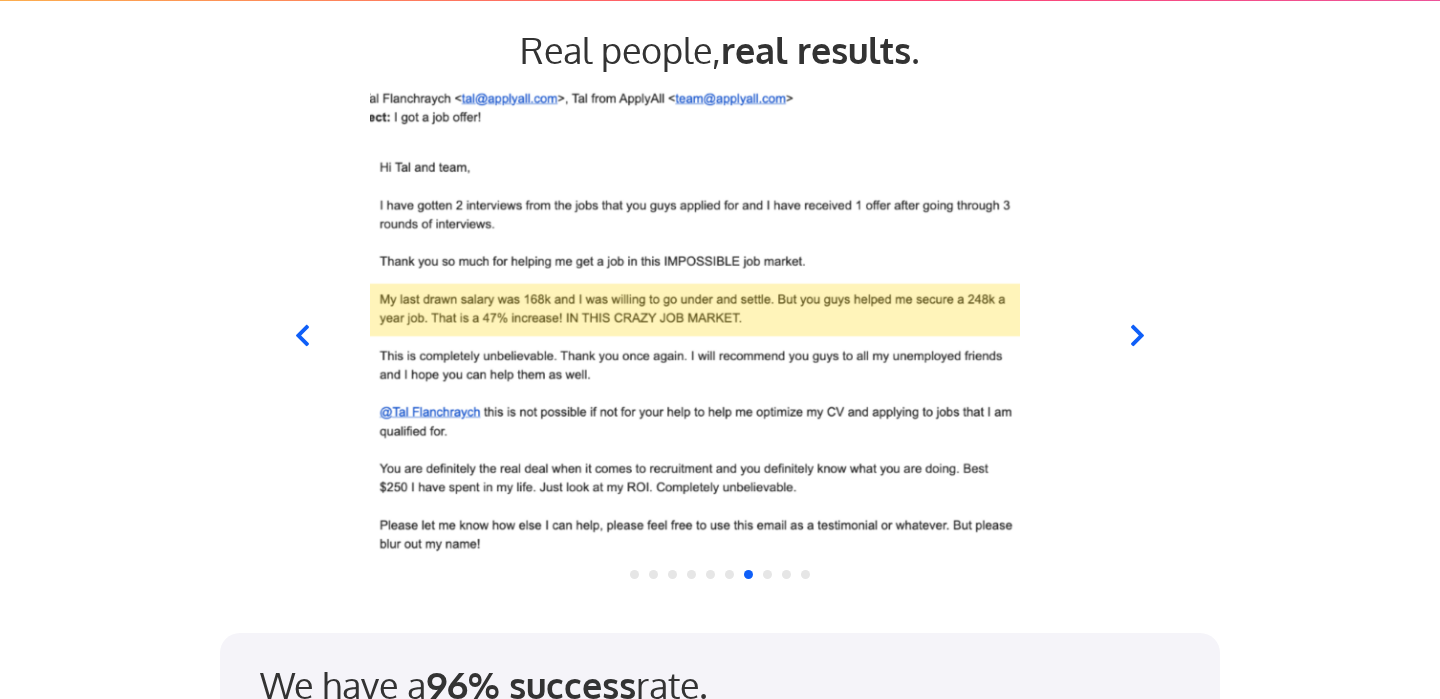 drag, startPoint x: 915, startPoint y: 374, endPoint x: 860, endPoint y: 378, distance: 55.145264 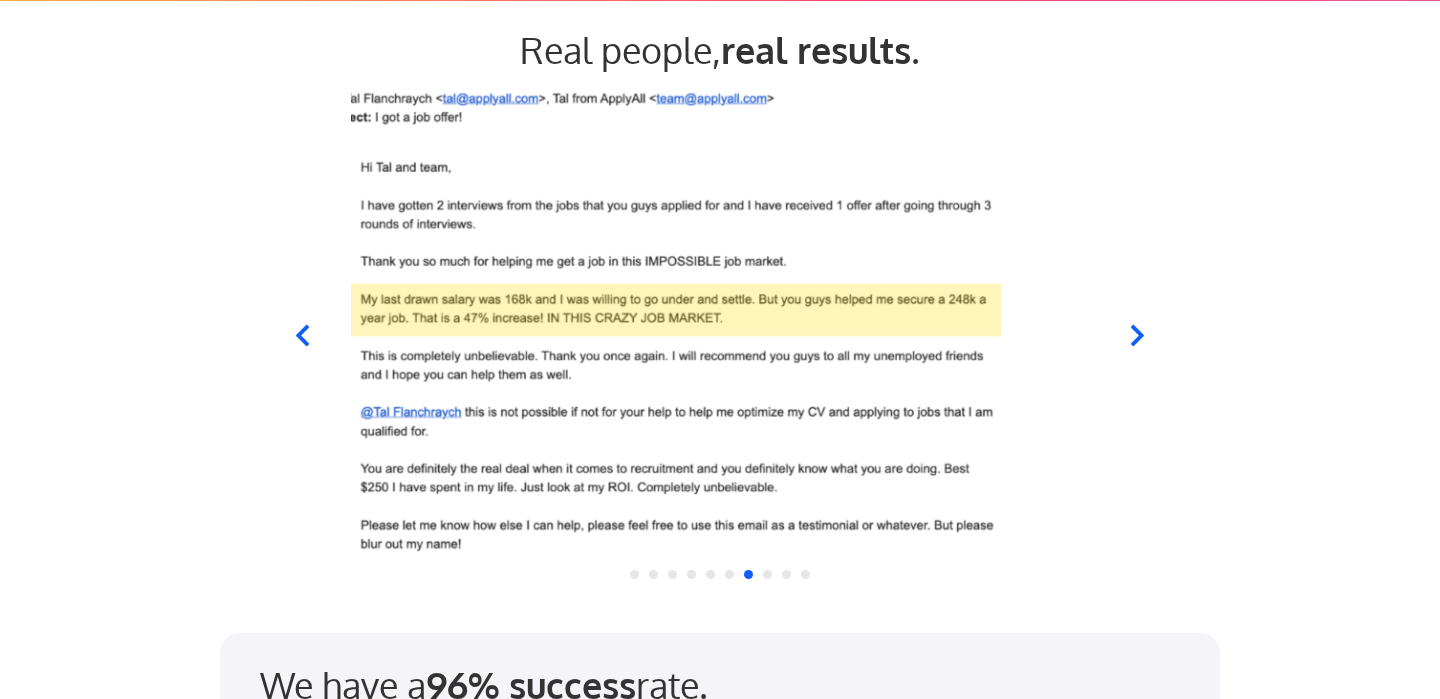 drag, startPoint x: 905, startPoint y: 382, endPoint x: 511, endPoint y: 535, distance: 422.66415 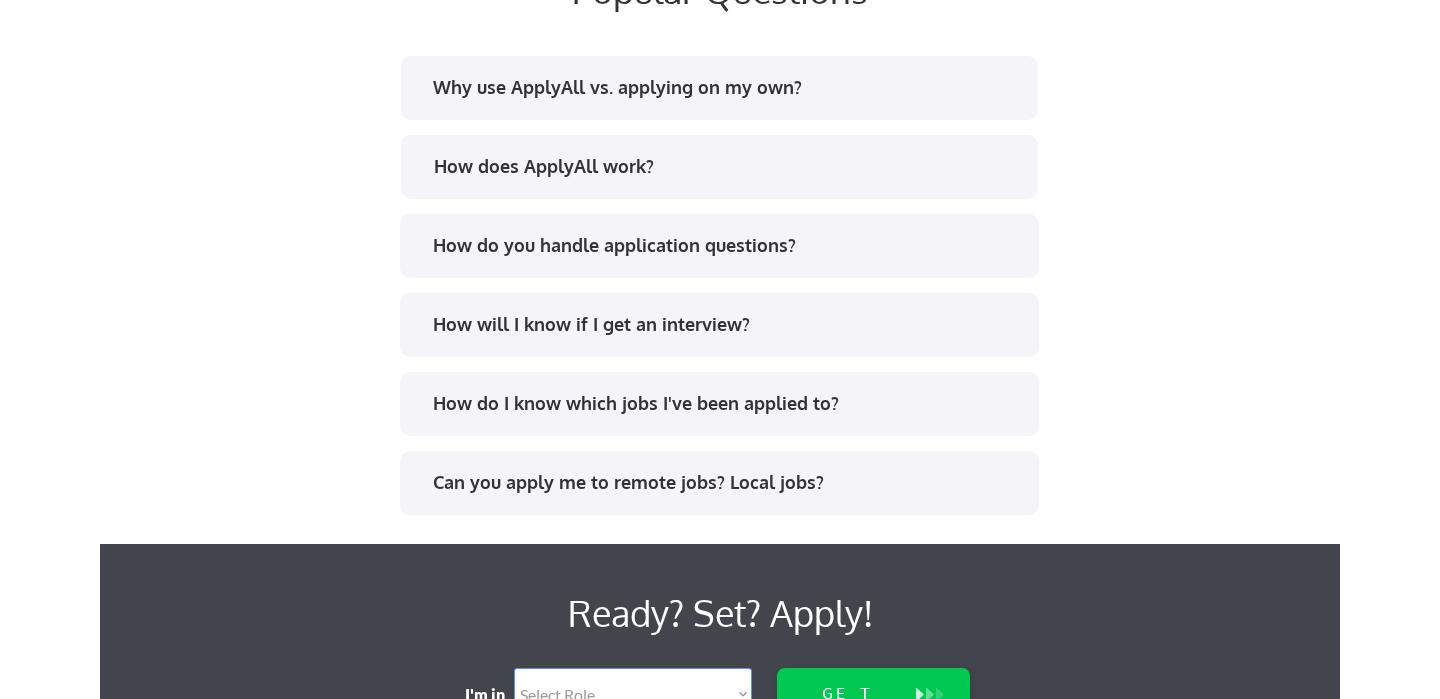 scroll, scrollTop: 3907, scrollLeft: 0, axis: vertical 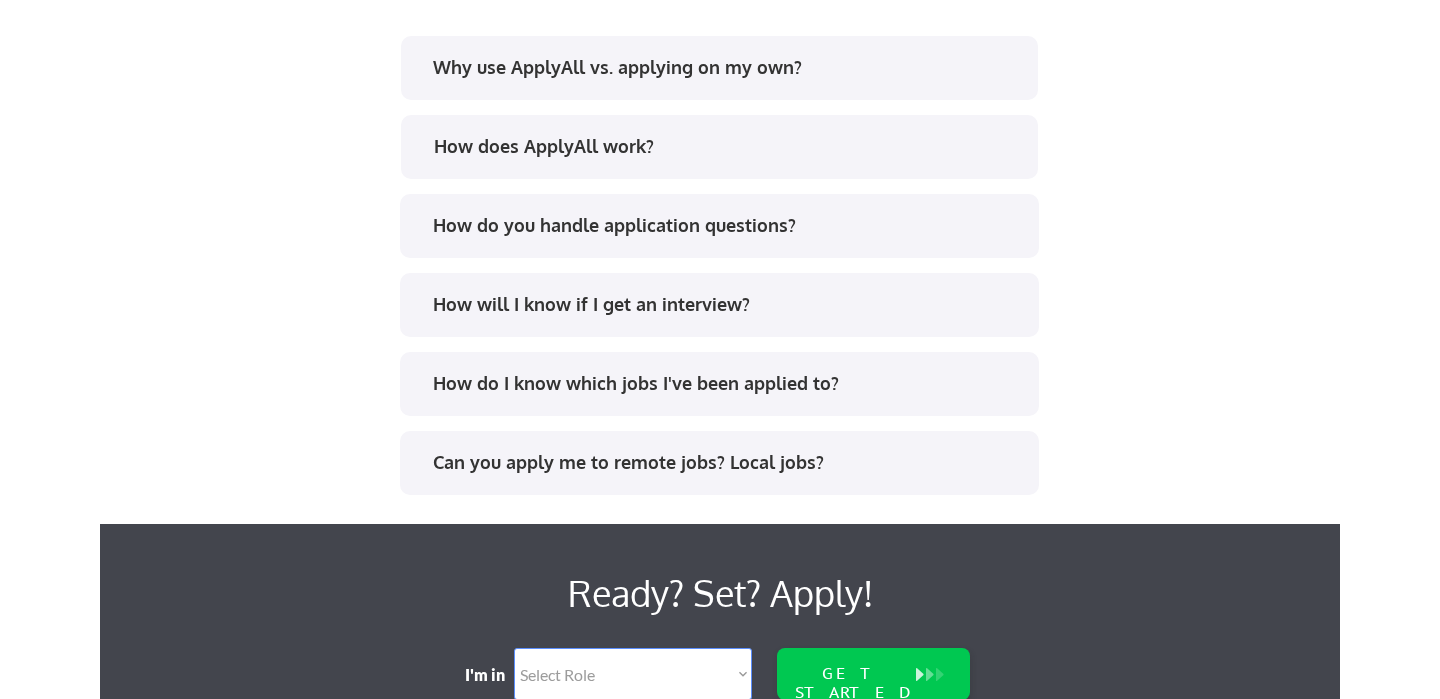 click on "How does ApplyAll work?" at bounding box center (727, 146) 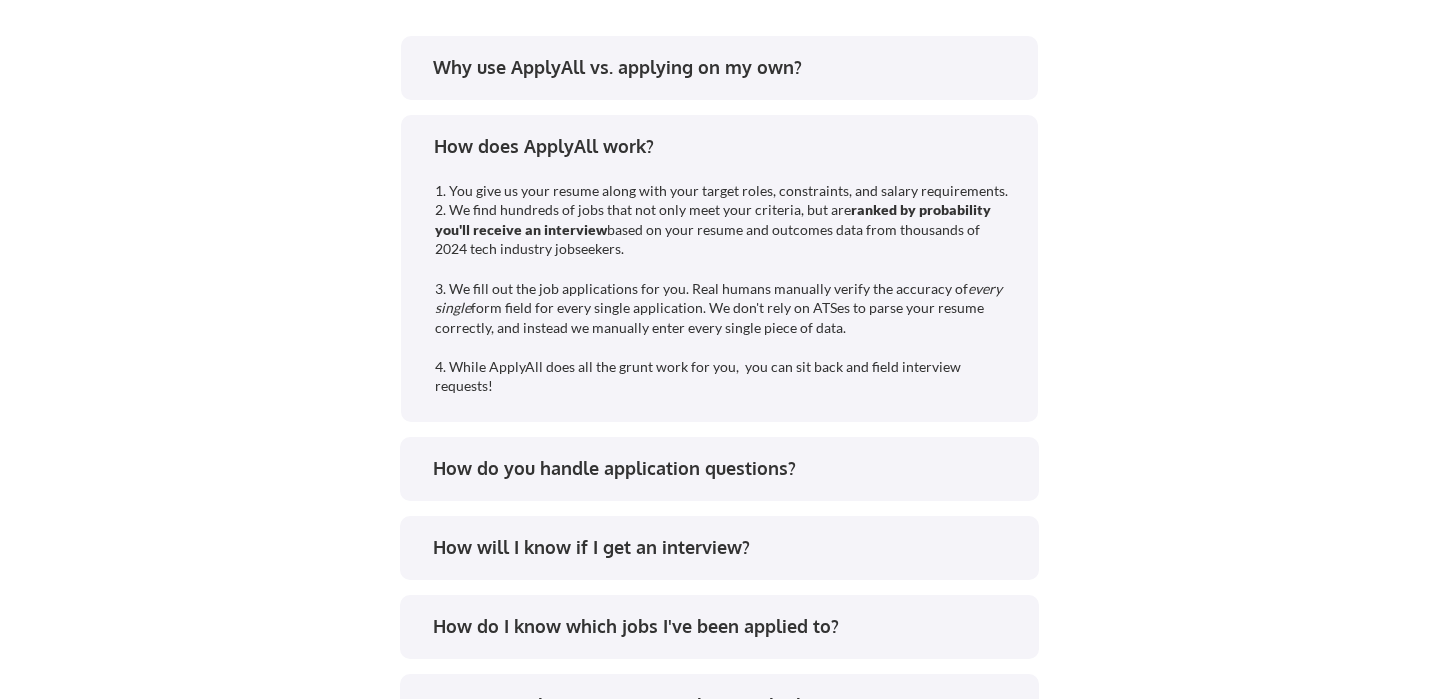 click on "1. You give us your resume along with your target roles, constraints, and salary requirements.
2. We find hundreds of jobs that not only meet your criteria, but are  ranked by probability you'll receive an interview  based on your resume and outcomes data from thousands of 2024 tech industry jobseekers. 3. We fill out the job applications for you. Real humans manually verify the accuracy of  every single  form field for every single application. We don't rely on ATSes to parse your resume correctly, and instead we manually enter every single piece of data. 4. While ApplyAll does all the grunt work for you,  you can sit back and field interview requests!" at bounding box center [723, 289] 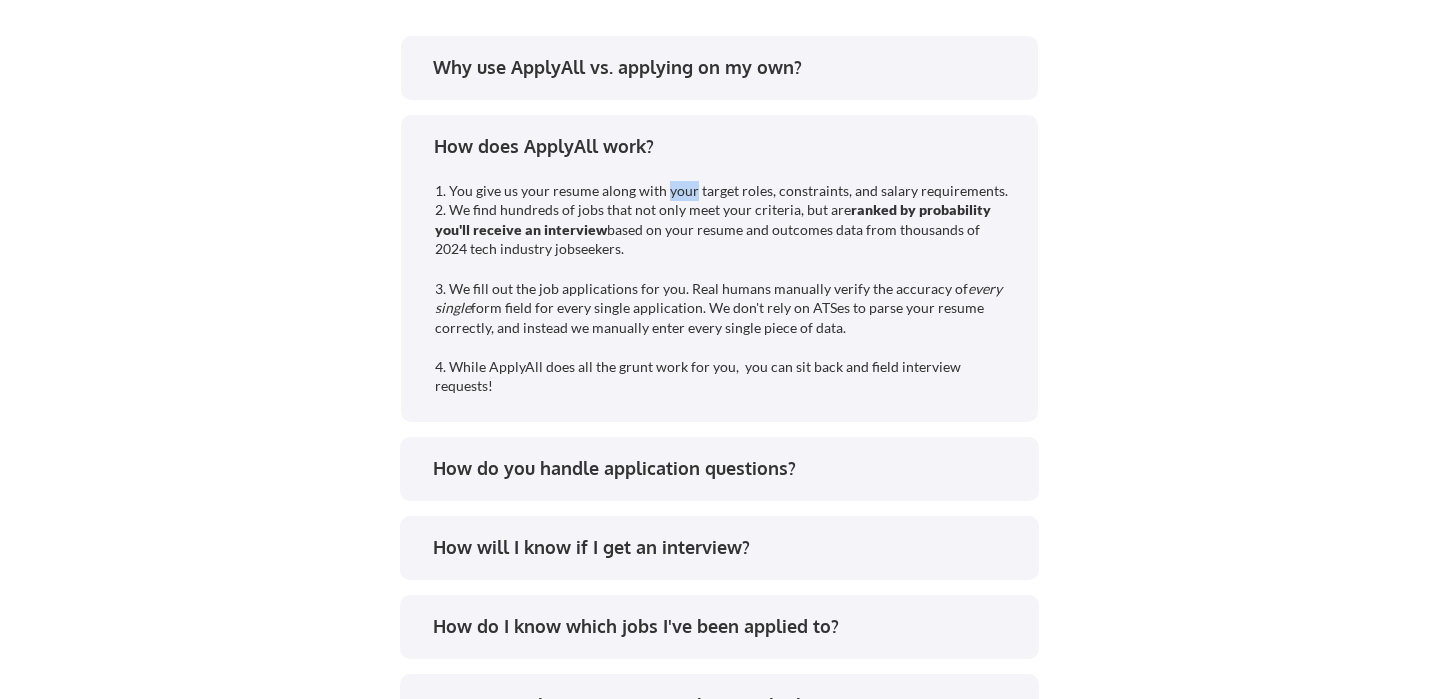 click on "1. You give us your resume along with your target roles, constraints, and salary requirements.
2. We find hundreds of jobs that not only meet your criteria, but are  ranked by probability you'll receive an interview  based on your resume and outcomes data from thousands of 2024 tech industry jobseekers. 3. We fill out the job applications for you. Real humans manually verify the accuracy of  every single  form field for every single application. We don't rely on ATSes to parse your resume correctly, and instead we manually enter every single piece of data. 4. While ApplyAll does all the grunt work for you,  you can sit back and field interview requests!" at bounding box center (723, 289) 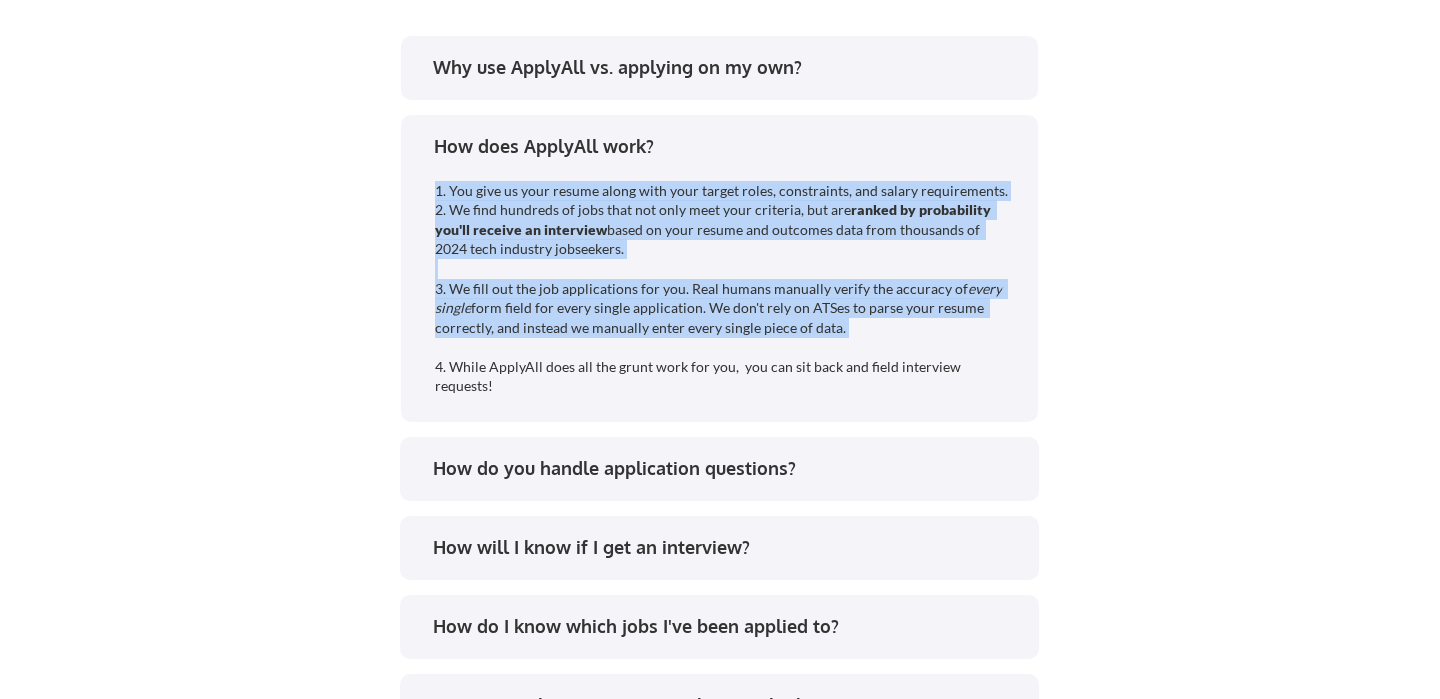 drag, startPoint x: 665, startPoint y: 192, endPoint x: 942, endPoint y: 388, distance: 339.33023 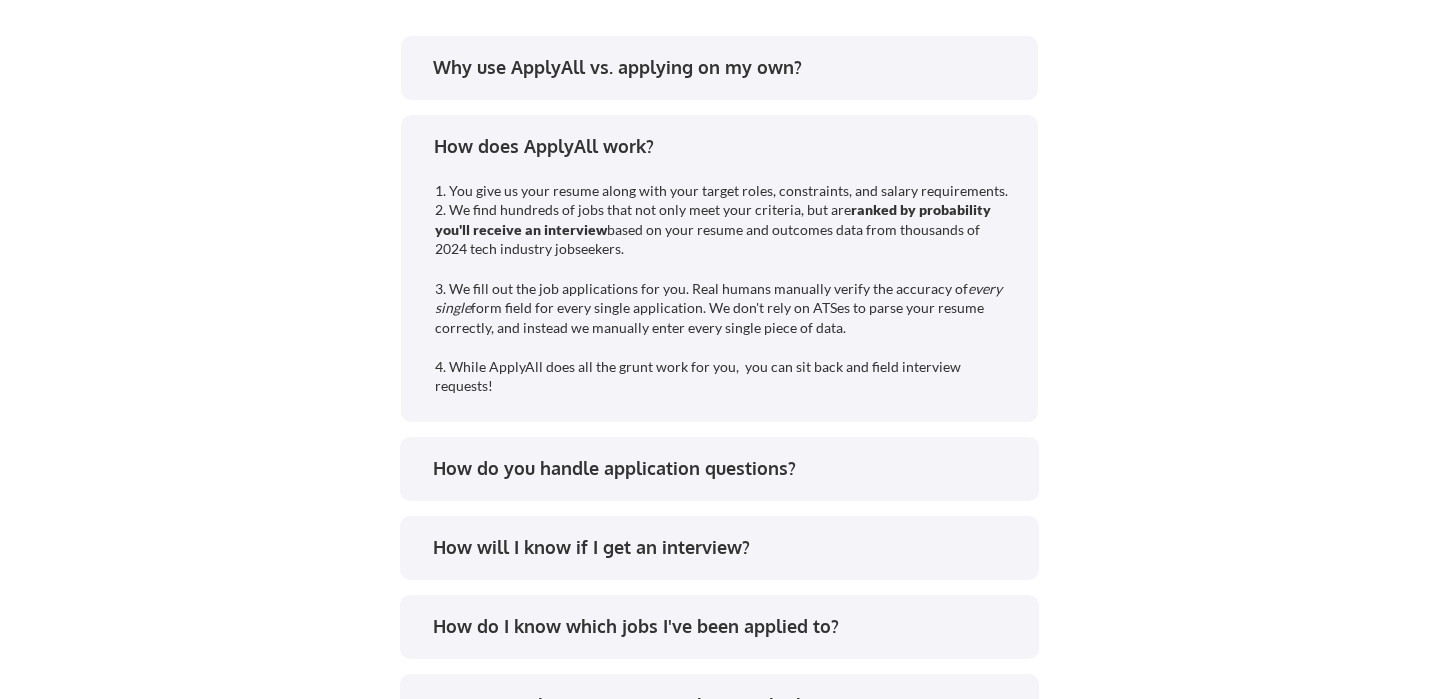 click on "Why use ApplyAll vs. applying on my own? How does ApplyAll work? 1. You give us your resume along with your target roles, constraints, and salary requirements.
2. We find hundreds of jobs that not only meet your criteria, but are  ranked by probability you'll receive an interview  based on your resume and outcomes data from thousands of 2024 tech industry jobseekers. 3. We fill out the job applications for you. Real humans manually verify the accuracy of  every single  form field for every single application. We don't rely on ATSes to parse your resume correctly, and instead we manually enter every single piece of data. 4. While ApplyAll does all the grunt work for you,  you can sit back and field interview requests! How do you handle application questions?
How will I know if I get an interview? How do I know which jobs I've been applied to? Can you apply me to remote jobs? Local jobs?" at bounding box center (720, 424) 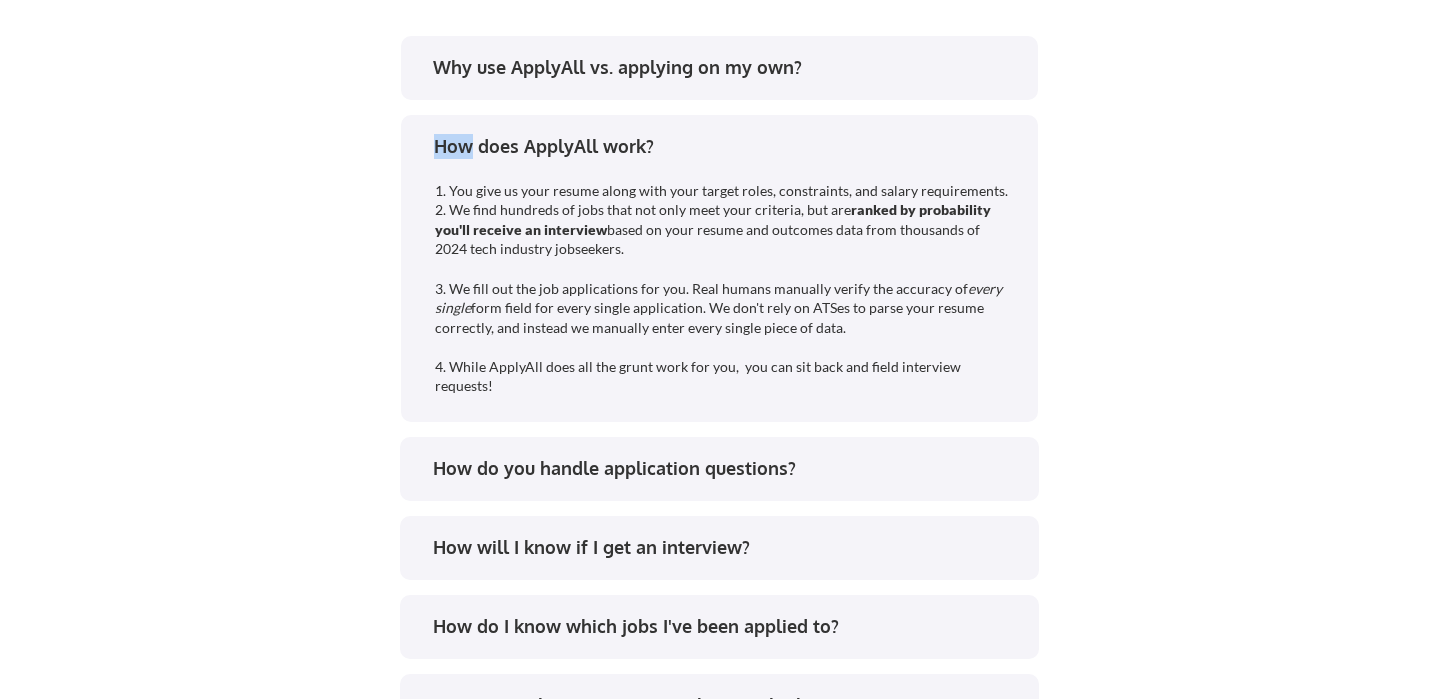 drag, startPoint x: 1129, startPoint y: 384, endPoint x: 1051, endPoint y: 394, distance: 78.63841 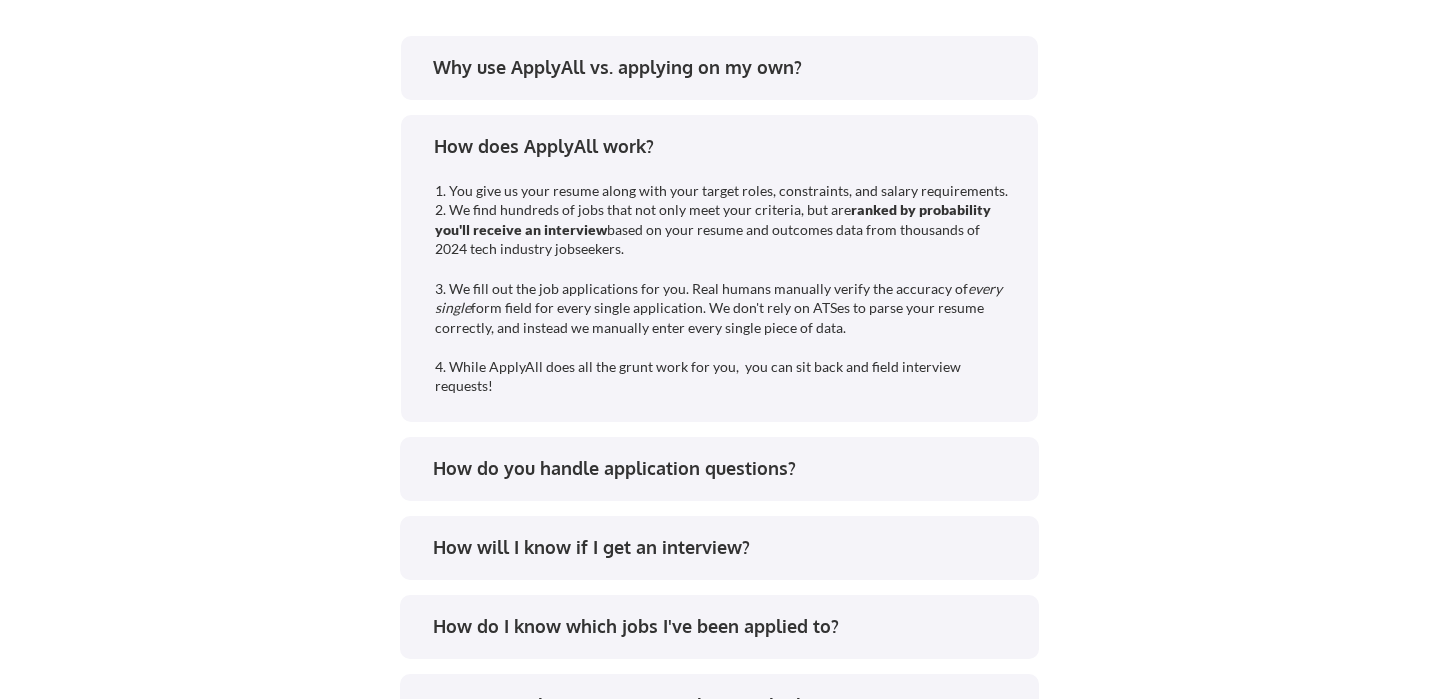 click on "Why use ApplyAll vs. applying on my own? How does ApplyAll work? 1. You give us your resume along with your target roles, constraints, and salary requirements.
2. We find hundreds of jobs that not only meet your criteria, but are  ranked by probability you'll receive an interview  based on your resume and outcomes data from thousands of 2024 tech industry jobseekers. 3. We fill out the job applications for you. Real humans manually verify the accuracy of  every single  form field for every single application. We don't rely on ATSes to parse your resume correctly, and instead we manually enter every single piece of data. 4. While ApplyAll does all the grunt work for you,  you can sit back and field interview requests! How do you handle application questions?
How will I know if I get an interview? How do I know which jobs I've been applied to? Can you apply me to remote jobs? Local jobs?" at bounding box center (720, 424) 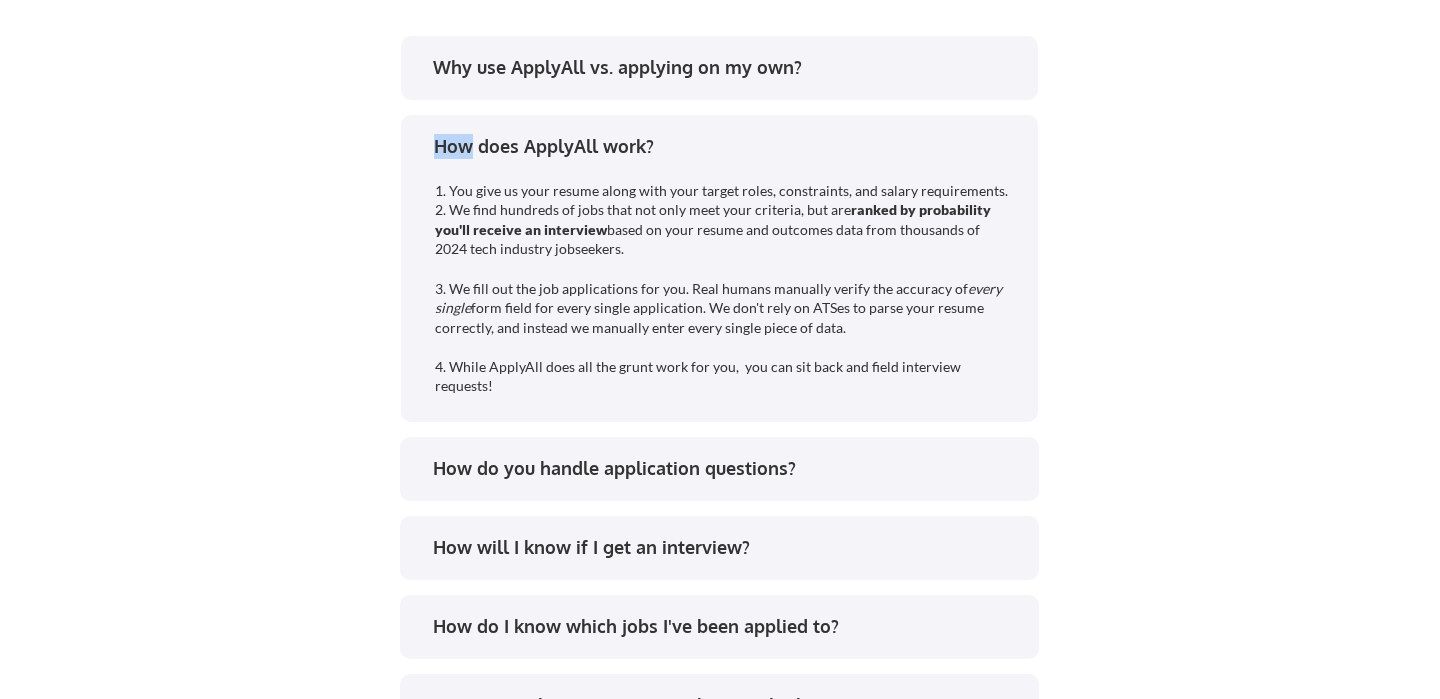click on "Why use ApplyAll vs. applying on my own? How does ApplyAll work? 1. You give us your resume along with your target roles, constraints, and salary requirements.
2. We find hundreds of jobs that not only meet your criteria, but are  ranked by probability you'll receive an interview  based on your resume and outcomes data from thousands of 2024 tech industry jobseekers. 3. We fill out the job applications for you. Real humans manually verify the accuracy of  every single  form field for every single application. We don't rely on ATSes to parse your resume correctly, and instead we manually enter every single piece of data. 4. While ApplyAll does all the grunt work for you,  you can sit back and field interview requests! How do you handle application questions?
How will I know if I get an interview? How do I know which jobs I've been applied to? Can you apply me to remote jobs? Local jobs?" at bounding box center (720, 424) 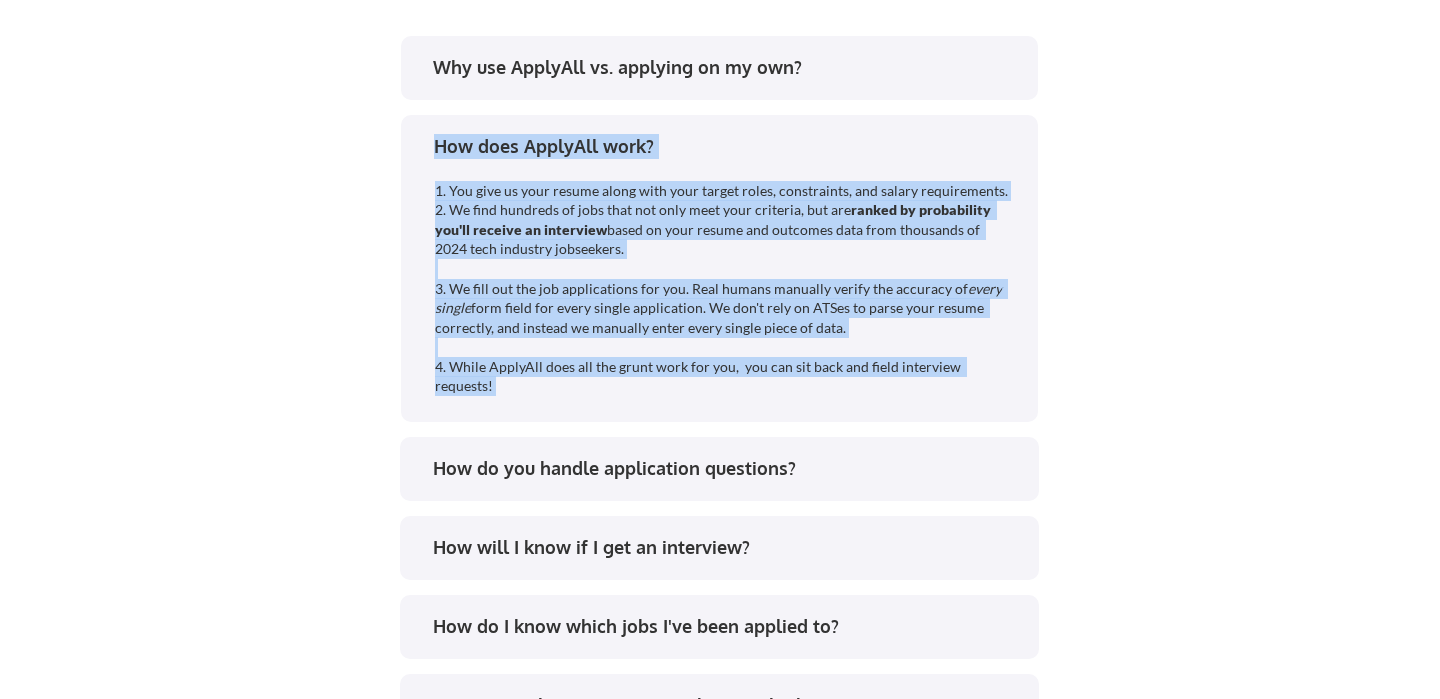 drag, startPoint x: 1051, startPoint y: 395, endPoint x: 1006, endPoint y: 397, distance: 45.044422 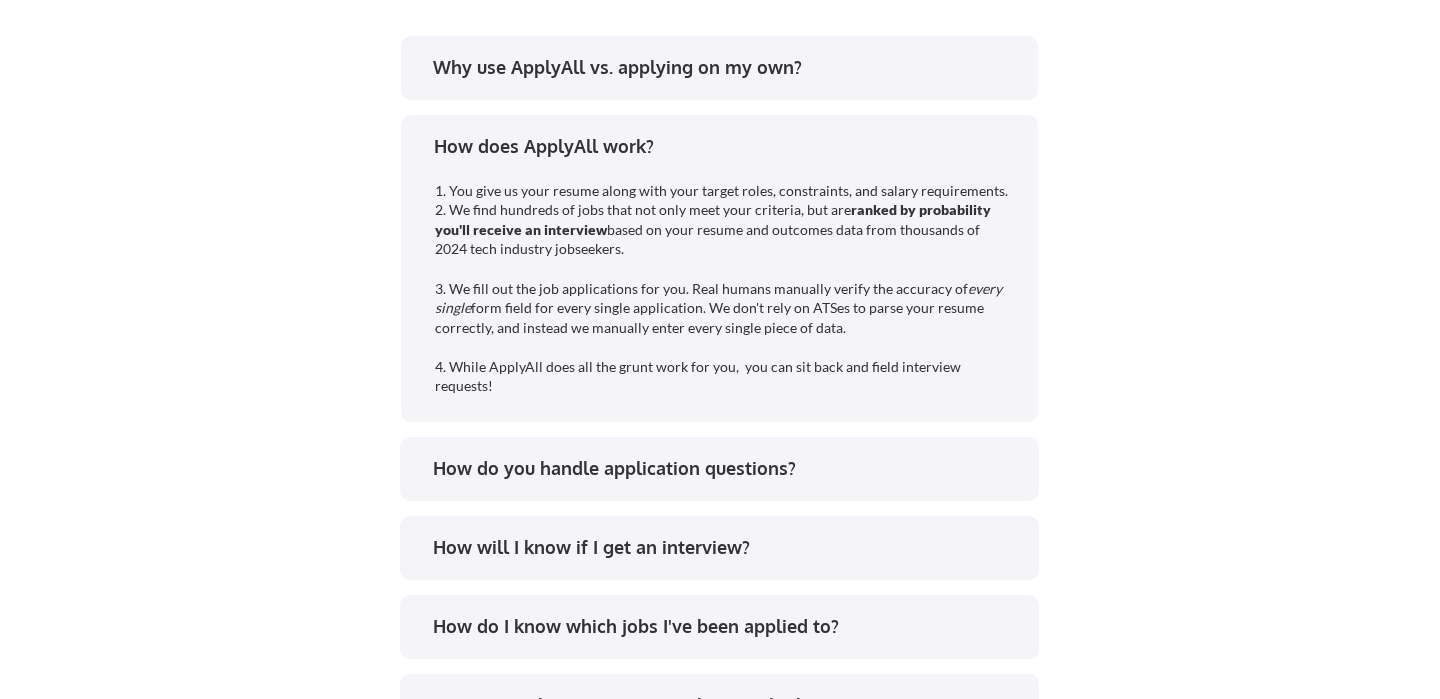 click on "Why use ApplyAll vs. applying on my own? How does ApplyAll work? 1. You give us your resume along with your target roles, constraints, and salary requirements.
2. We find hundreds of jobs that not only meet your criteria, but are  ranked by probability you'll receive an interview  based on your resume and outcomes data from thousands of 2024 tech industry jobseekers. 3. We fill out the job applications for you. Real humans manually verify the accuracy of  every single  form field for every single application. We don't rely on ATSes to parse your resume correctly, and instead we manually enter every single piece of data. 4. While ApplyAll does all the grunt work for you,  you can sit back and field interview requests! How do you handle application questions?
How will I know if I get an interview? How do I know which jobs I've been applied to? Can you apply me to remote jobs? Local jobs?" at bounding box center (720, 424) 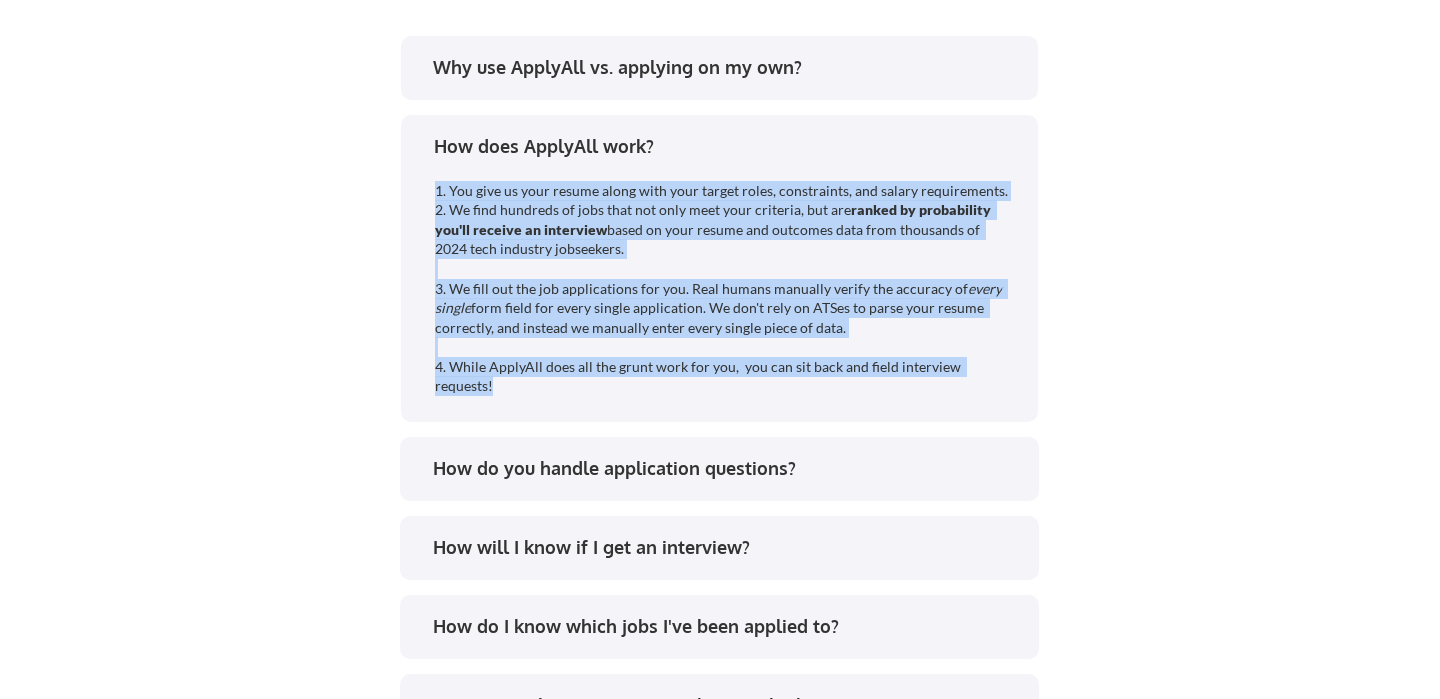 drag, startPoint x: 1020, startPoint y: 391, endPoint x: 1007, endPoint y: 395, distance: 13.601471 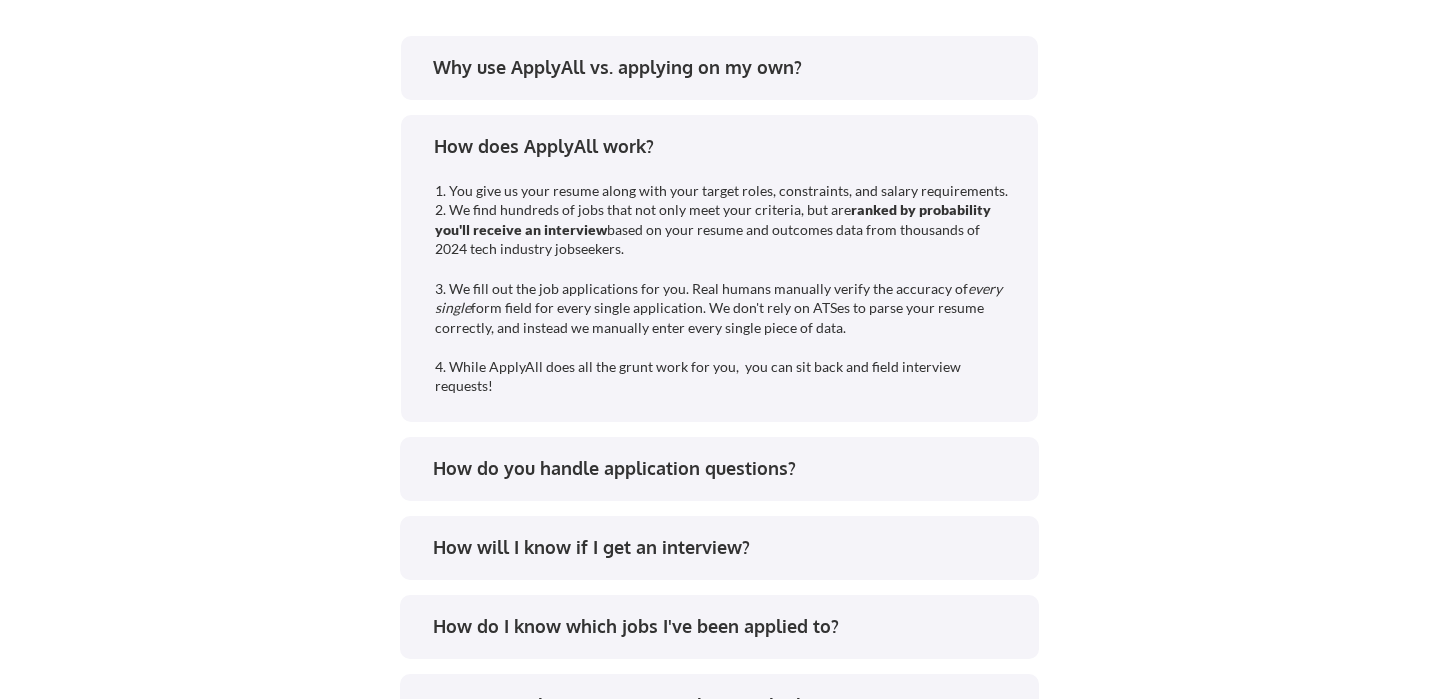 click on "How does ApplyAll work? 1. You give us your resume along with your target roles, constraints, and salary requirements.
2. We find hundreds of jobs that not only meet your criteria, but are  ranked by probability you'll receive an interview  based on your resume and outcomes data from thousands of 2024 tech industry jobseekers. 3. We fill out the job applications for you. Real humans manually verify the accuracy of  every single  form field for every single application. We don't rely on ATSes to parse your resume correctly, and instead we manually enter every single piece of data. 4. While ApplyAll does all the grunt work for you,  you can sit back and field interview requests!" at bounding box center [719, 269] 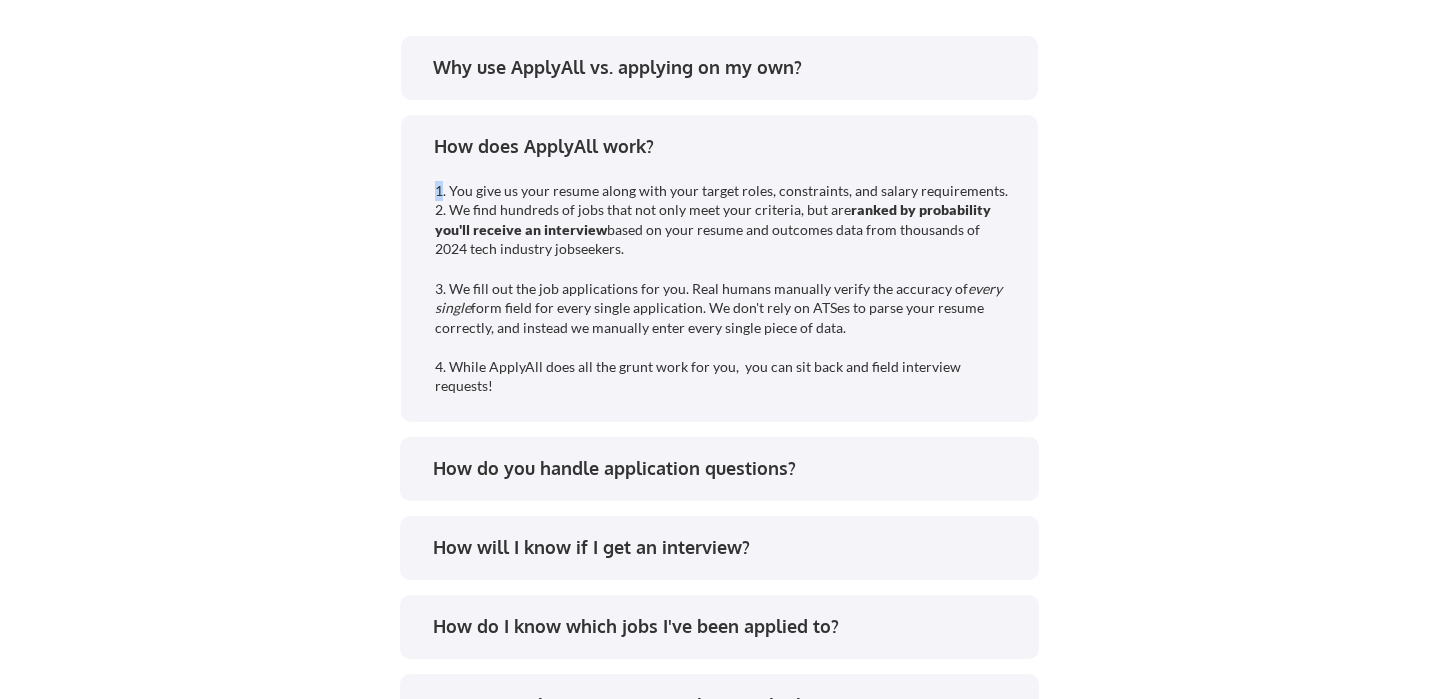 click on "How does ApplyAll work? 1. You give us your resume along with your target roles, constraints, and salary requirements.
2. We find hundreds of jobs that not only meet your criteria, but are  ranked by probability you'll receive an interview  based on your resume and outcomes data from thousands of 2024 tech industry jobseekers. 3. We fill out the job applications for you. Real humans manually verify the accuracy of  every single  form field for every single application. We don't rely on ATSes to parse your resume correctly, and instead we manually enter every single piece of data. 4. While ApplyAll does all the grunt work for you,  you can sit back and field interview requests!" at bounding box center (719, 269) 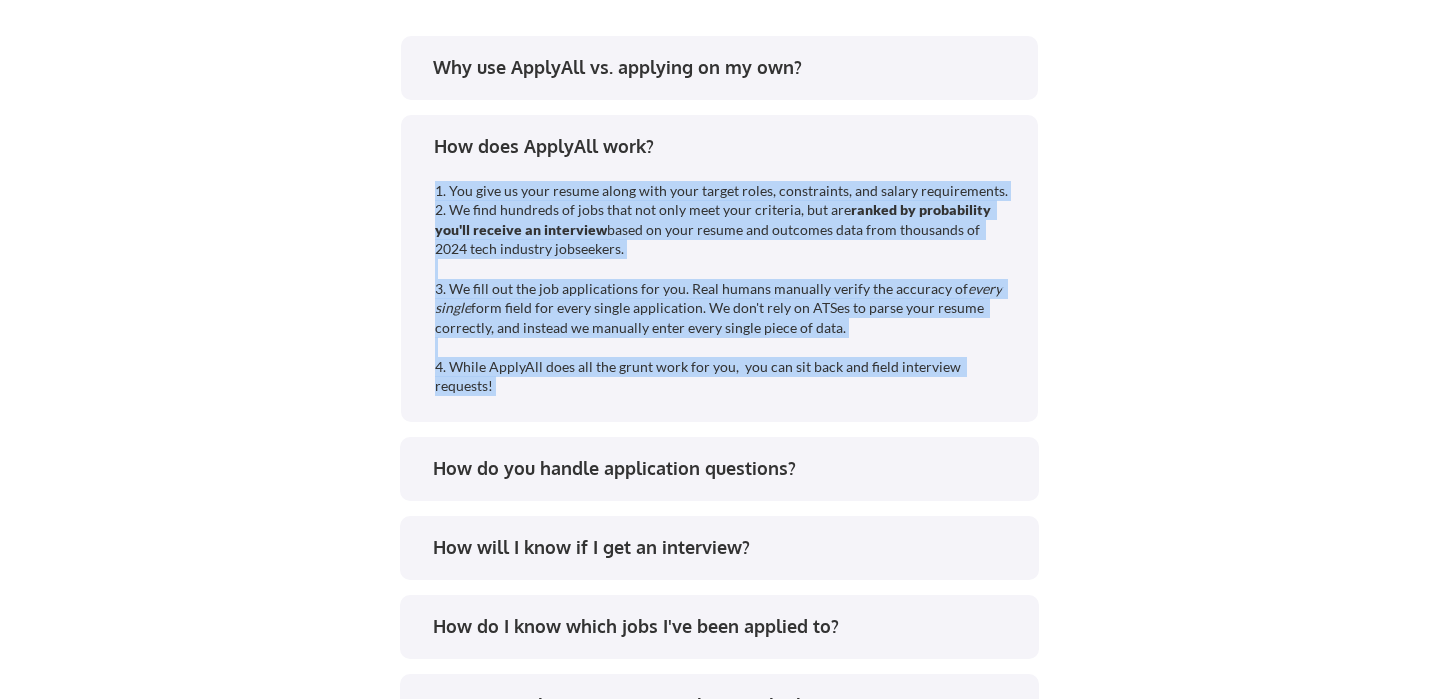 drag, startPoint x: 1017, startPoint y: 399, endPoint x: 980, endPoint y: 383, distance: 40.311287 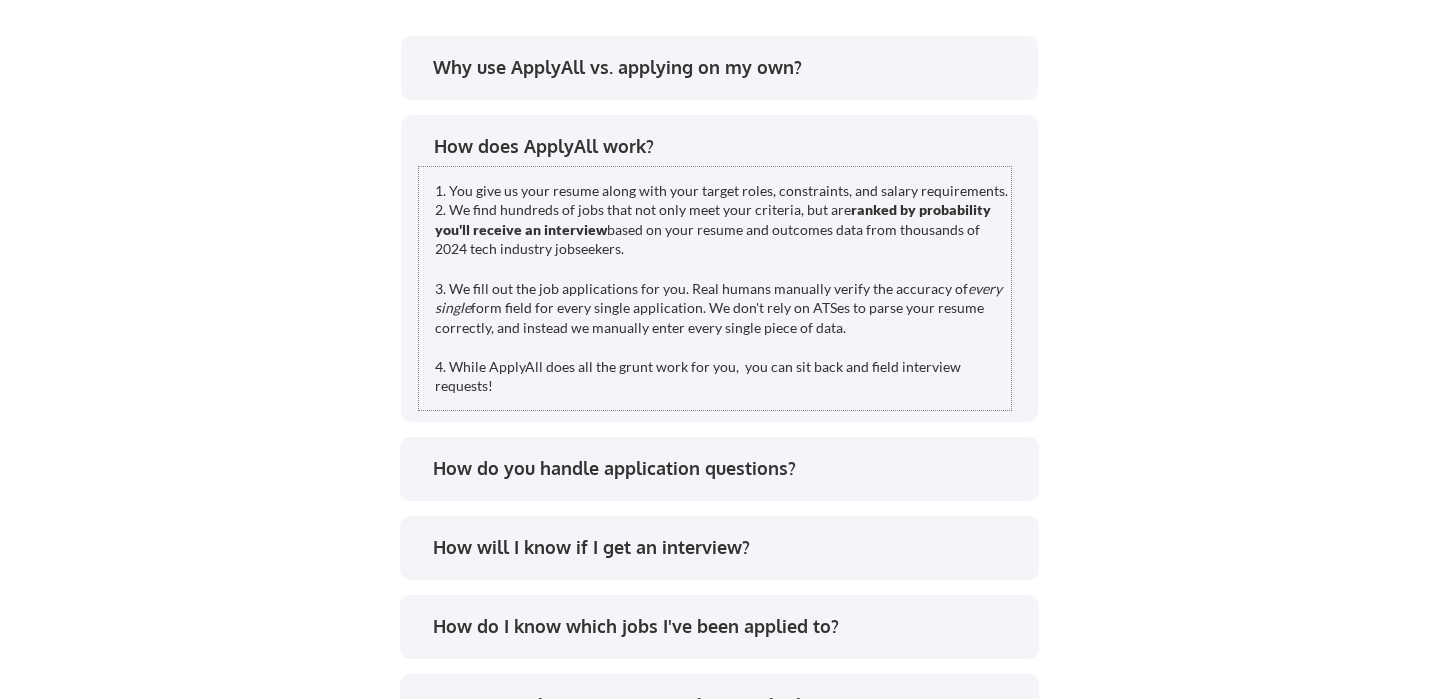 click on "1. You give us your resume along with your target roles, constraints, and salary requirements.
2. We find hundreds of jobs that not only meet your criteria, but are  ranked by probability you'll receive an interview  based on your resume and outcomes data from thousands of 2024 tech industry jobseekers. 3. We fill out the job applications for you. Real humans manually verify the accuracy of  every single  form field for every single application. We don't rely on ATSes to parse your resume correctly, and instead we manually enter every single piece of data. 4. While ApplyAll does all the grunt work for you,  you can sit back and field interview requests!" at bounding box center (723, 289) 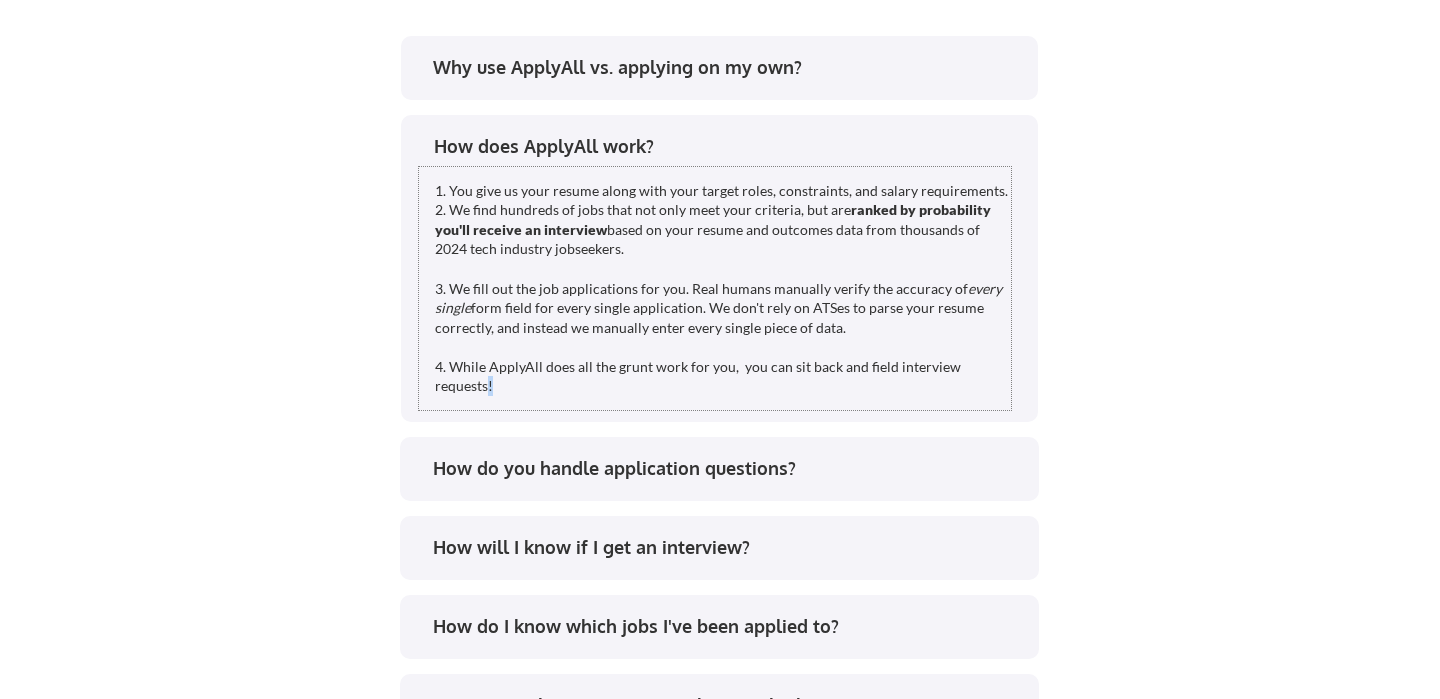 click on "1. You give us your resume along with your target roles, constraints, and salary requirements.
2. We find hundreds of jobs that not only meet your criteria, but are  ranked by probability you'll receive an interview  based on your resume and outcomes data from thousands of 2024 tech industry jobseekers. 3. We fill out the job applications for you. Real humans manually verify the accuracy of  every single  form field for every single application. We don't rely on ATSes to parse your resume correctly, and instead we manually enter every single piece of data. 4. While ApplyAll does all the grunt work for you,  you can sit back and field interview requests!" at bounding box center (723, 289) 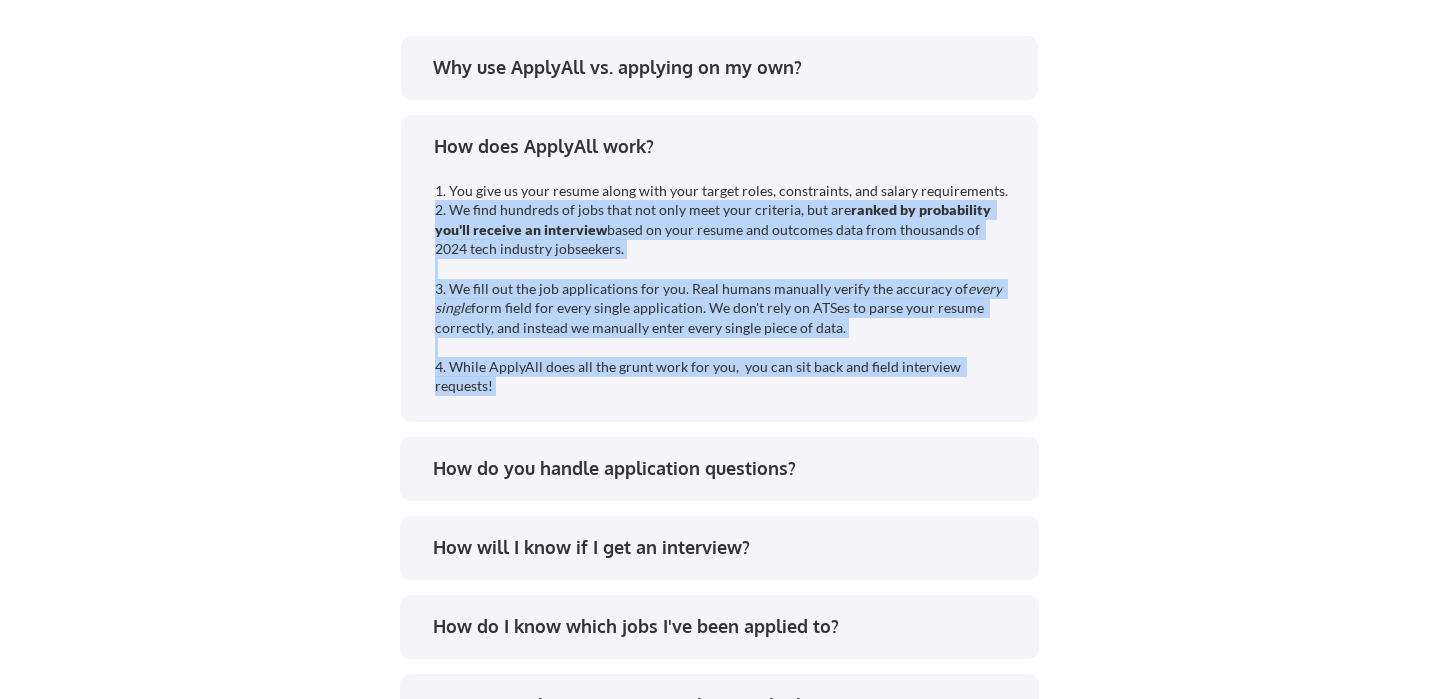 drag, startPoint x: 1001, startPoint y: 388, endPoint x: 984, endPoint y: 229, distance: 159.90622 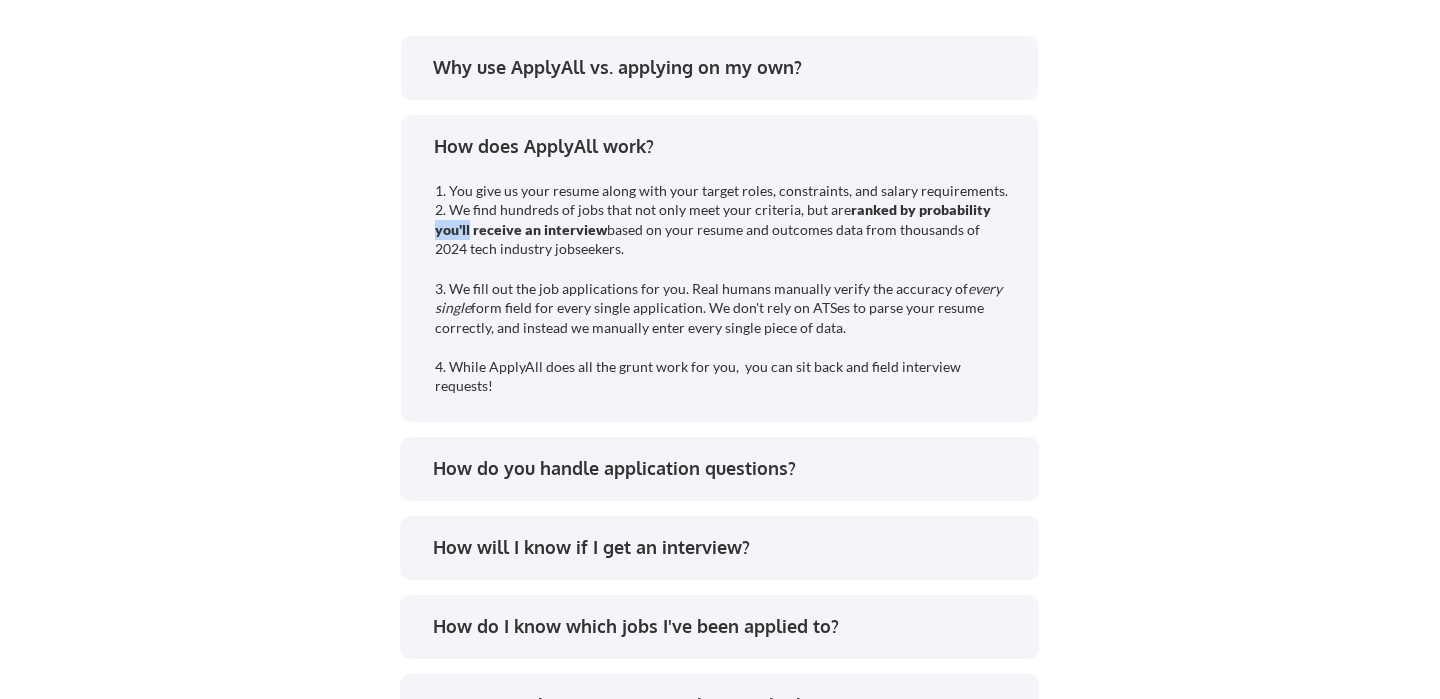 click on "ranked by probability you'll receive an interview" at bounding box center [714, 219] 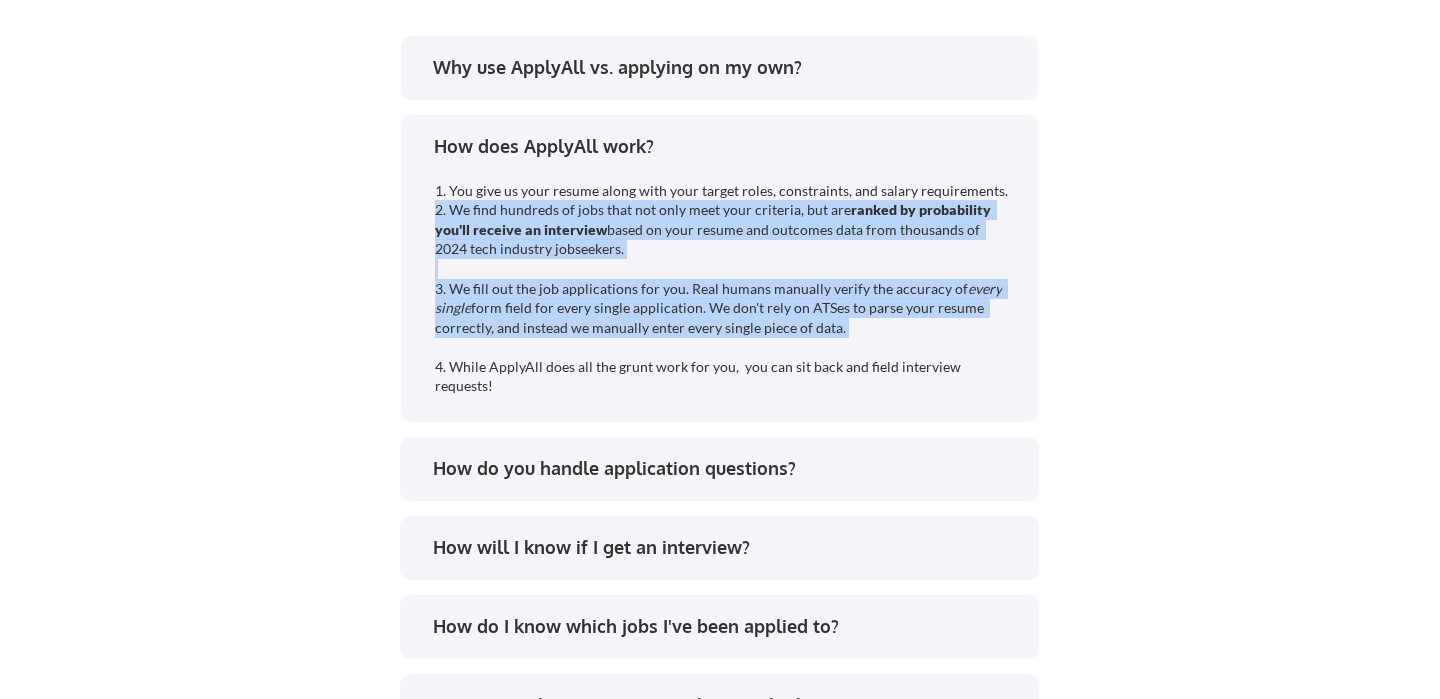 drag, startPoint x: 984, startPoint y: 229, endPoint x: 1007, endPoint y: 352, distance: 125.13193 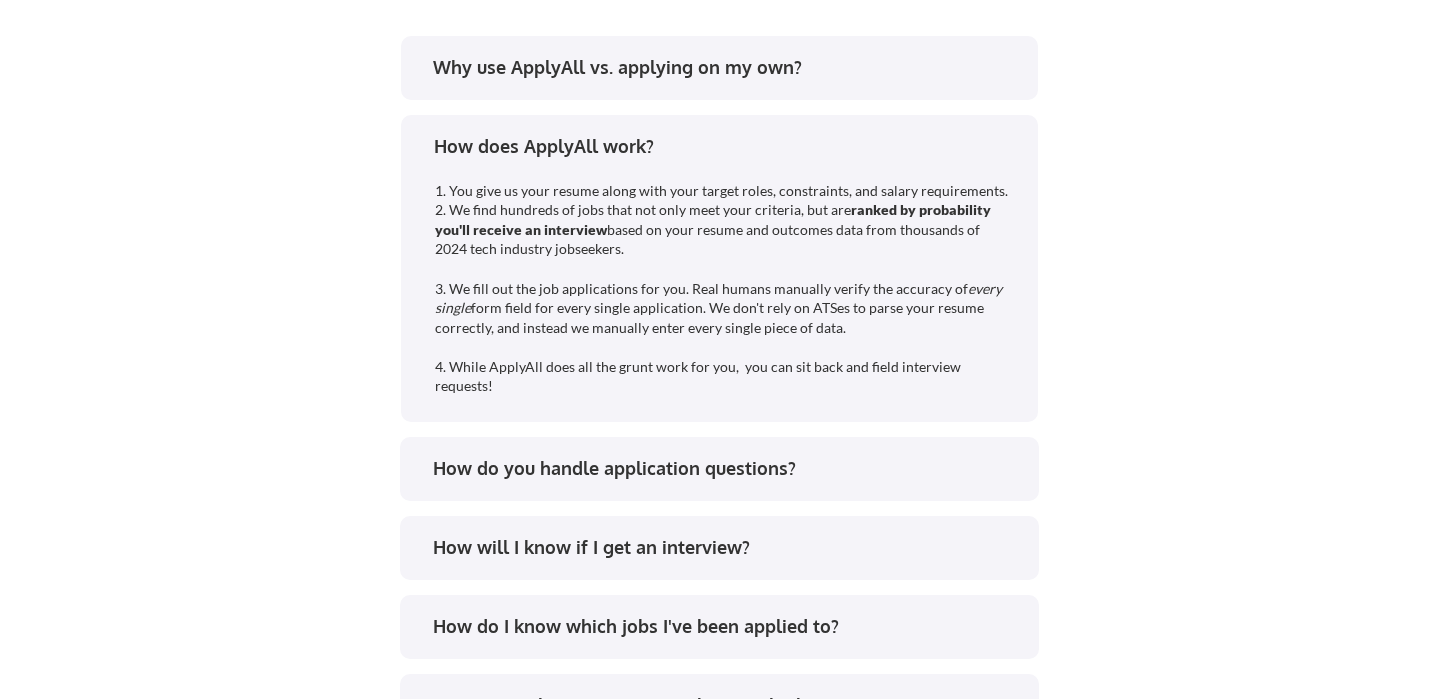 click on "1. You give us your resume along with your target roles, constraints, and salary requirements.
2. We find hundreds of jobs that not only meet your criteria, but are  ranked by probability you'll receive an interview  based on your resume and outcomes data from thousands of 2024 tech industry jobseekers. 3. We fill out the job applications for you. Real humans manually verify the accuracy of  every single  form field for every single application. We don't rely on ATSes to parse your resume correctly, and instead we manually enter every single piece of data. 4. While ApplyAll does all the grunt work for you,  you can sit back and field interview requests!" at bounding box center [715, 289] 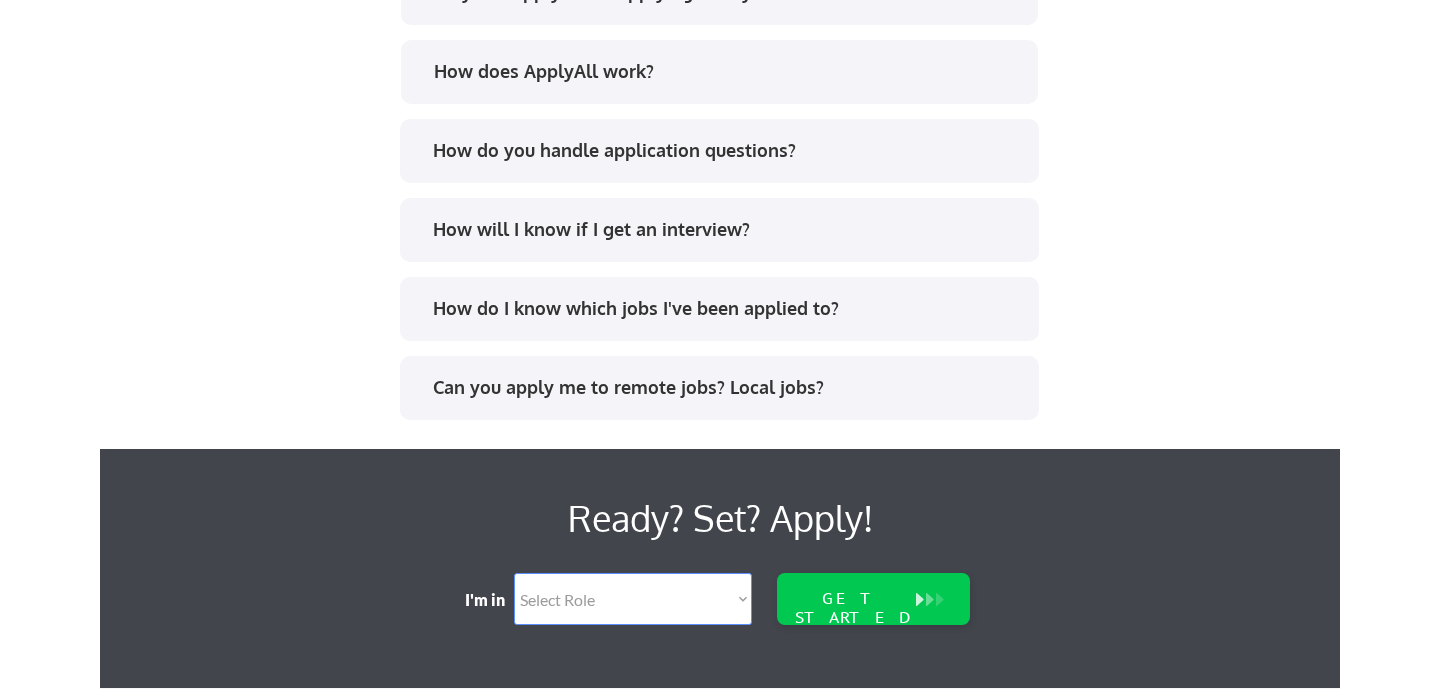 scroll, scrollTop: 3985, scrollLeft: 0, axis: vertical 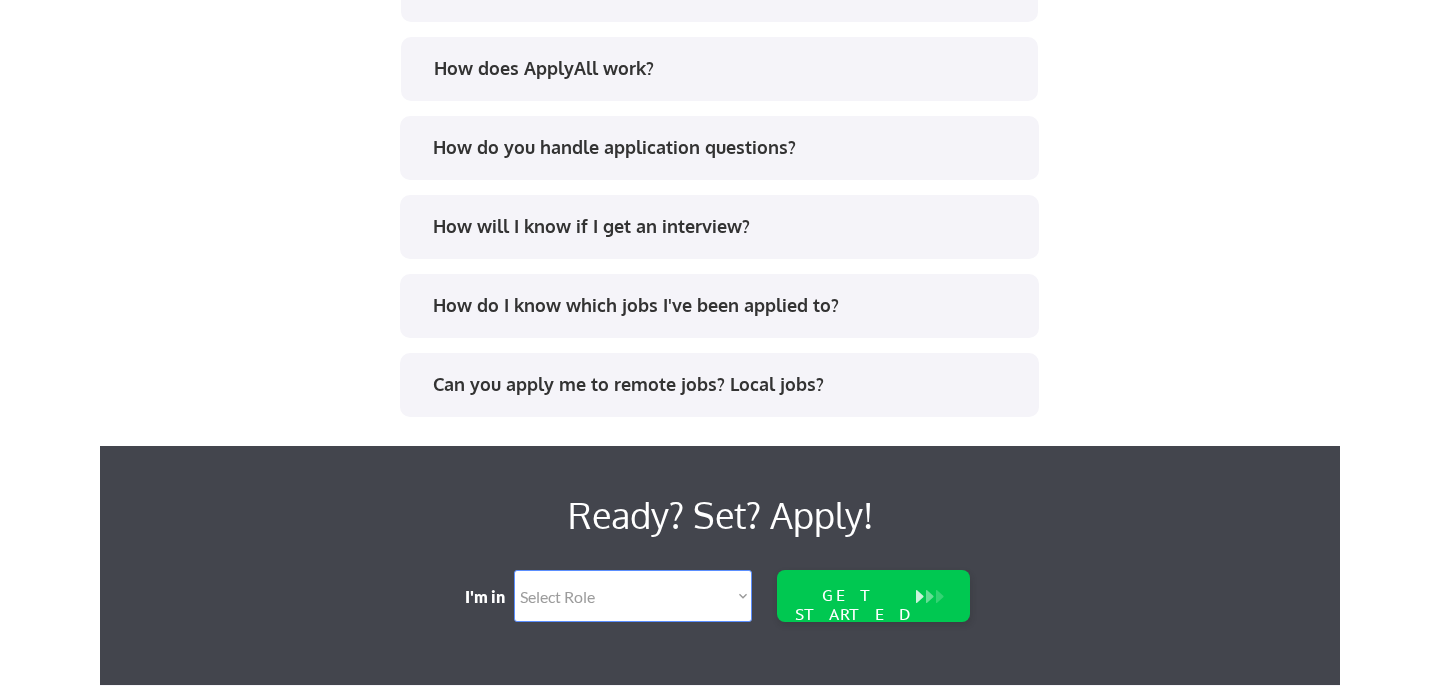 click on "How do you handle application questions?" at bounding box center (726, 147) 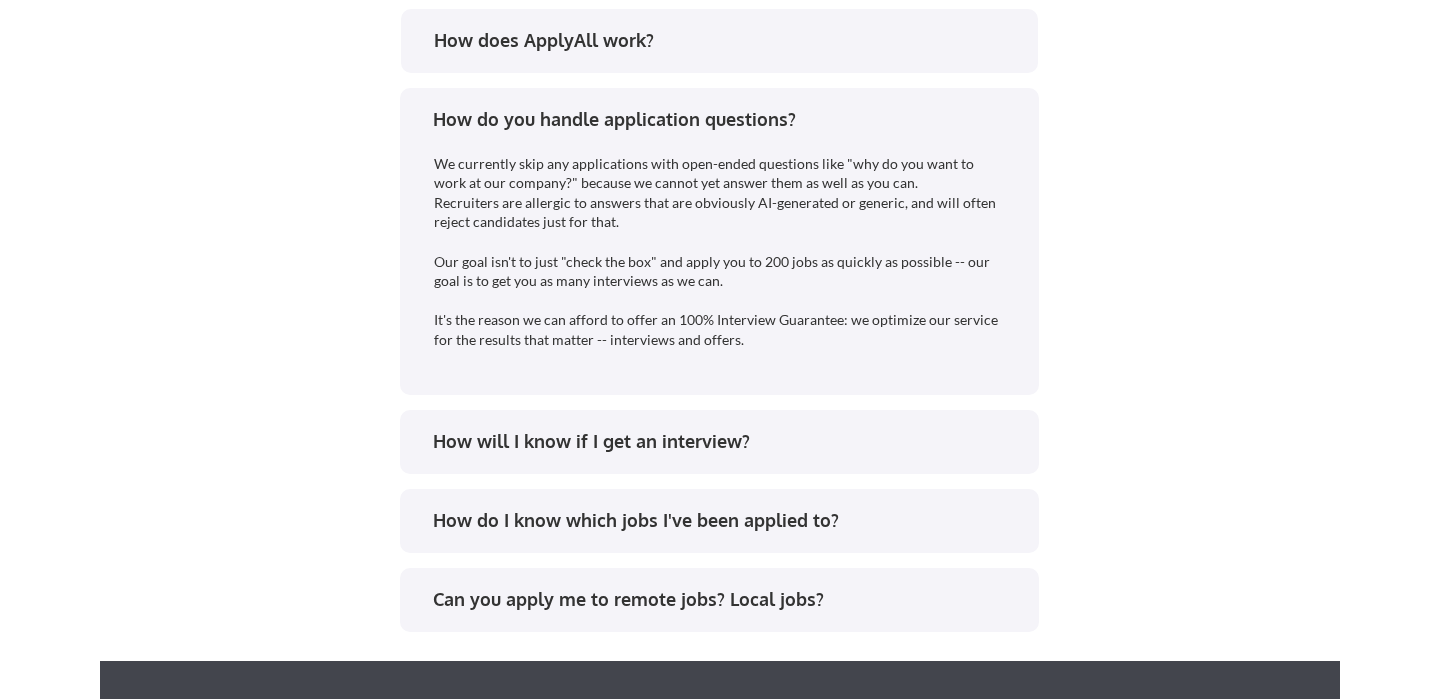 scroll, scrollTop: 4017, scrollLeft: 0, axis: vertical 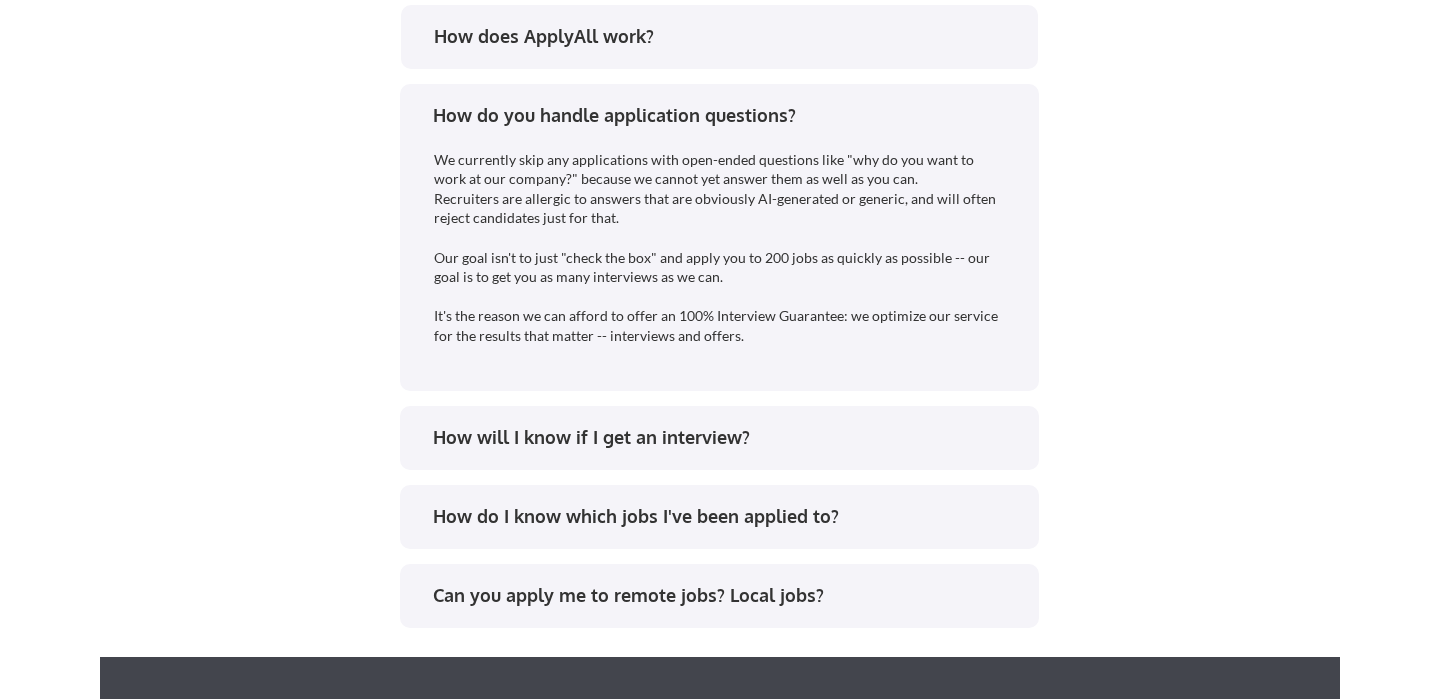 click on "We currently skip any applications with open-ended questions like "why do you want to work at our company?" because we cannot yet answer them as well as you can.
Recruiters are allergic to answers that are obviously AI-generated or generic, and will often reject candidates just for that.  Our goal isn't to just "check the box" and apply you to 200 jobs as quickly as possible -- our goal is to get you as many interviews as we can. It's the reason we can afford to offer an 100% Interview Guarantee: we optimize our service for the results that matter -- interviews and offers." at bounding box center (721, 248) 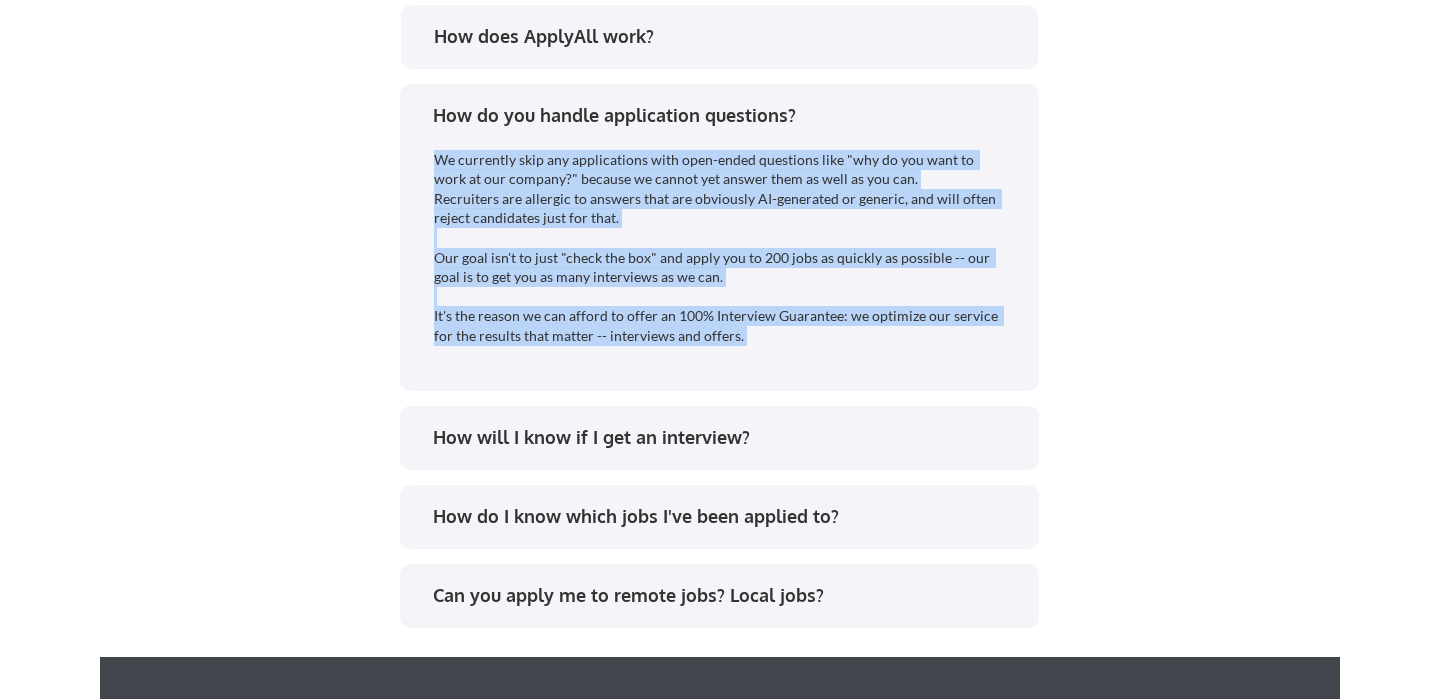 drag, startPoint x: 917, startPoint y: 179, endPoint x: 963, endPoint y: 333, distance: 160.72336 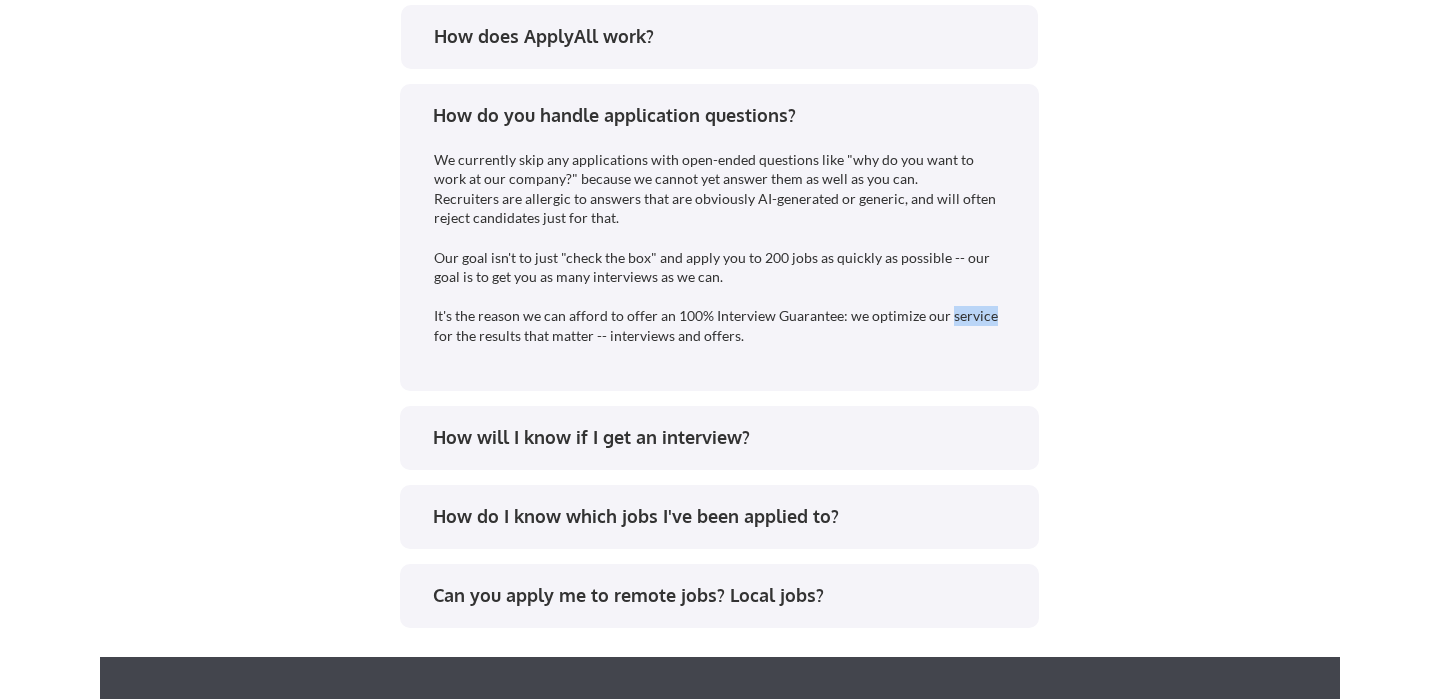 click on "We currently skip any applications with open-ended questions like "why do you want to work at our company?" because we cannot yet answer them as well as you can.
Recruiters are allergic to answers that are obviously AI-generated or generic, and will often reject candidates just for that.  Our goal isn't to just "check the box" and apply you to 200 jobs as quickly as possible -- our goal is to get you as many interviews as we can. It's the reason we can afford to offer an 100% Interview Guarantee: we optimize our service for the results that matter -- interviews and offers." at bounding box center (721, 248) 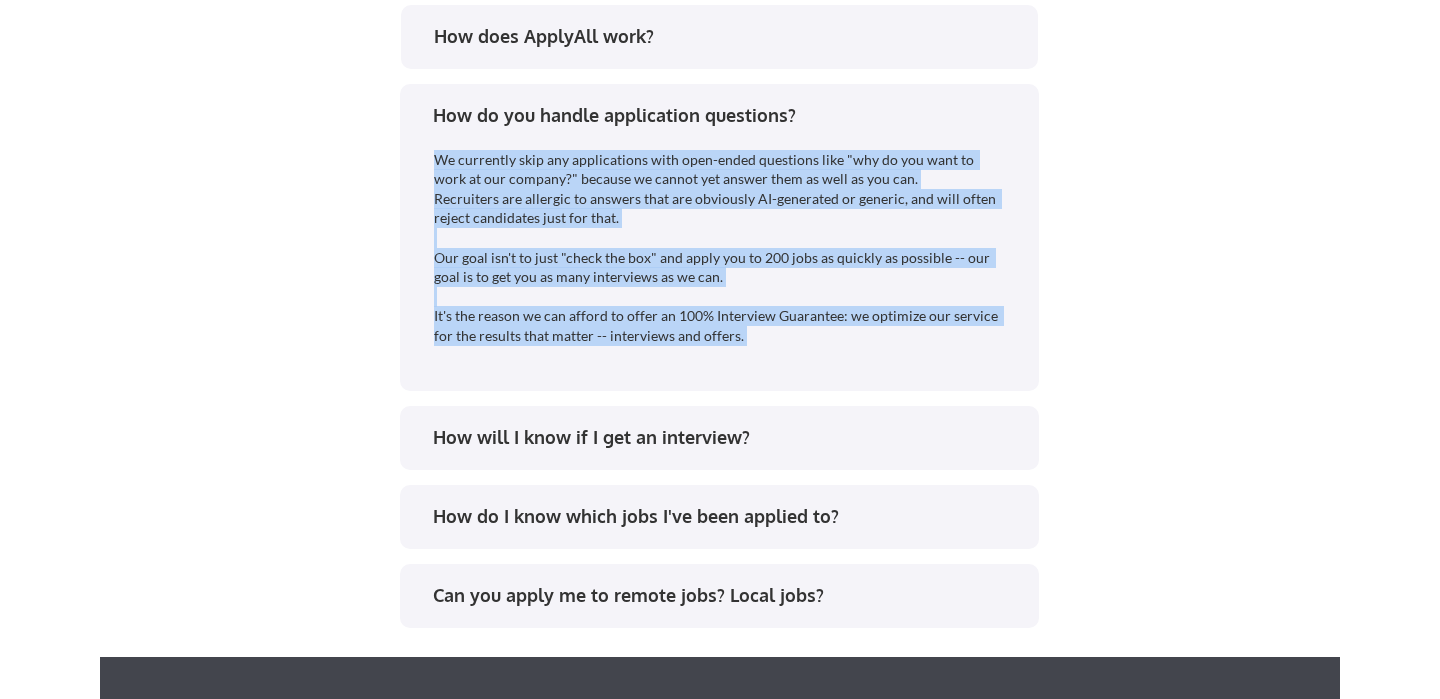 drag, startPoint x: 963, startPoint y: 333, endPoint x: 947, endPoint y: 154, distance: 179.71365 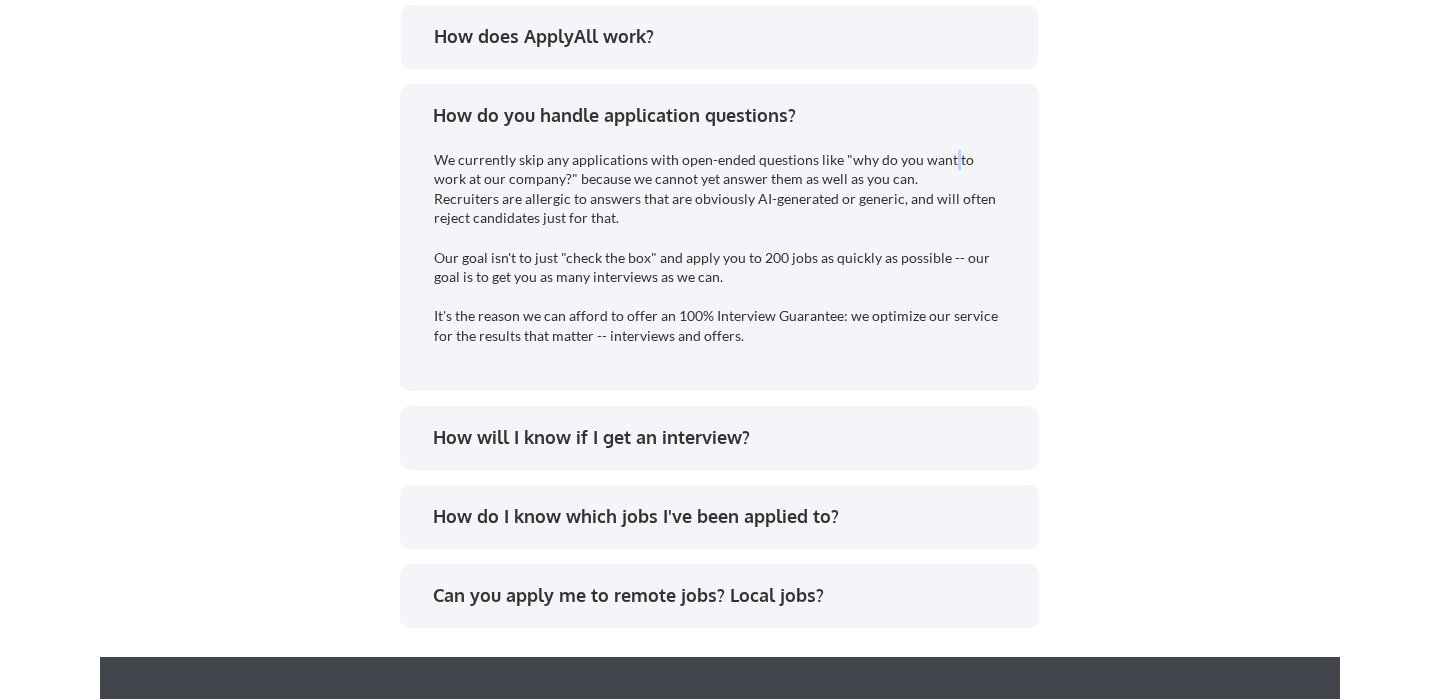 click on "We currently skip any applications with open-ended questions like "why do you want to work at our company?" because we cannot yet answer them as well as you can.
Recruiters are allergic to answers that are obviously AI-generated or generic, and will often reject candidates just for that.  Our goal isn't to just "check the box" and apply you to 200 jobs as quickly as possible -- our goal is to get you as many interviews as we can. It's the reason we can afford to offer an 100% Interview Guarantee: we optimize our service for the results that matter -- interviews and offers." at bounding box center [721, 248] 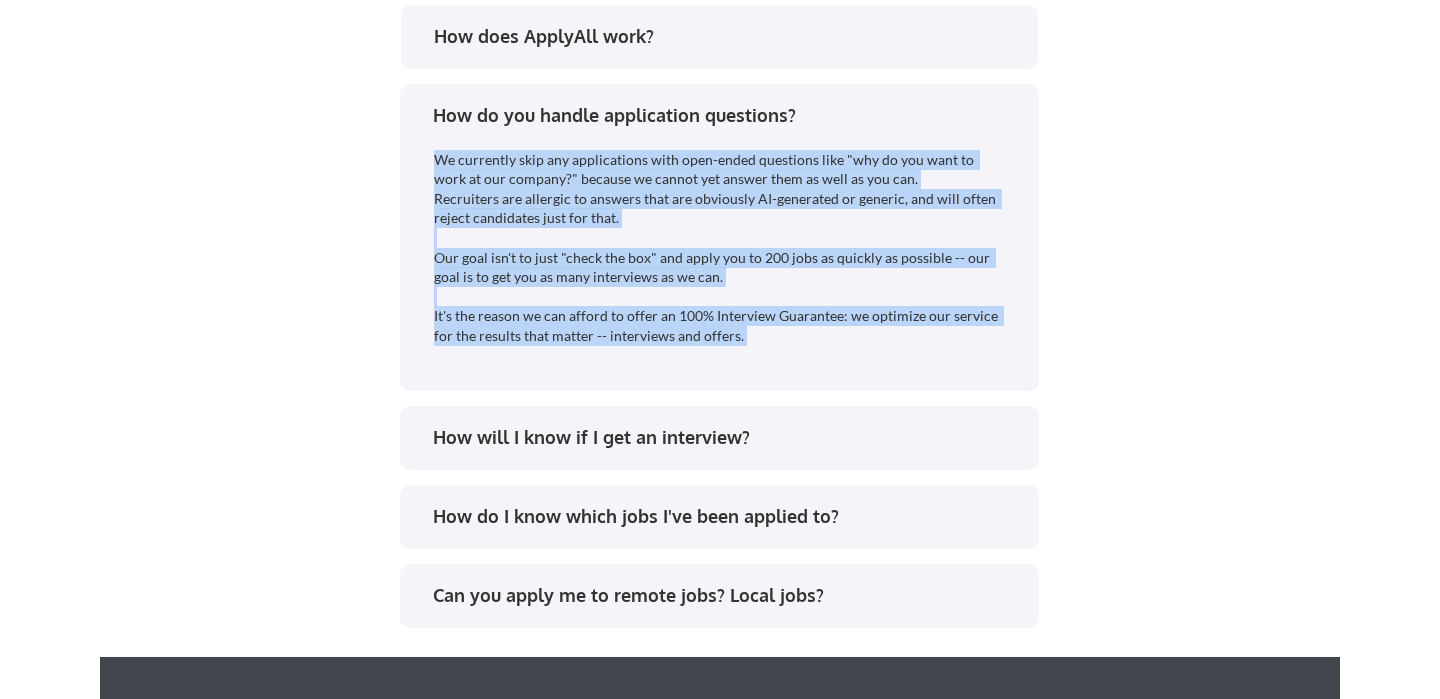 drag, startPoint x: 947, startPoint y: 154, endPoint x: 962, endPoint y: 331, distance: 177.63446 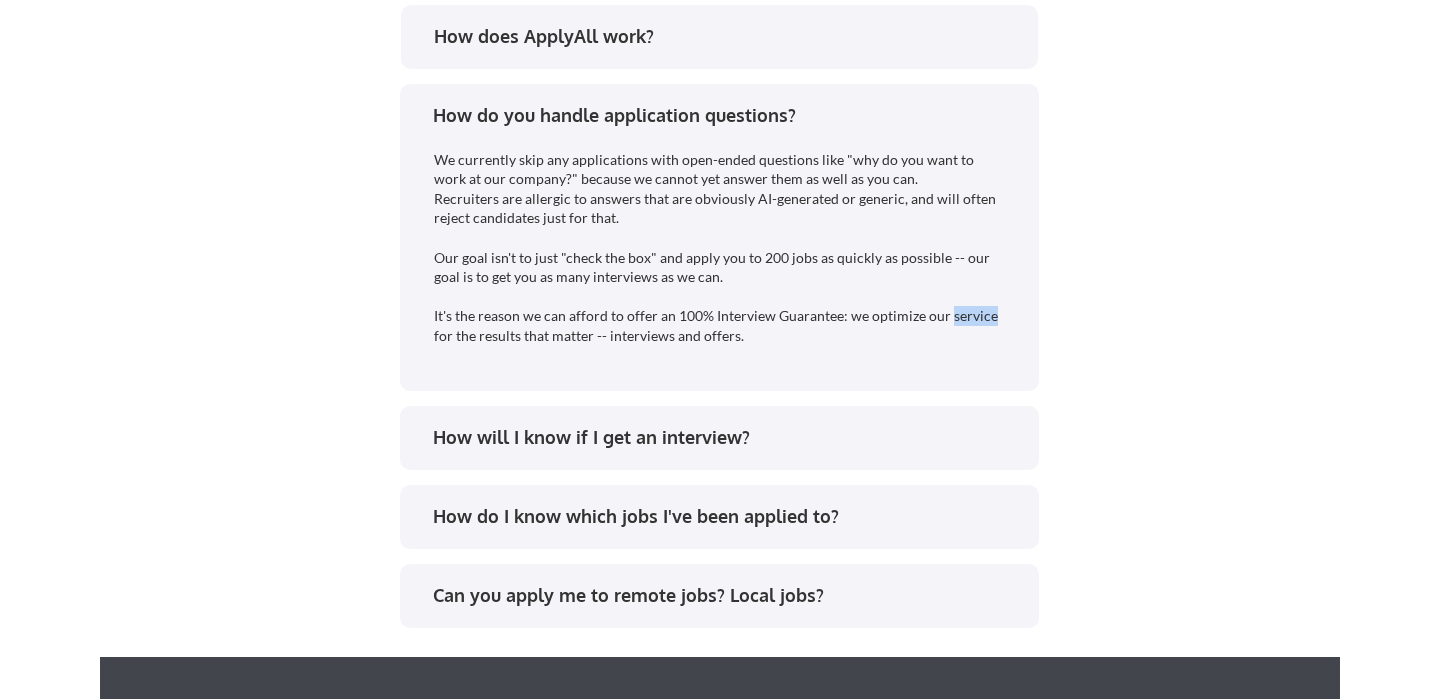 click on "We currently skip any applications with open-ended questions like "why do you want to work at our company?" because we cannot yet answer them as well as you can.
Recruiters are allergic to answers that are obviously AI-generated or generic, and will often reject candidates just for that.  Our goal isn't to just "check the box" and apply you to 200 jobs as quickly as possible -- our goal is to get you as many interviews as we can. It's the reason we can afford to offer an 100% Interview Guarantee: we optimize our service for the results that matter -- interviews and offers." at bounding box center [721, 248] 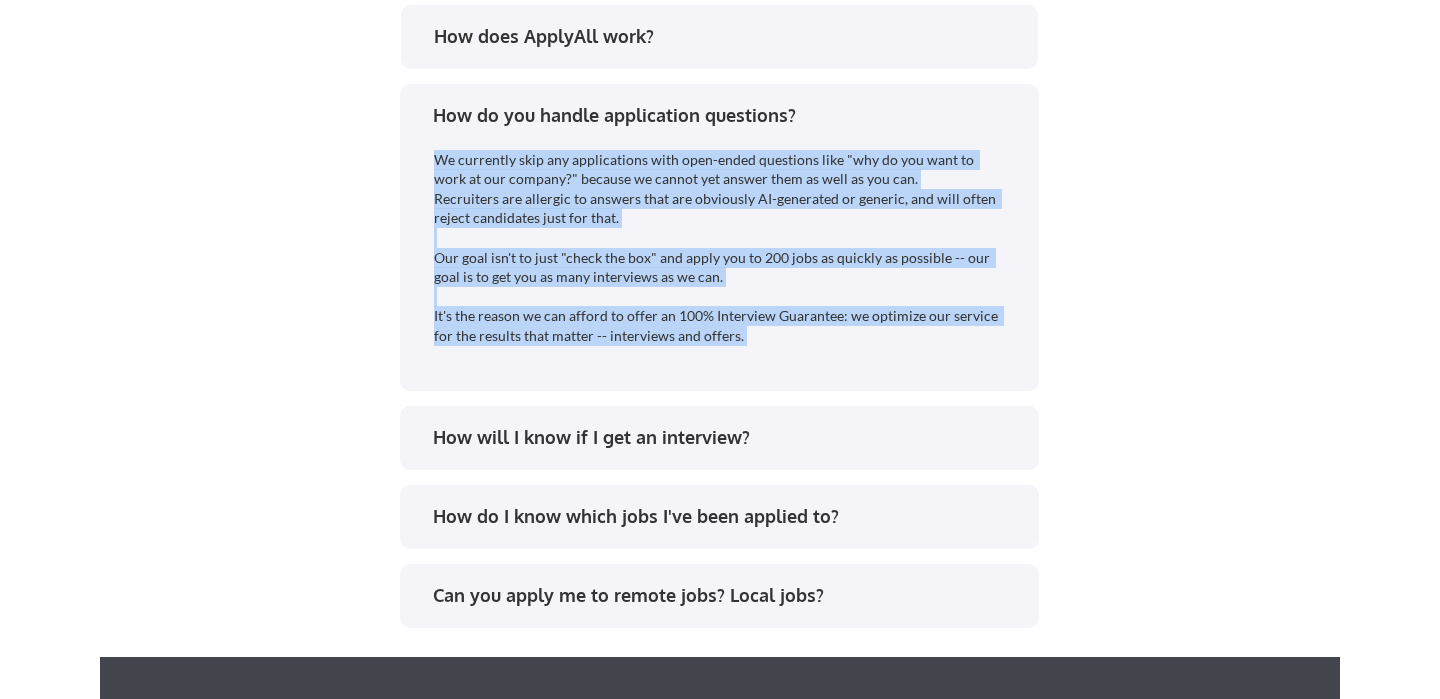 drag, startPoint x: 962, startPoint y: 331, endPoint x: 889, endPoint y: 158, distance: 187.77113 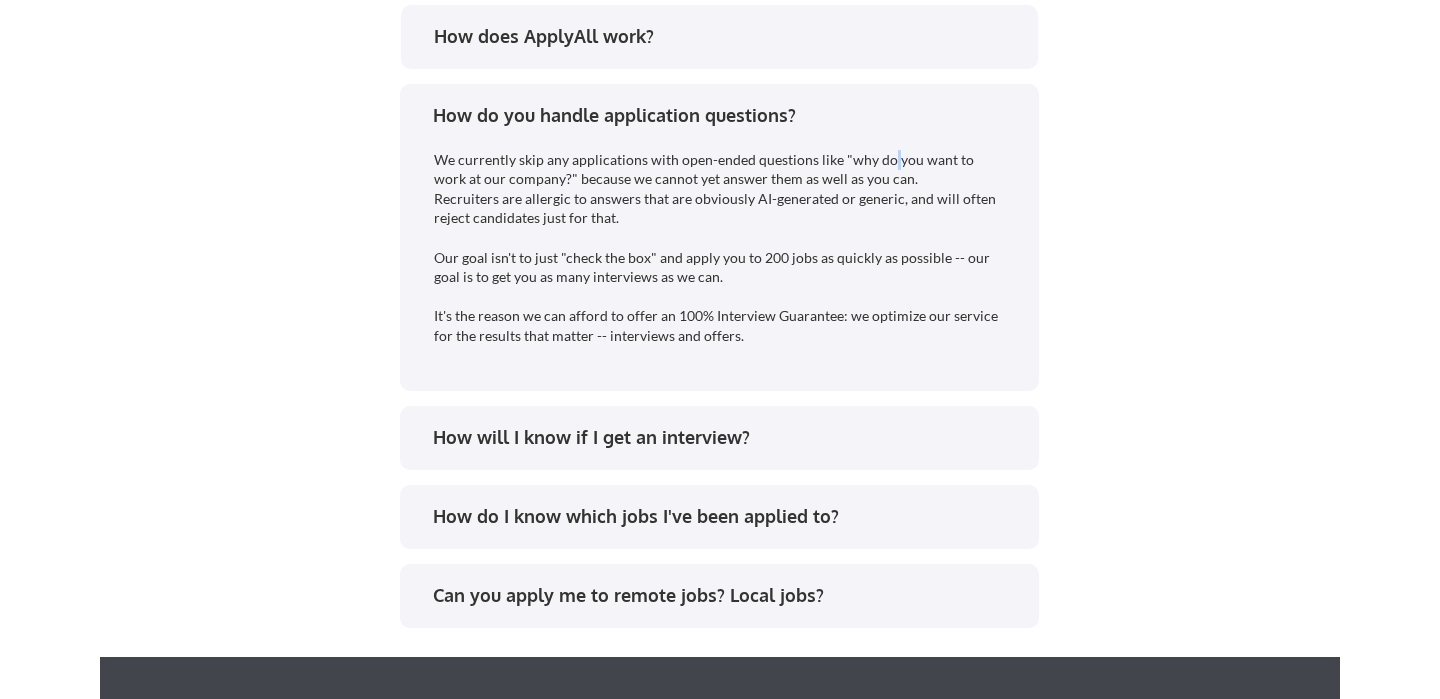 click on "We currently skip any applications with open-ended questions like "why do you want to work at our company?" because we cannot yet answer them as well as you can.
Recruiters are allergic to answers that are obviously AI-generated or generic, and will often reject candidates just for that.  Our goal isn't to just "check the box" and apply you to 200 jobs as quickly as possible -- our goal is to get you as many interviews as we can. It's the reason we can afford to offer an 100% Interview Guarantee: we optimize our service for the results that matter -- interviews and offers." at bounding box center [721, 248] 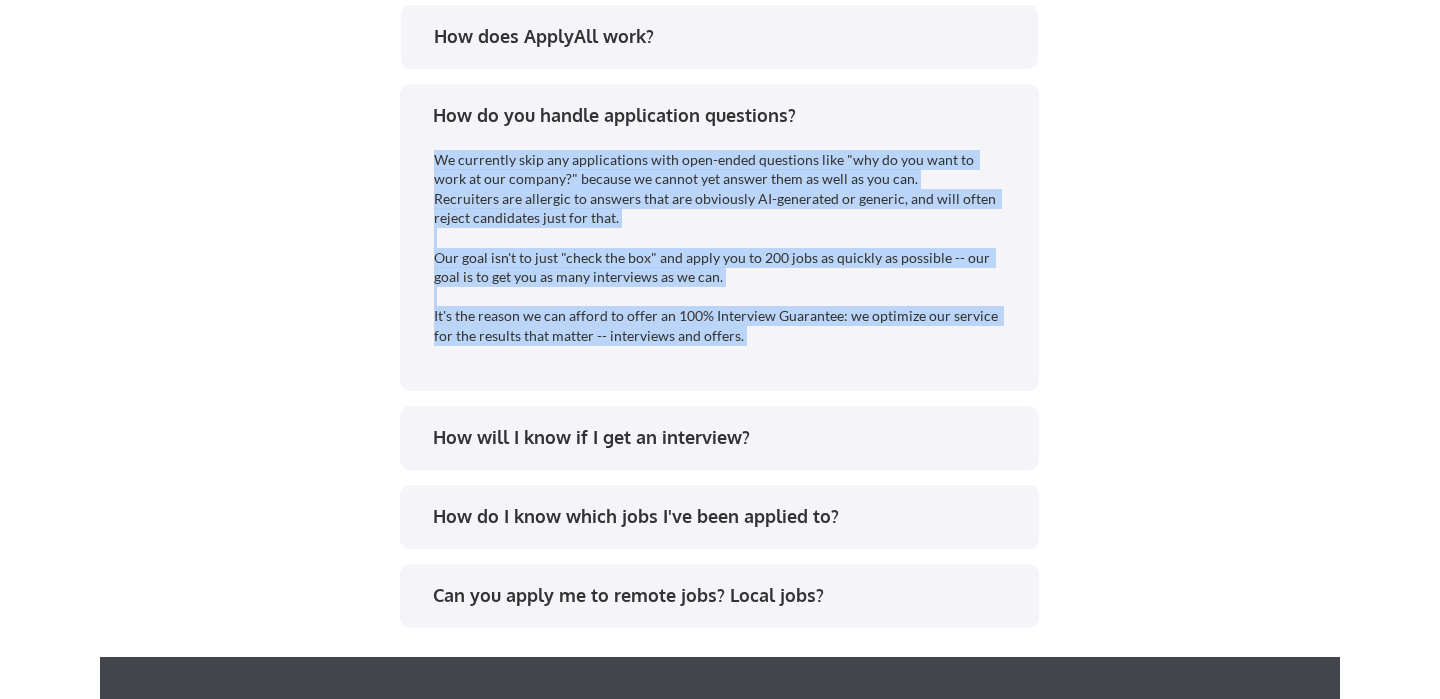 drag, startPoint x: 889, startPoint y: 158, endPoint x: 892, endPoint y: 338, distance: 180.025 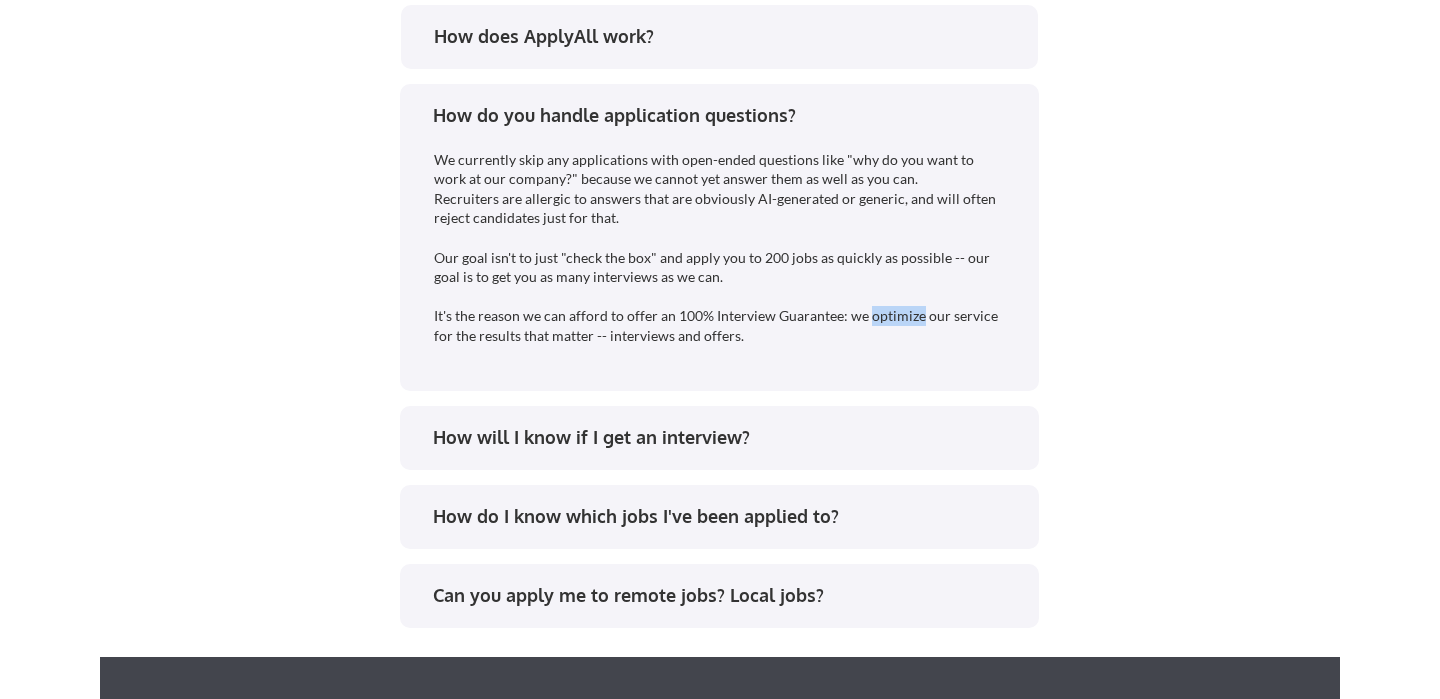click on "We currently skip any applications with open-ended questions like "why do you want to work at our company?" because we cannot yet answer them as well as you can.
Recruiters are allergic to answers that are obviously AI-generated or generic, and will often reject candidates just for that.  Our goal isn't to just "check the box" and apply you to 200 jobs as quickly as possible -- our goal is to get you as many interviews as we can. It's the reason we can afford to offer an 100% Interview Guarantee: we optimize our service for the results that matter -- interviews and offers." at bounding box center [721, 248] 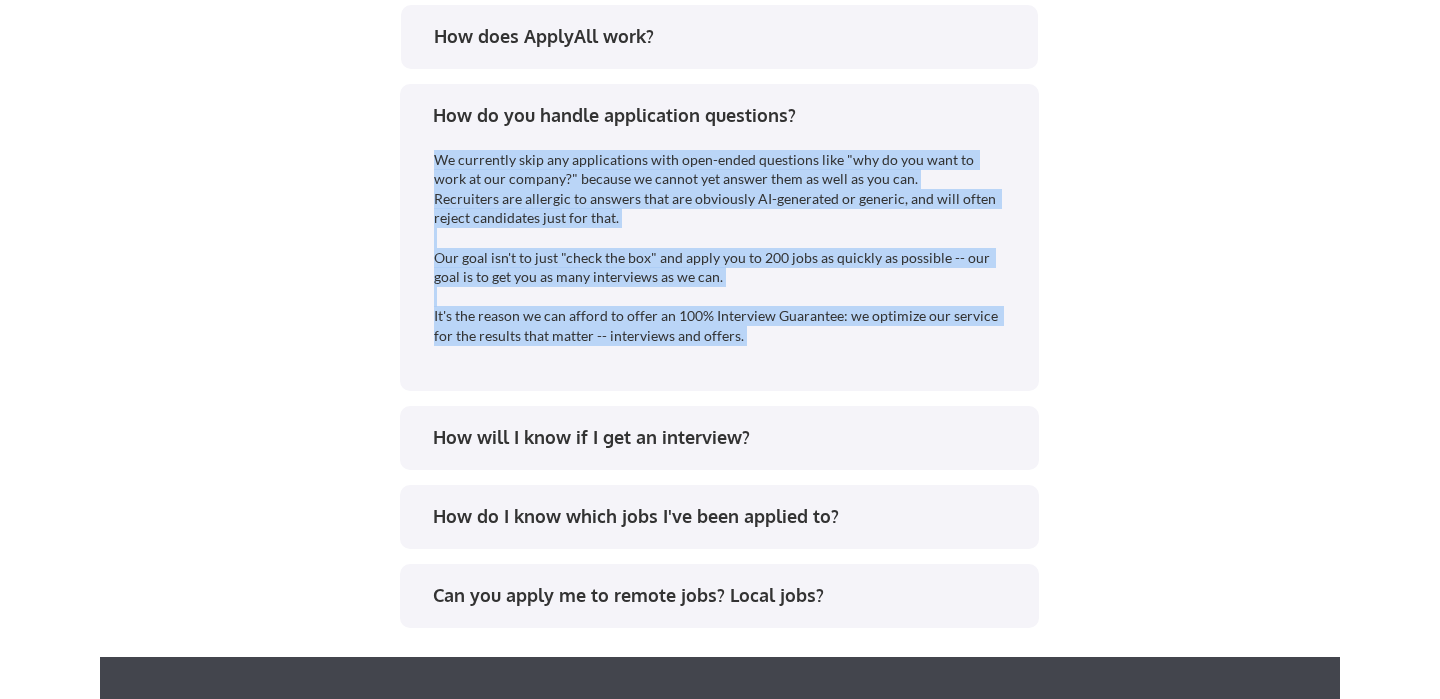drag, startPoint x: 891, startPoint y: 338, endPoint x: 855, endPoint y: 189, distance: 153.28731 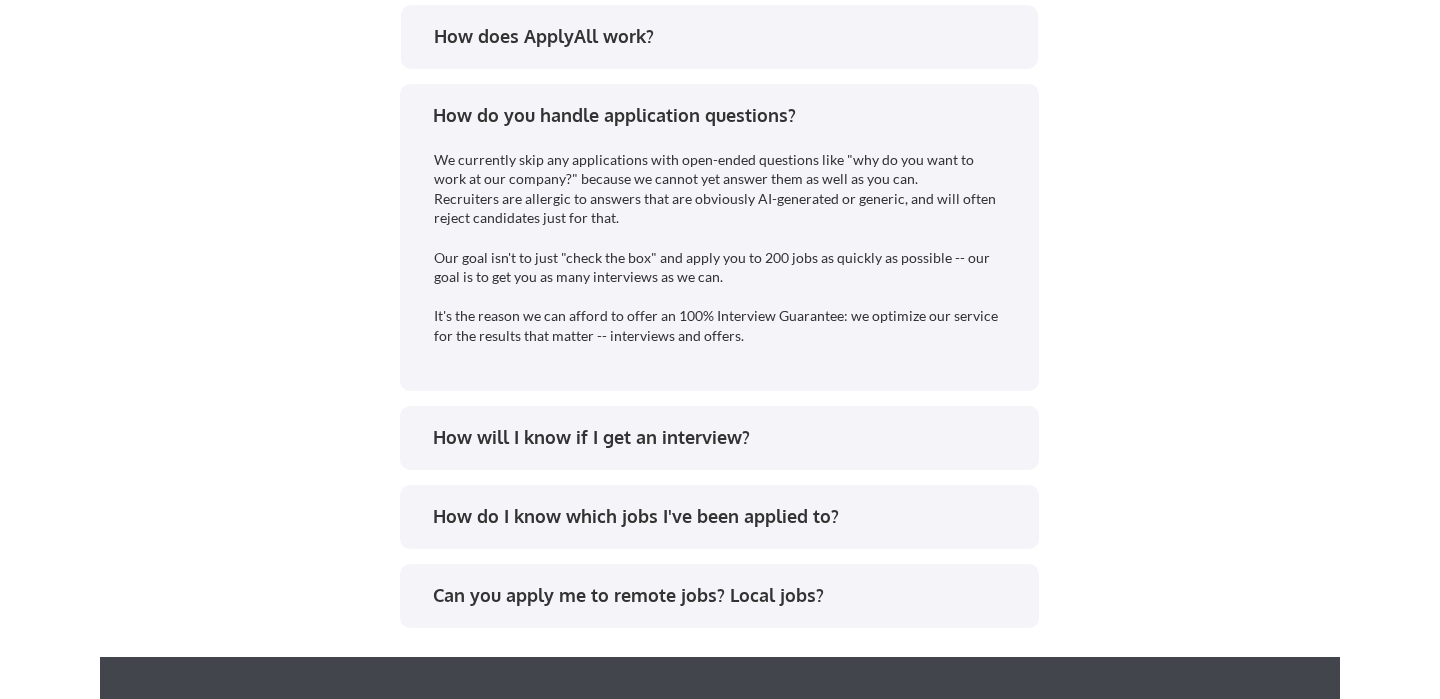 click on "We currently skip any applications with open-ended questions like "why do you want to work at our company?" because we cannot yet answer them as well as you can.
Recruiters are allergic to answers that are obviously AI-generated or generic, and will often reject candidates just for that.  Our goal isn't to just "check the box" and apply you to 200 jobs as quickly as possible -- our goal is to get you as many interviews as we can. It's the reason we can afford to offer an 100% Interview Guarantee: we optimize our service for the results that matter -- interviews and offers." at bounding box center (721, 248) 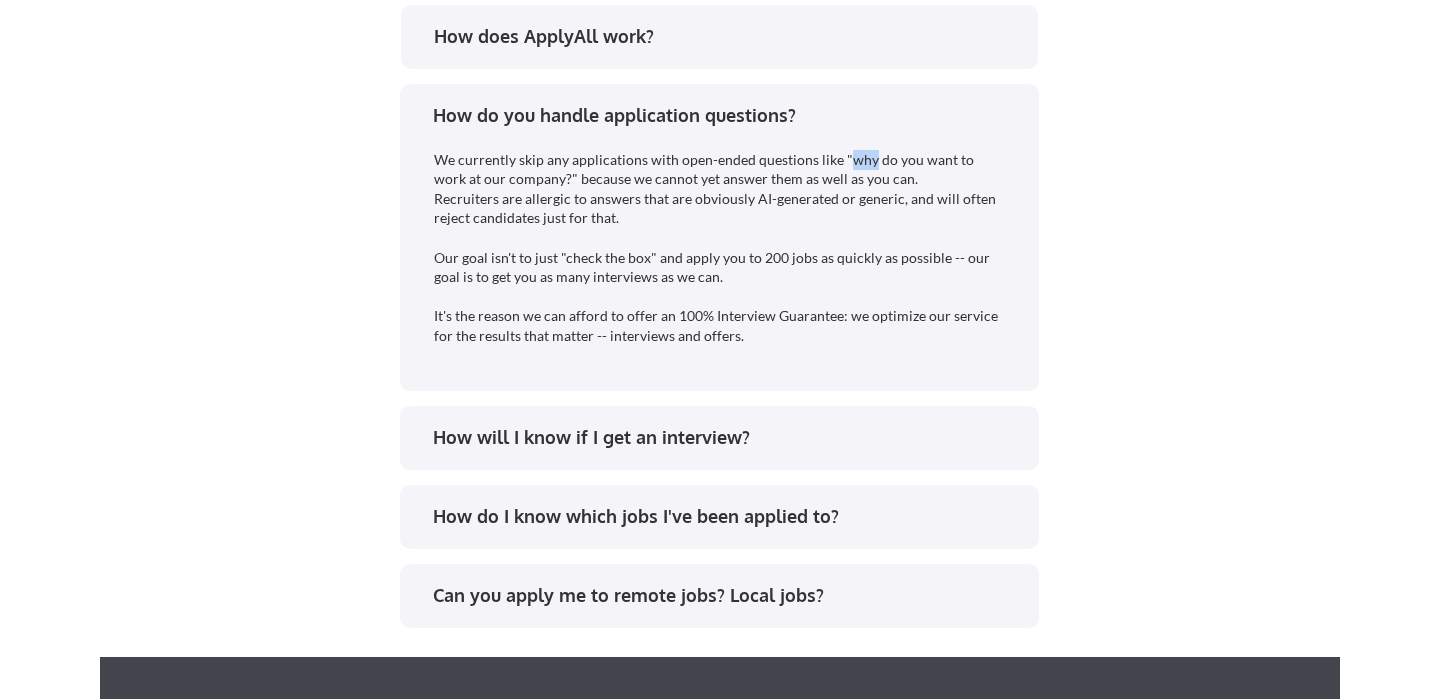 click on "We currently skip any applications with open-ended questions like "why do you want to work at our company?" because we cannot yet answer them as well as you can.
Recruiters are allergic to answers that are obviously AI-generated or generic, and will often reject candidates just for that.  Our goal isn't to just "check the box" and apply you to 200 jobs as quickly as possible -- our goal is to get you as many interviews as we can. It's the reason we can afford to offer an 100% Interview Guarantee: we optimize our service for the results that matter -- interviews and offers." at bounding box center [721, 248] 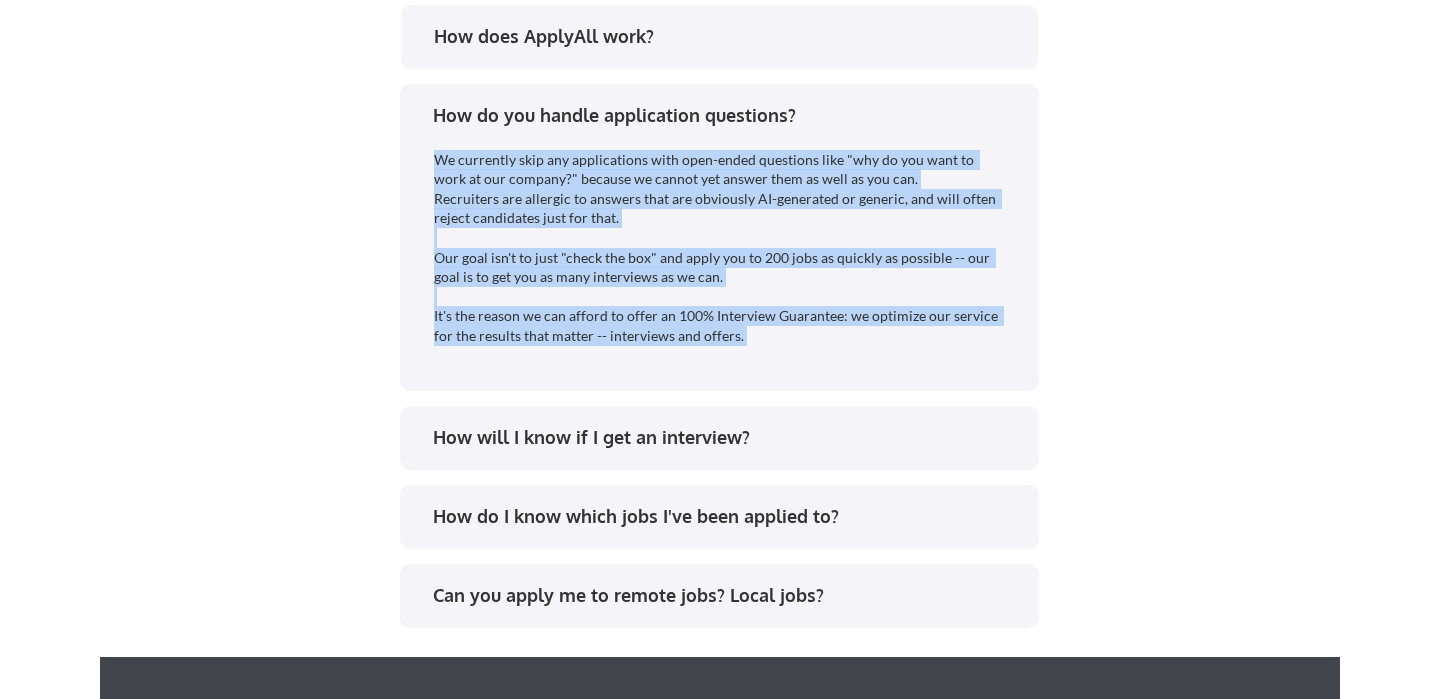 drag, startPoint x: 855, startPoint y: 164, endPoint x: 870, endPoint y: 339, distance: 175.64168 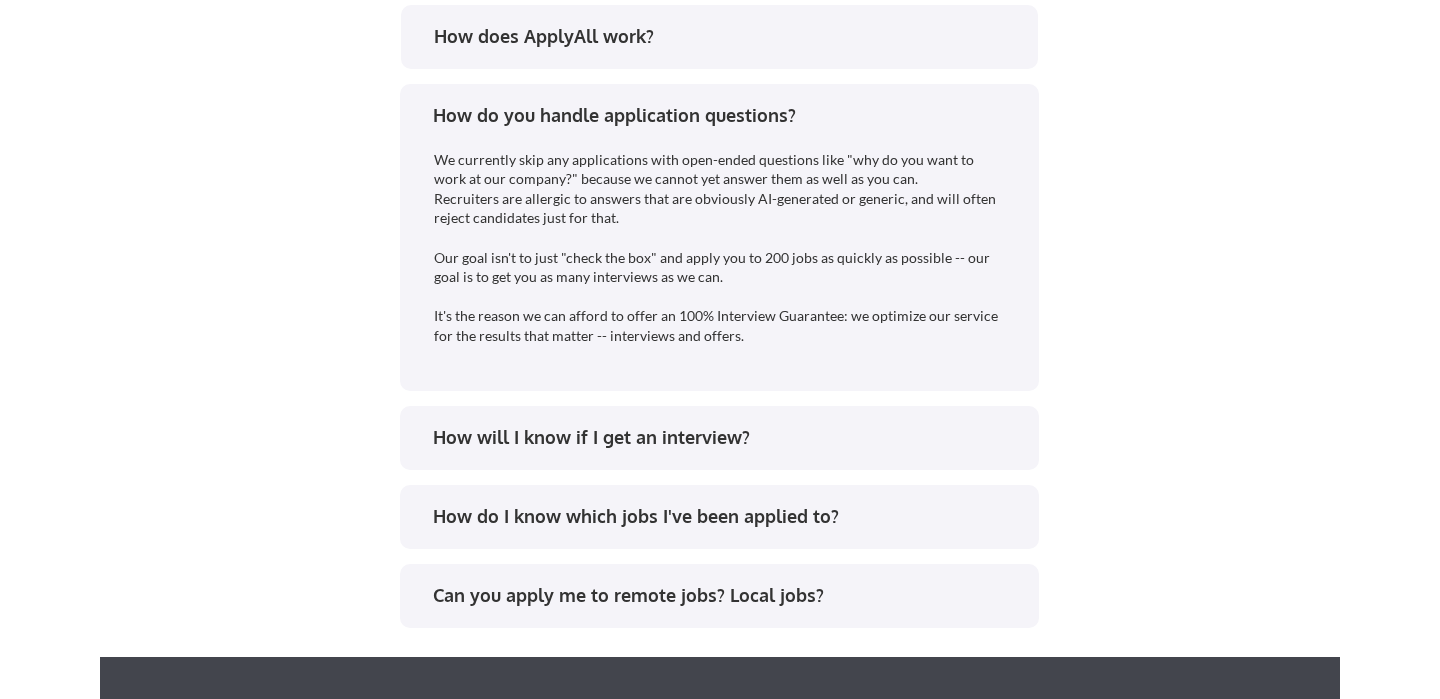 click on "How do you handle application questions?" at bounding box center [726, 115] 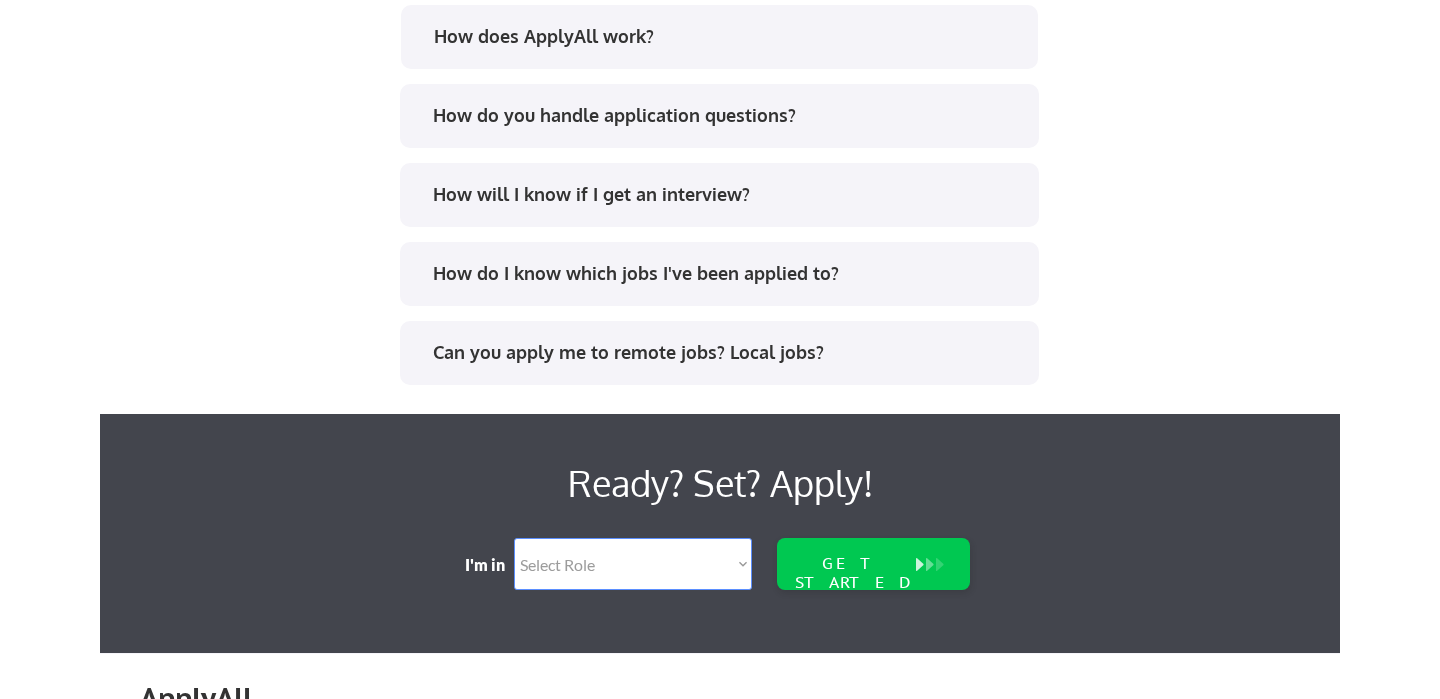 click on "How will I know if I get an interview?" at bounding box center (726, 194) 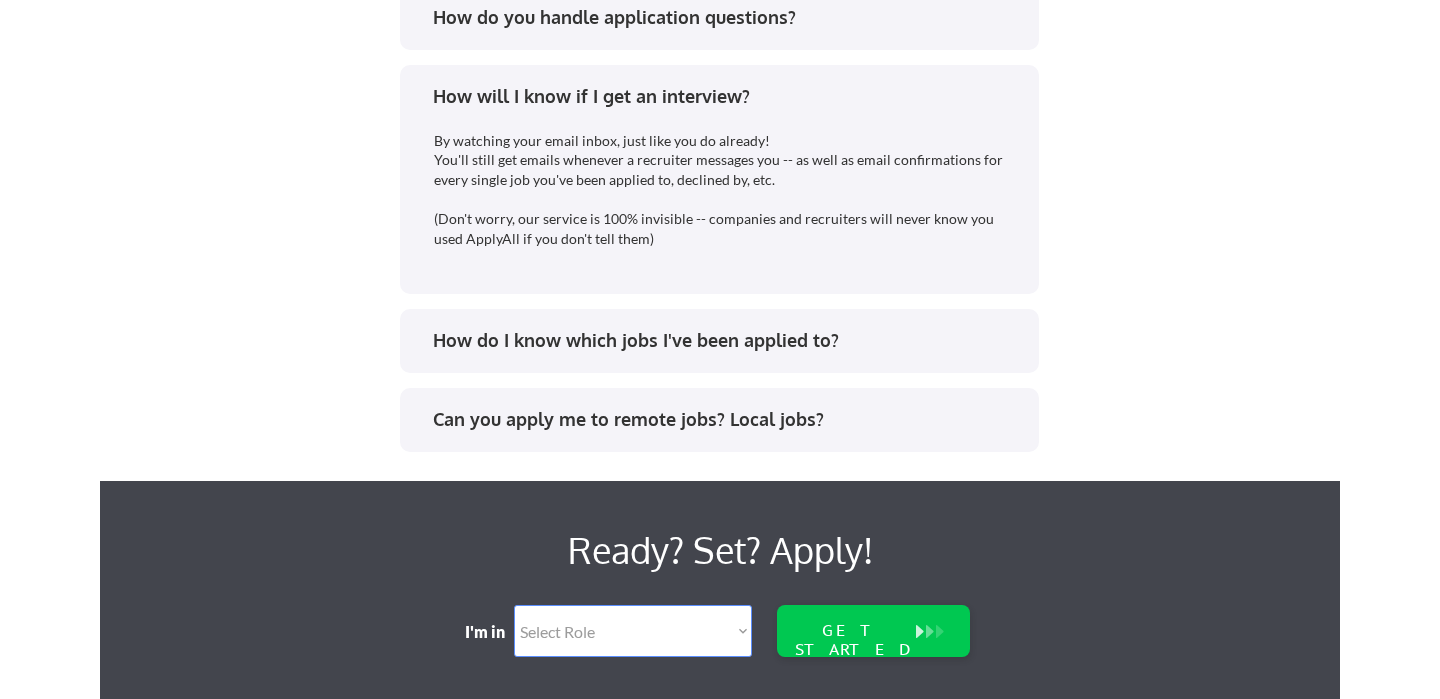 scroll, scrollTop: 4117, scrollLeft: 0, axis: vertical 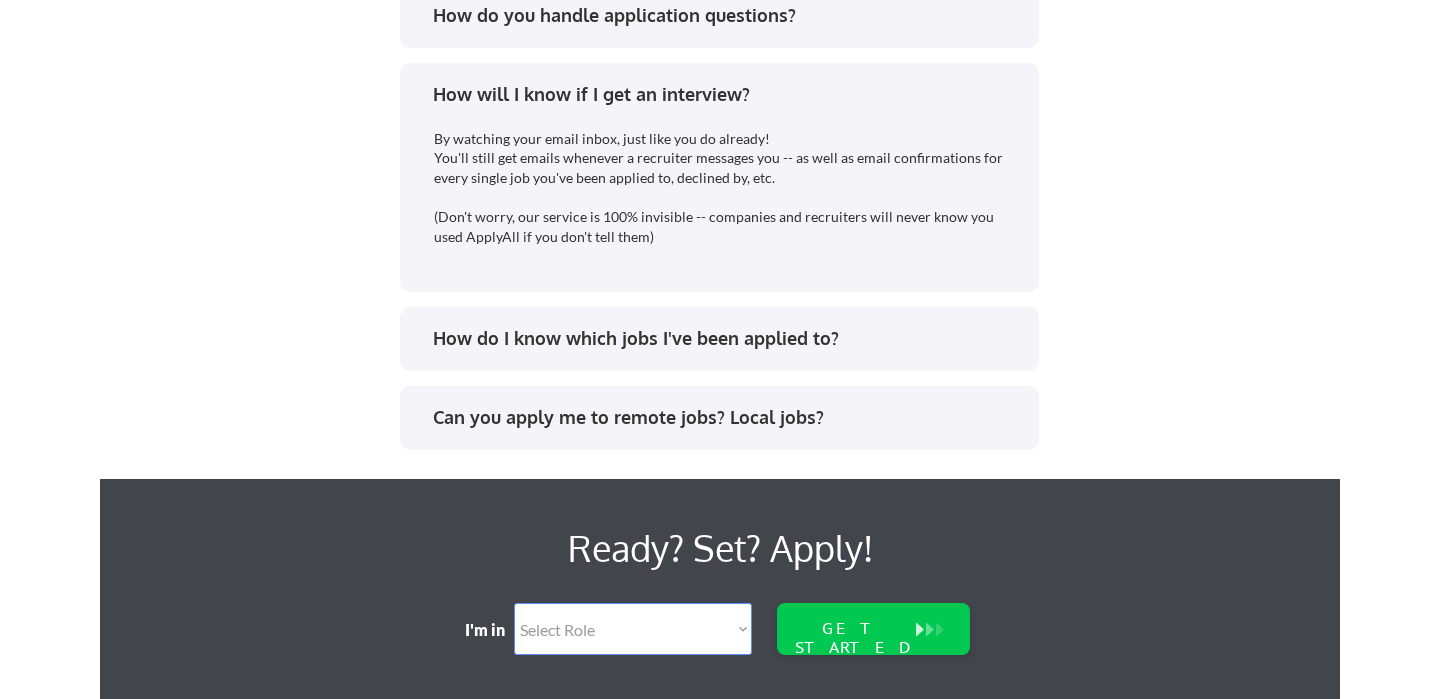 click on "By watching your email inbox, just like you do already!
You'll still get emails whenever a recruiter messages you -- as well as email confirmations for every single job you've been applied to, declined by, etc. (Don't worry, our service is 100% invisible -- companies and recruiters will never know you used ApplyAll if you don't tell them)" at bounding box center [721, 188] 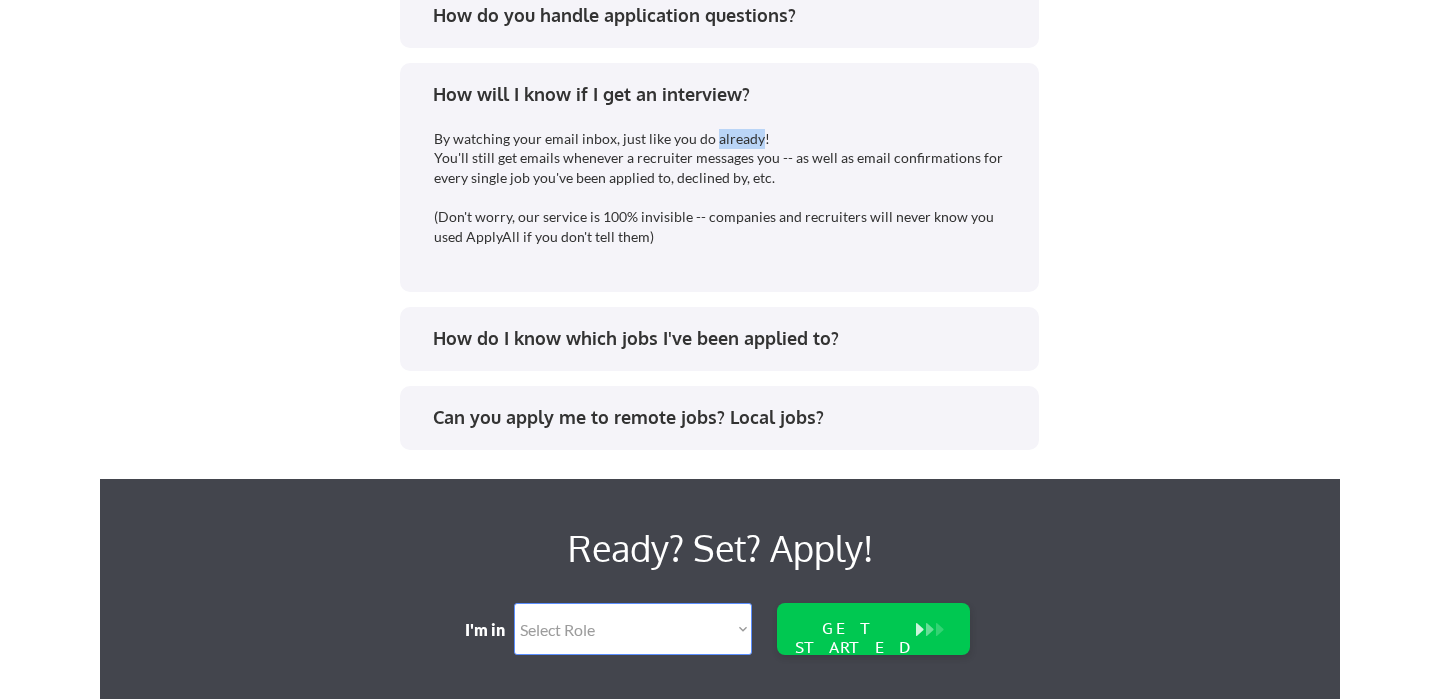 click on "By watching your email inbox, just like you do already!
You'll still get emails whenever a recruiter messages you -- as well as email confirmations for every single job you've been applied to, declined by, etc. (Don't worry, our service is 100% invisible -- companies and recruiters will never know you used ApplyAll if you don't tell them)" at bounding box center (721, 188) 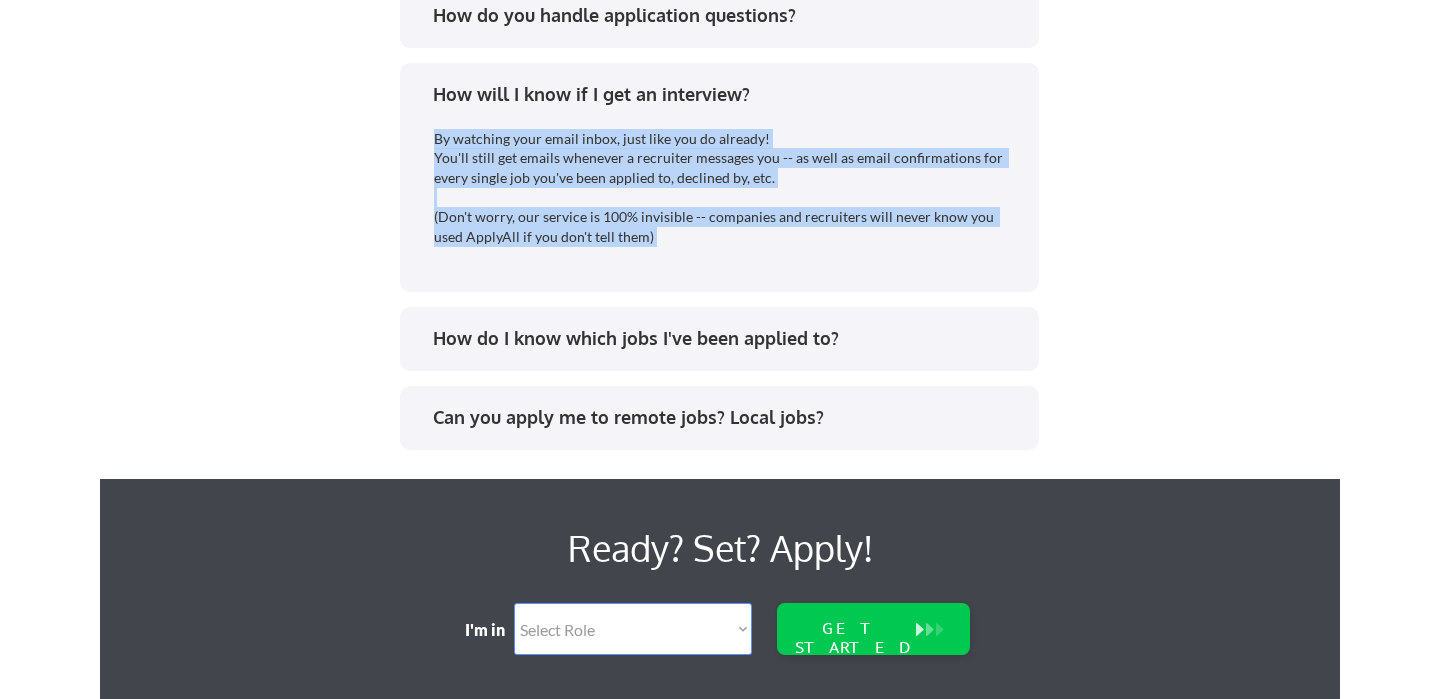 drag, startPoint x: 728, startPoint y: 129, endPoint x: 809, endPoint y: 248, distance: 143.95139 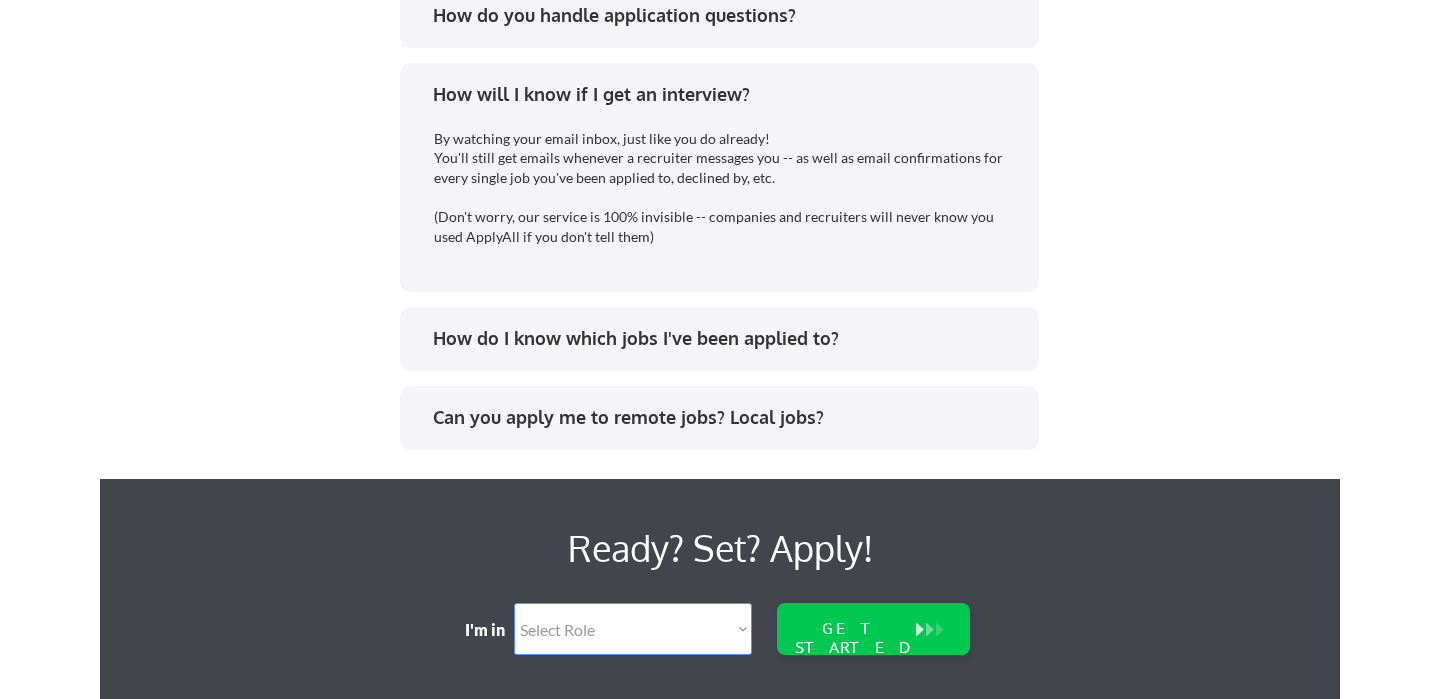 click on "By watching your email inbox, just like you do already!
You'll still get emails whenever a recruiter messages you -- as well as email confirmations for every single job you've been applied to, declined by, etc. (Don't worry, our service is 100% invisible -- companies and recruiters will never know you used ApplyAll if you don't tell them)" at bounding box center [721, 188] 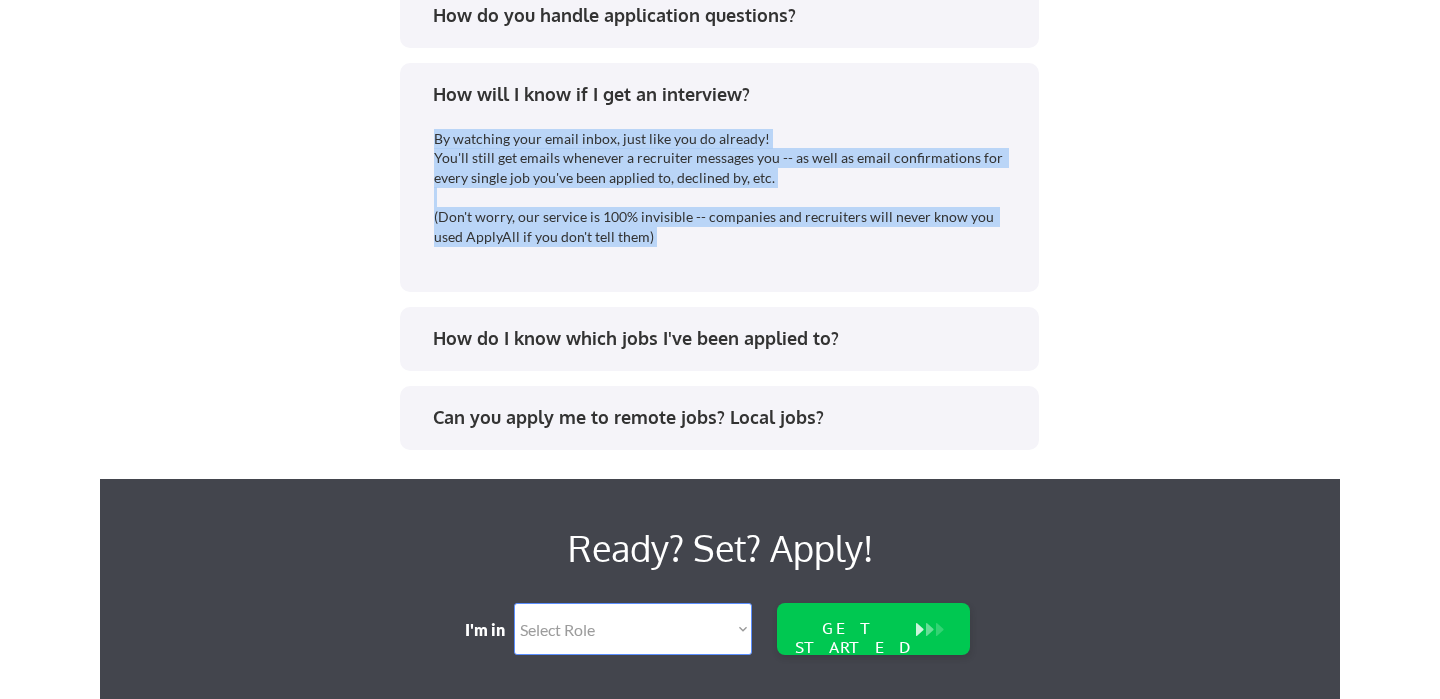 drag, startPoint x: 809, startPoint y: 248, endPoint x: 745, endPoint y: 137, distance: 128.12885 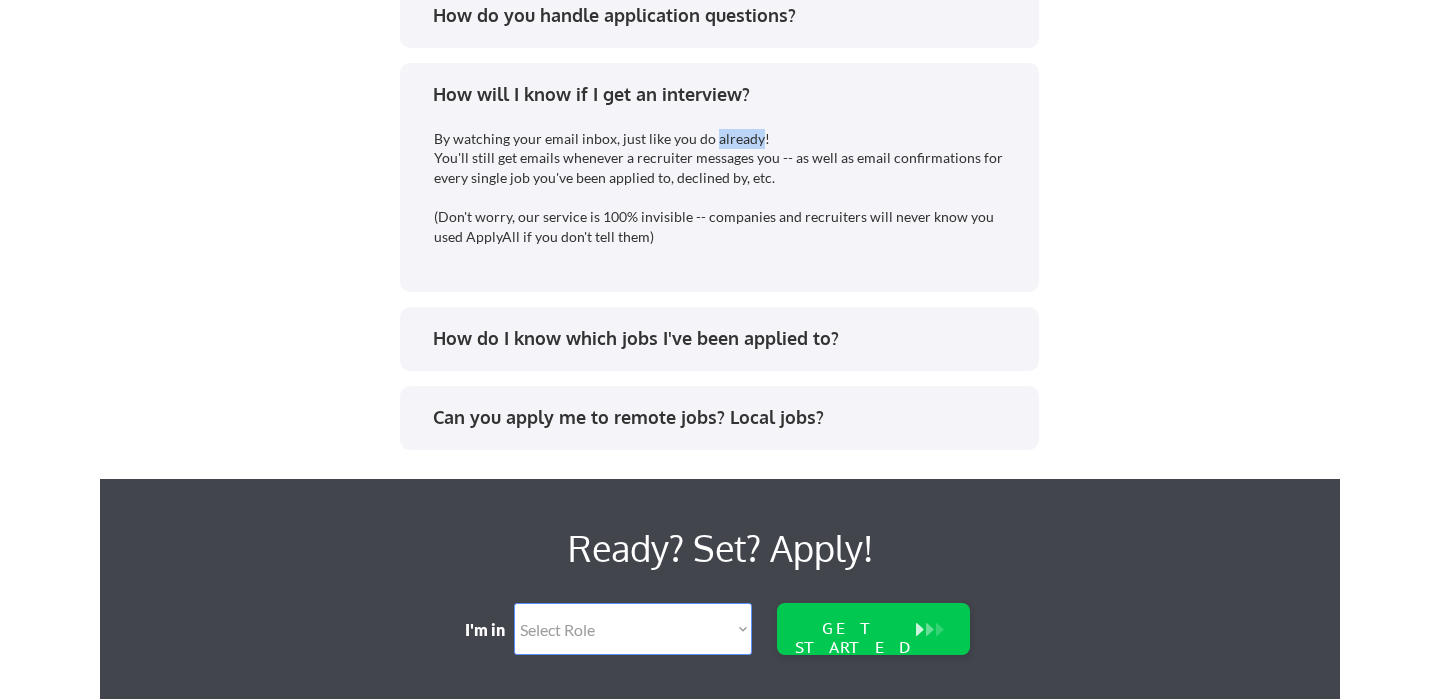 click on "By watching your email inbox, just like you do already!
You'll still get emails whenever a recruiter messages you -- as well as email confirmations for every single job you've been applied to, declined by, etc. (Don't worry, our service is 100% invisible -- companies and recruiters will never know you used ApplyAll if you don't tell them)" at bounding box center [721, 188] 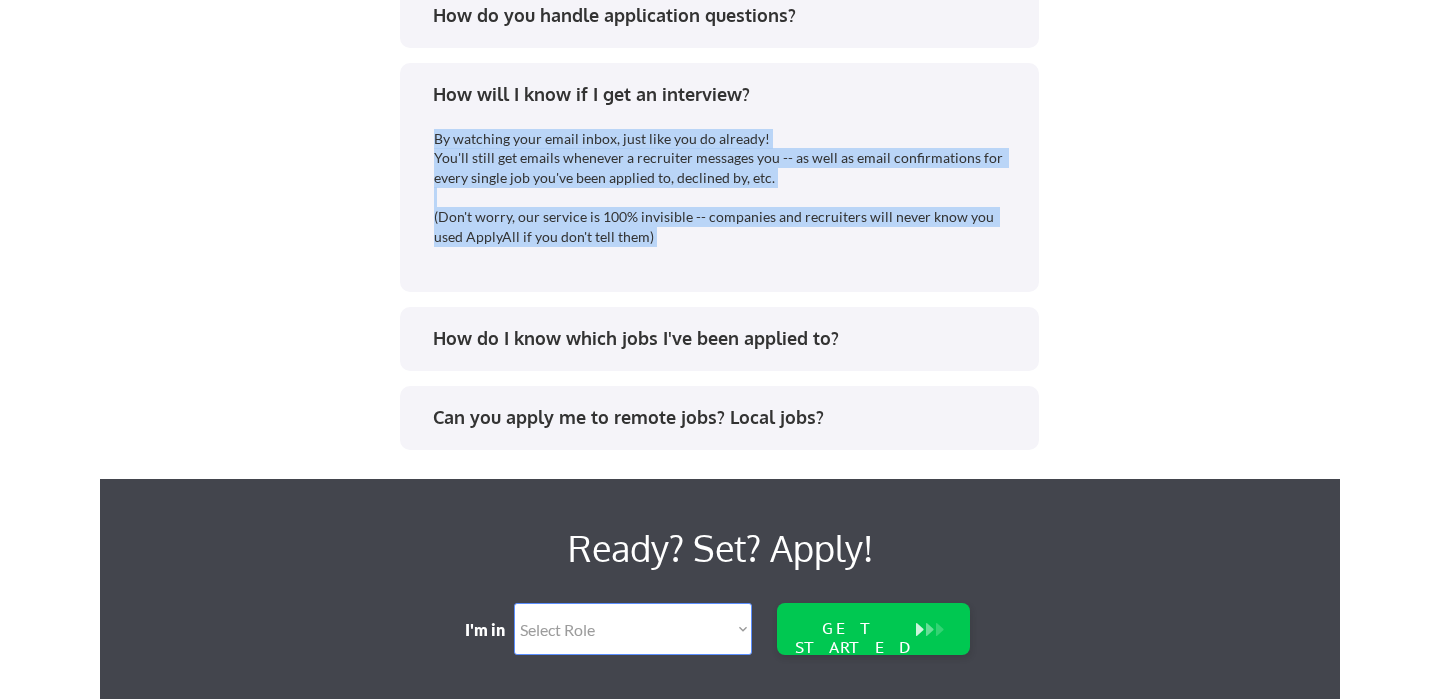 drag, startPoint x: 745, startPoint y: 137, endPoint x: 831, endPoint y: 238, distance: 132.65369 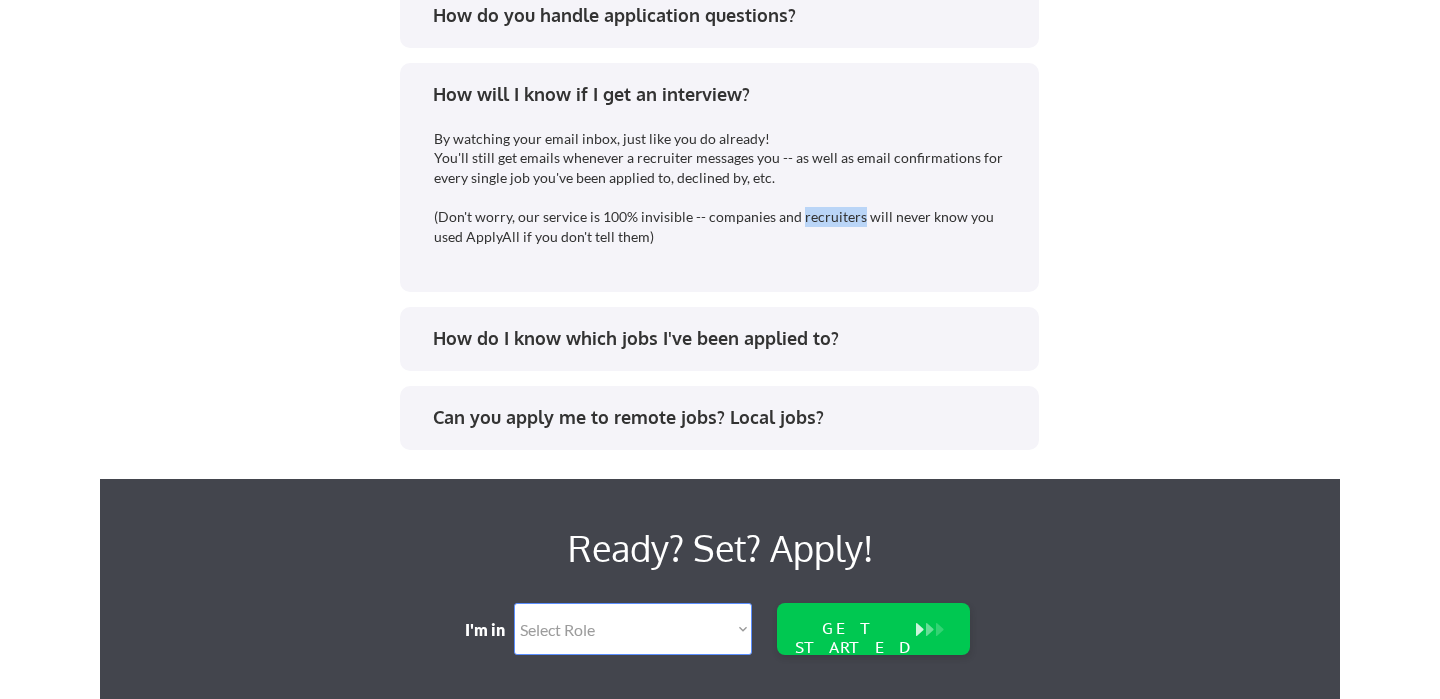 click on "By watching your email inbox, just like you do already!
You'll still get emails whenever a recruiter messages you -- as well as email confirmations for every single job you've been applied to, declined by, etc. (Don't worry, our service is 100% invisible -- companies and recruiters will never know you used ApplyAll if you don't tell them)" at bounding box center [721, 188] 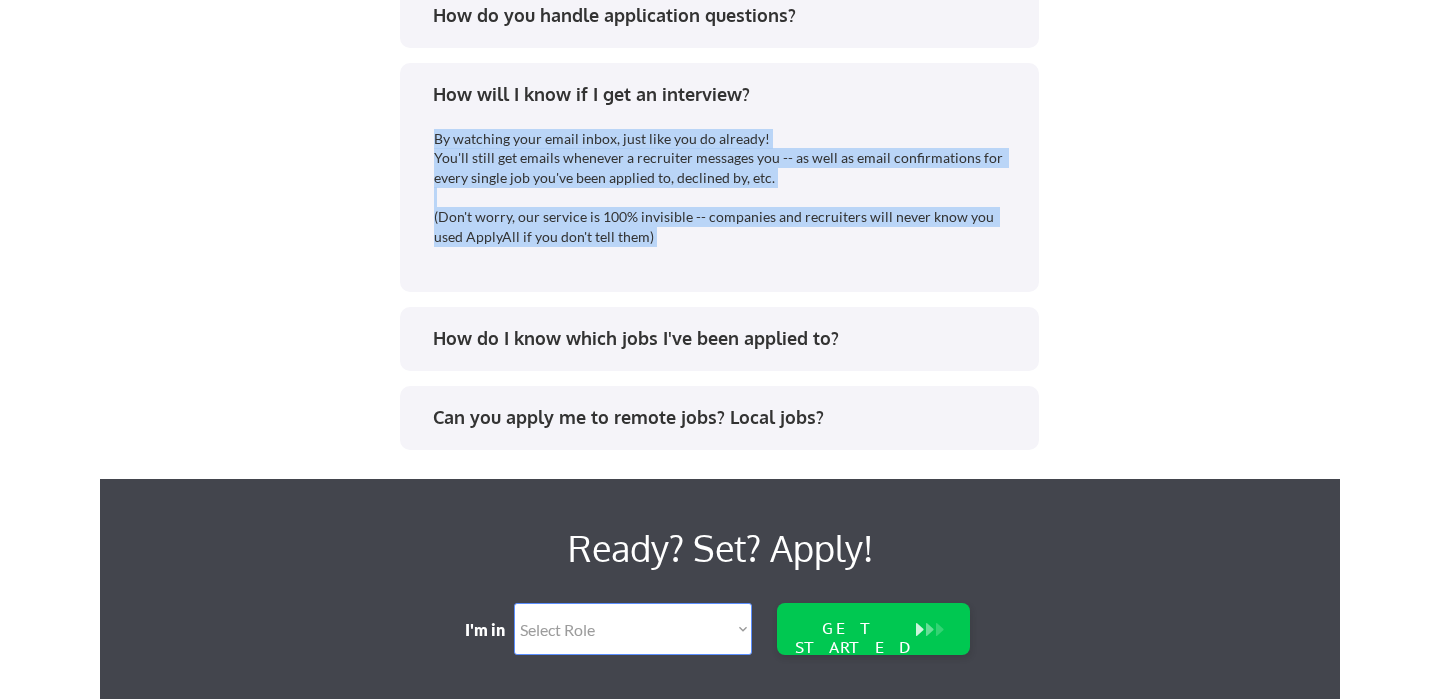 drag, startPoint x: 831, startPoint y: 238, endPoint x: 741, endPoint y: 130, distance: 140.58449 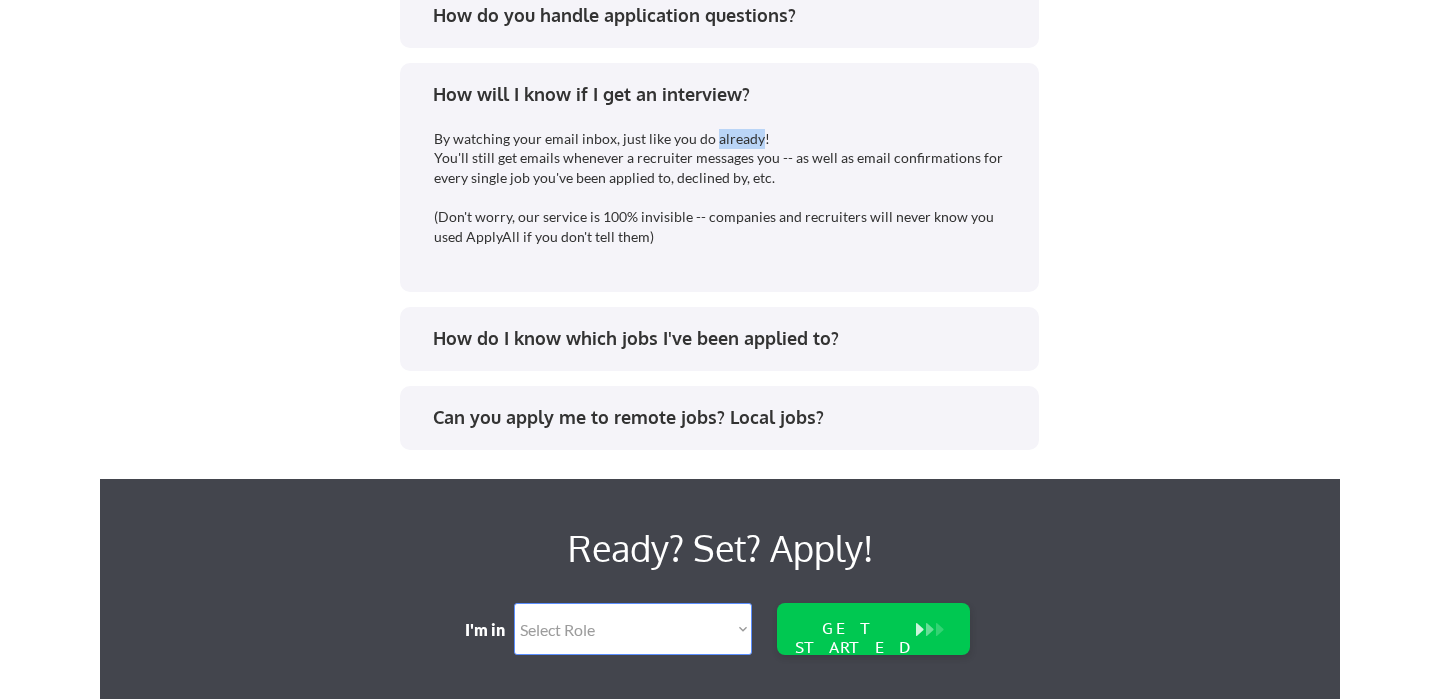 click on "By watching your email inbox, just like you do already!
You'll still get emails whenever a recruiter messages you -- as well as email confirmations for every single job you've been applied to, declined by, etc. (Don't worry, our service is 100% invisible -- companies and recruiters will never know you used ApplyAll if you don't tell them)" at bounding box center (721, 188) 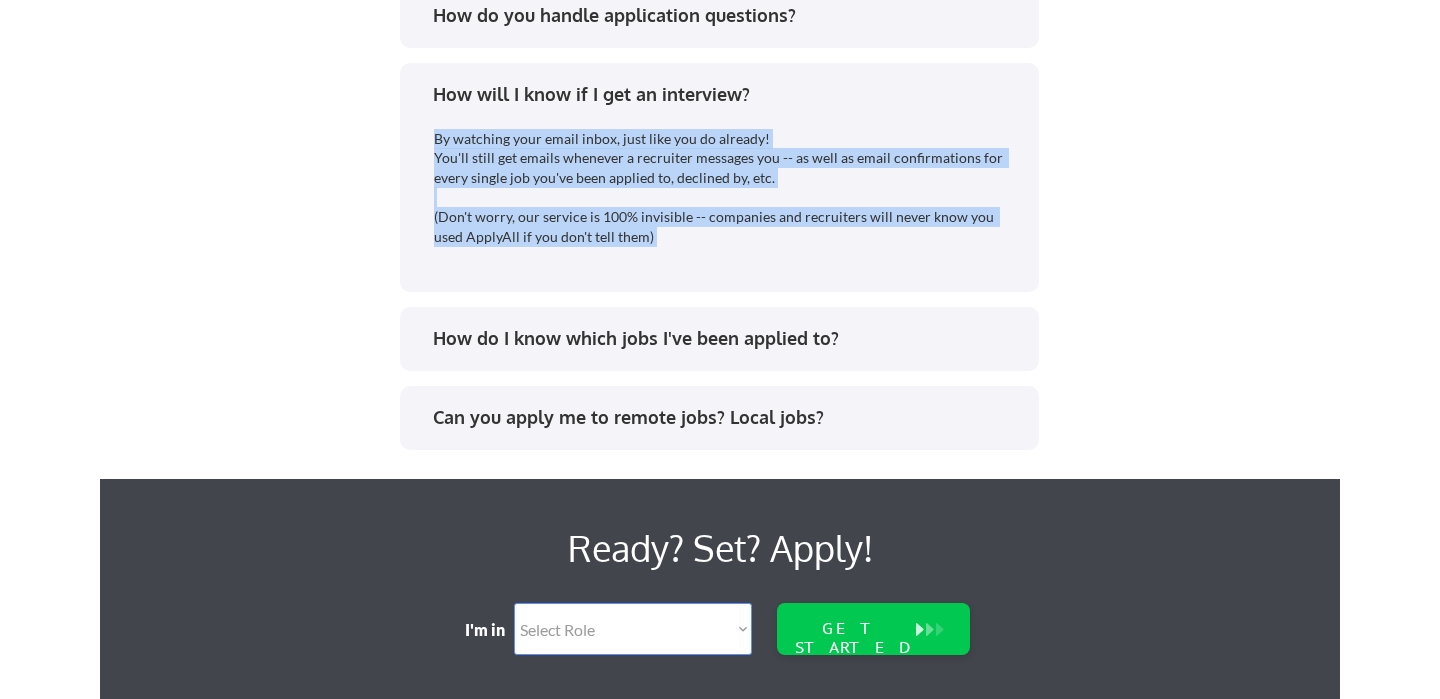 drag, startPoint x: 741, startPoint y: 130, endPoint x: 823, endPoint y: 245, distance: 141.24094 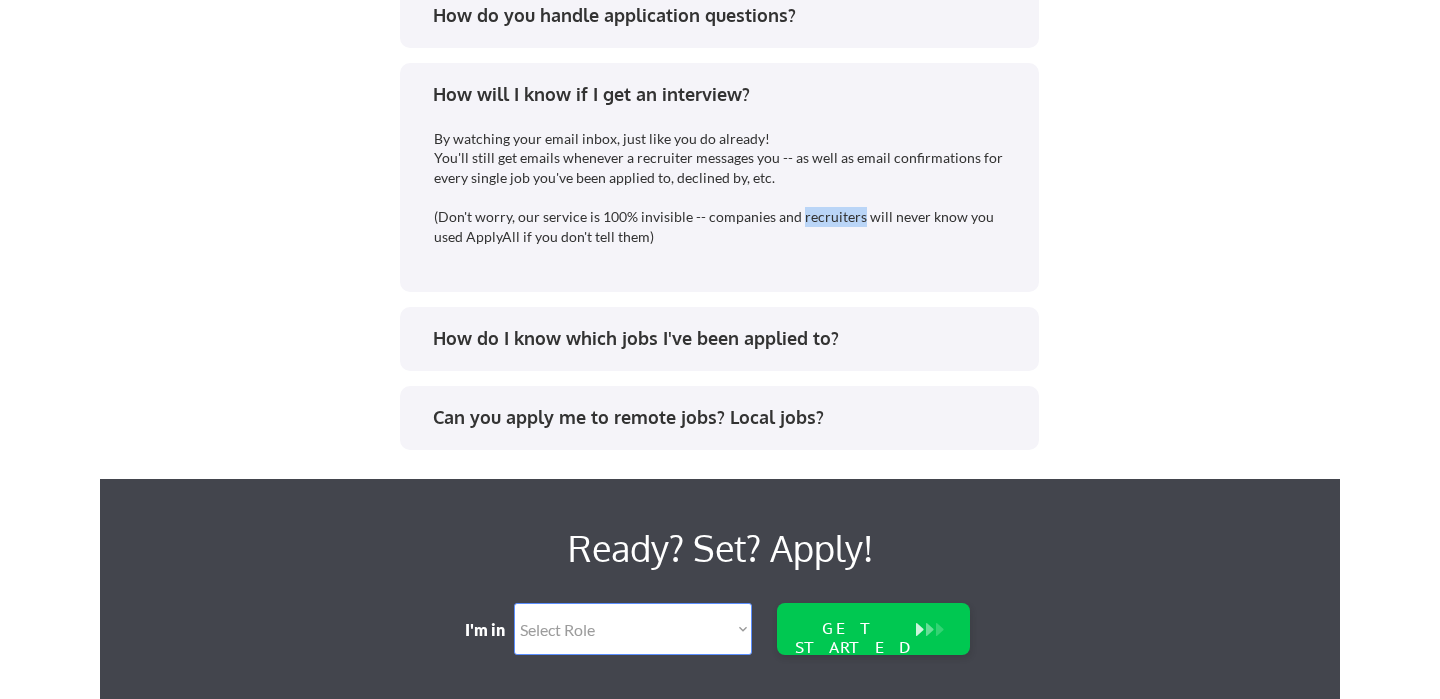 click on "By watching your email inbox, just like you do already!
You'll still get emails whenever a recruiter messages you -- as well as email confirmations for every single job you've been applied to, declined by, etc. (Don't worry, our service is 100% invisible -- companies and recruiters will never know you used ApplyAll if you don't tell them)" at bounding box center (721, 188) 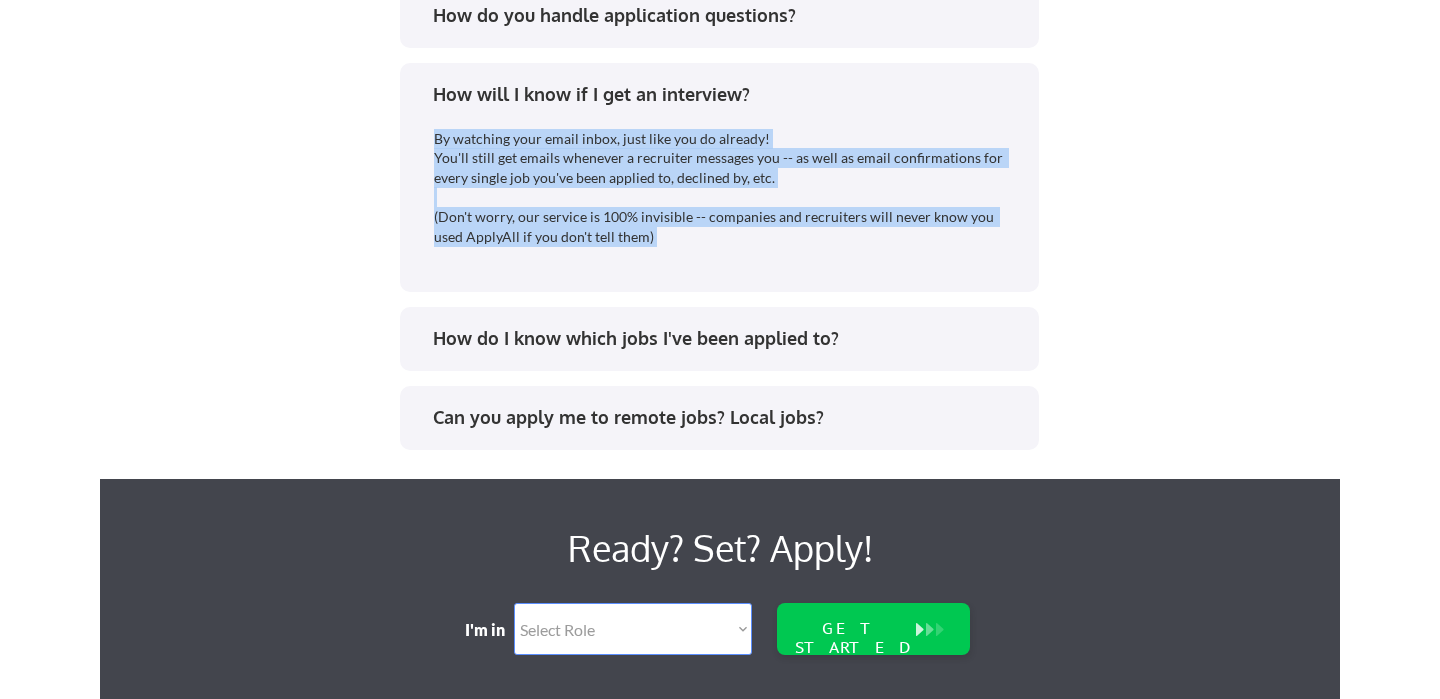 drag, startPoint x: 823, startPoint y: 245, endPoint x: 776, endPoint y: 158, distance: 98.88377 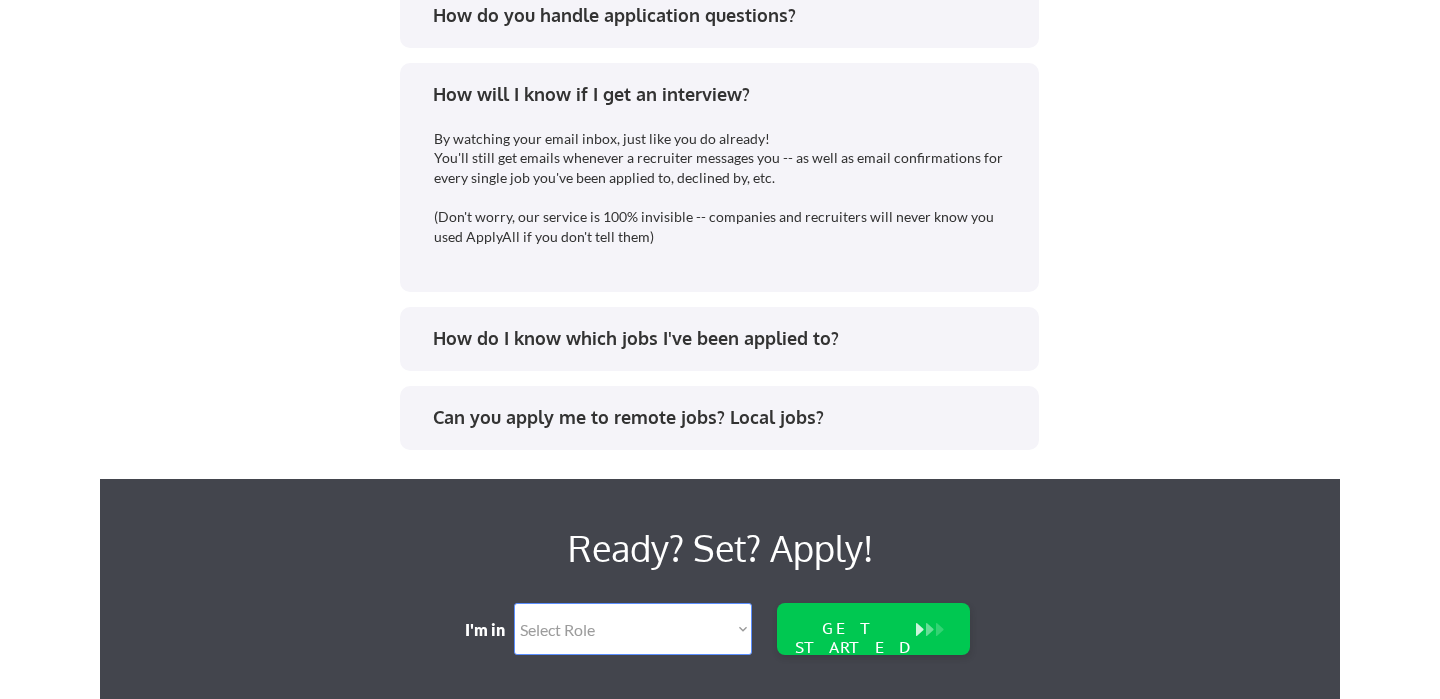 click on "How will I know if I get an interview?" at bounding box center [726, 94] 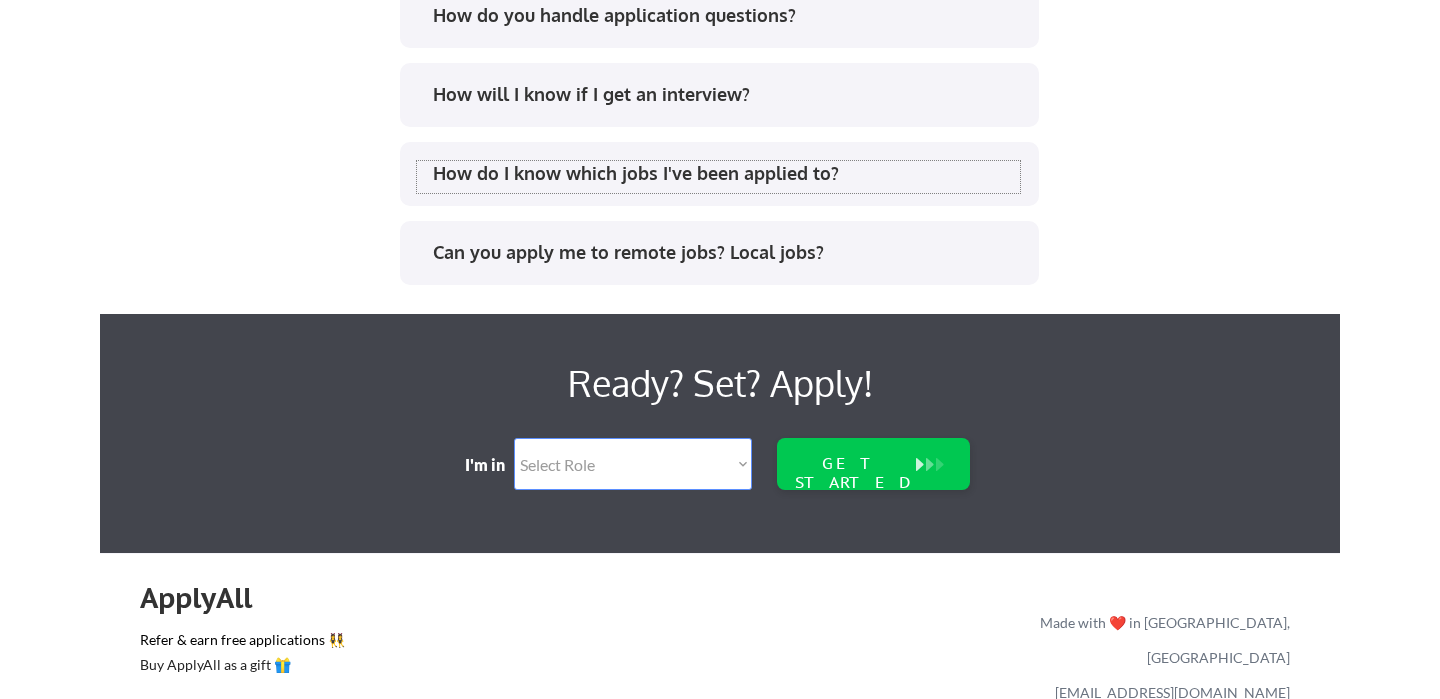 click on "How do I know which jobs I've been applied to?" at bounding box center [726, 173] 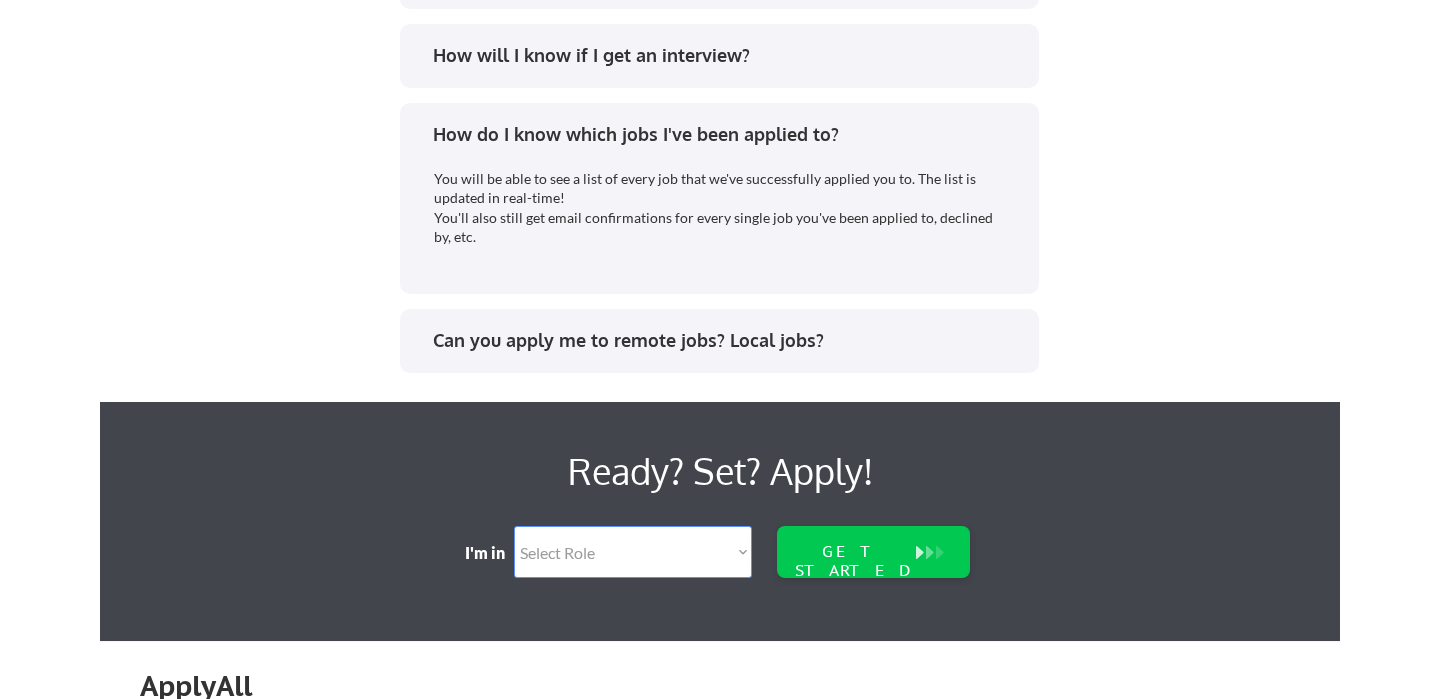 scroll, scrollTop: 4237, scrollLeft: 0, axis: vertical 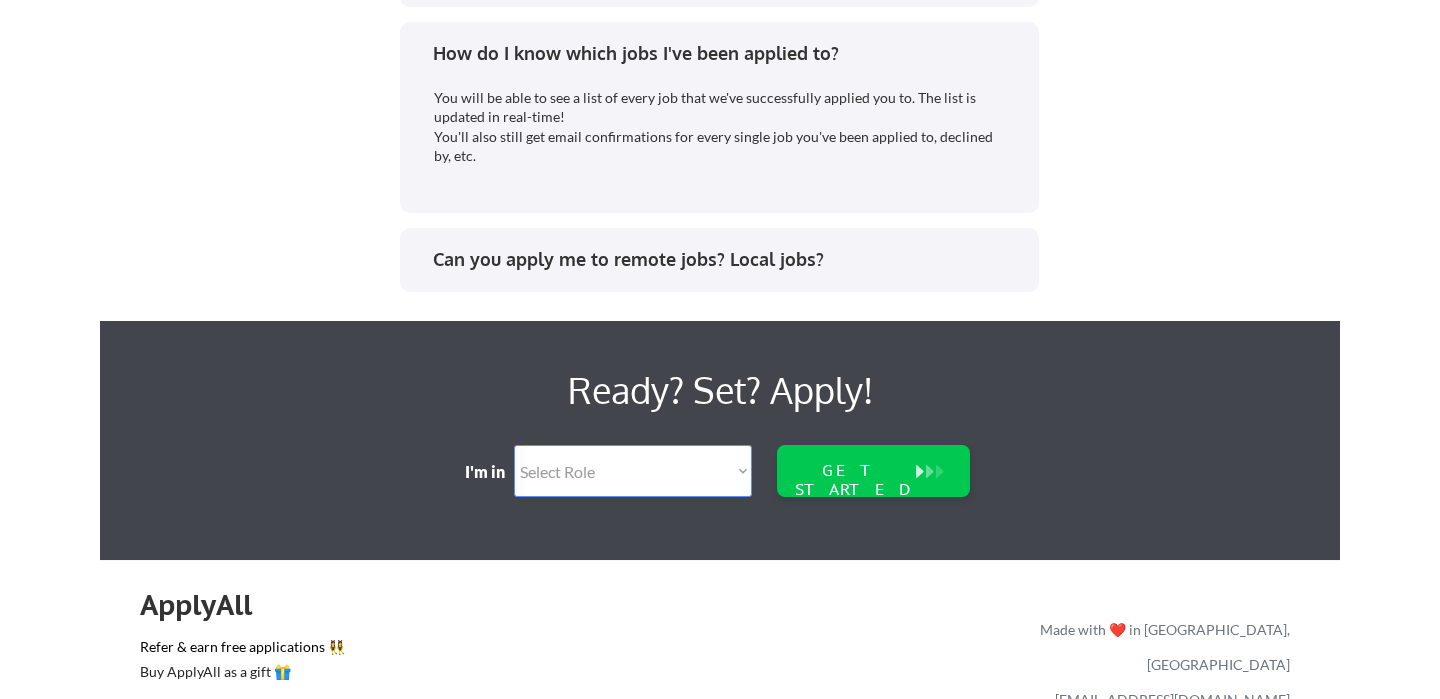 click on "You will be able to see a list of every job that we've successfully applied you to. The list is updated in real-time!
You'll also still get email confirmations for every single job you've been applied to, declined by, etc." at bounding box center (721, 127) 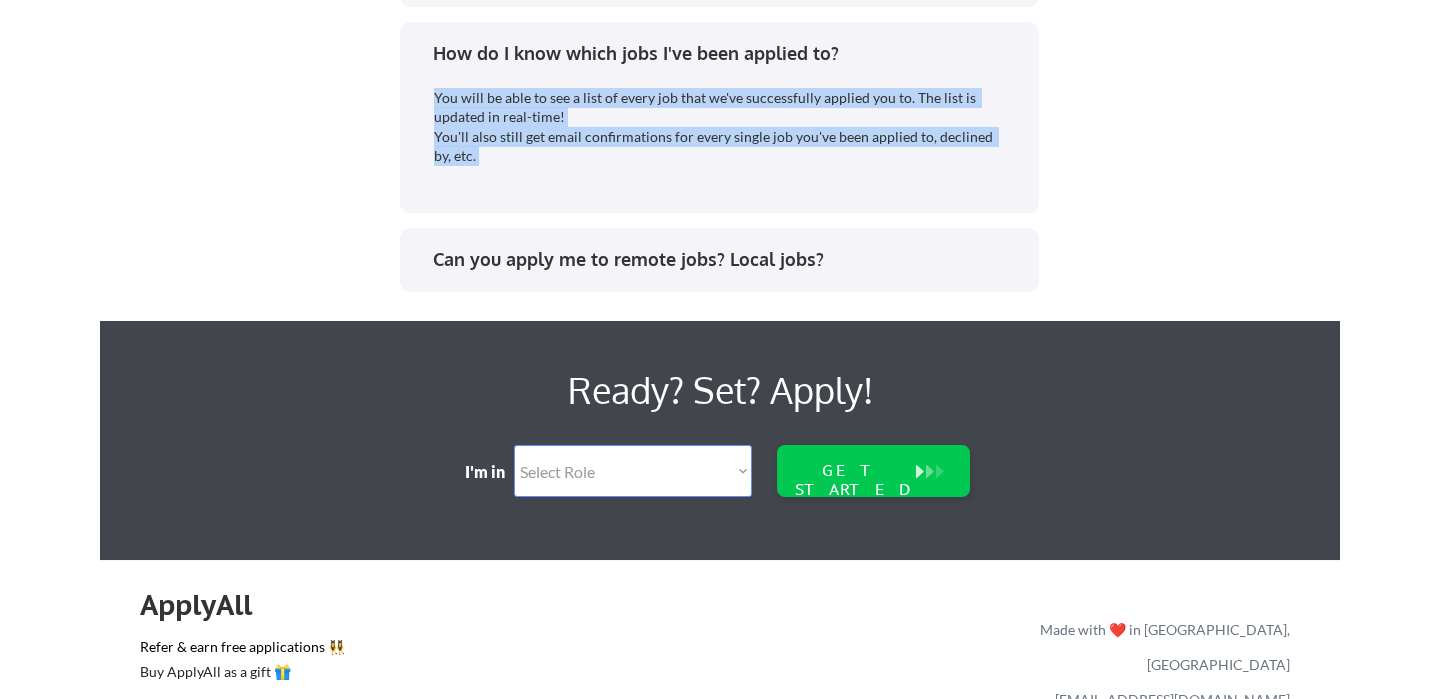 drag, startPoint x: 562, startPoint y: 107, endPoint x: 762, endPoint y: 169, distance: 209.38959 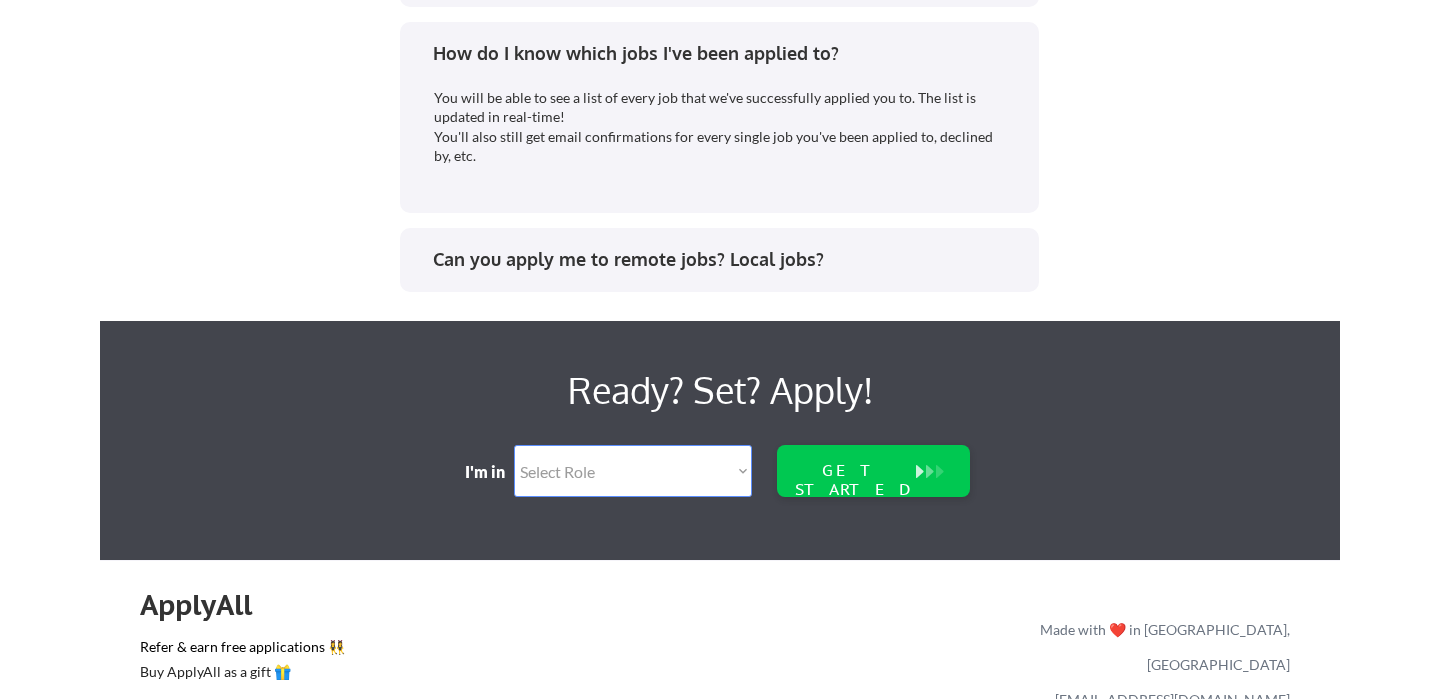 click on "You will be able to see a list of every job that we've successfully applied you to. The list is updated in real-time!
You'll also still get email confirmations for every single job you've been applied to, declined by, etc." at bounding box center [721, 127] 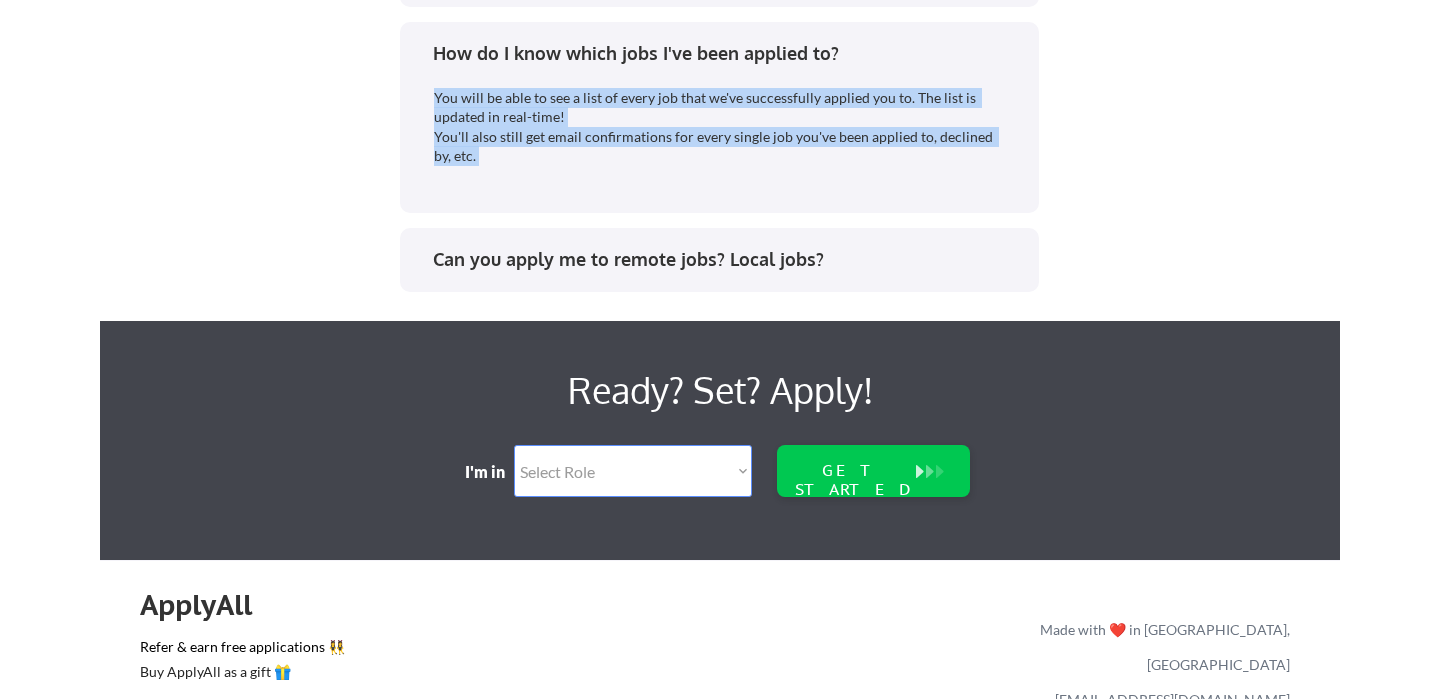 drag, startPoint x: 762, startPoint y: 169, endPoint x: 714, endPoint y: 84, distance: 97.6166 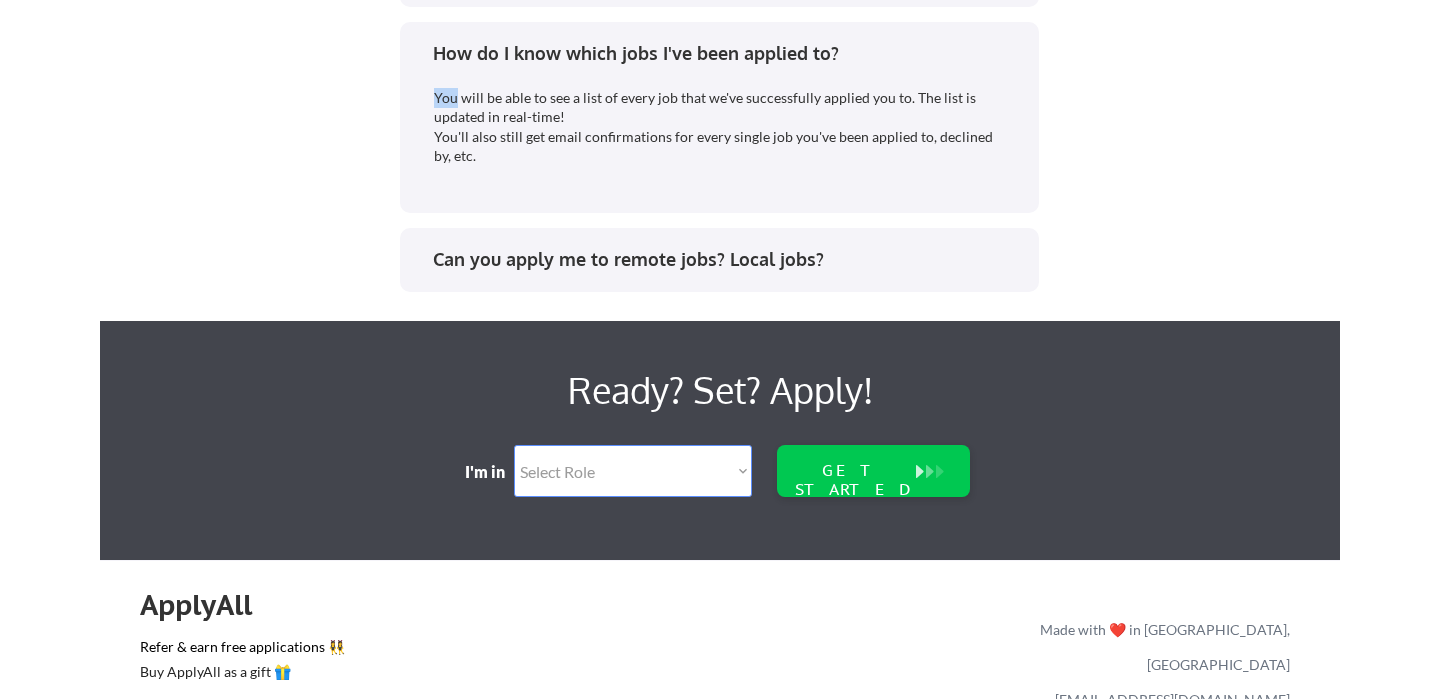 click on "You will be able to see a list of every job that we've successfully applied you to. The list is updated in real-time!
You'll also still get email confirmations for every single job you've been applied to, declined by, etc." at bounding box center [713, 137] 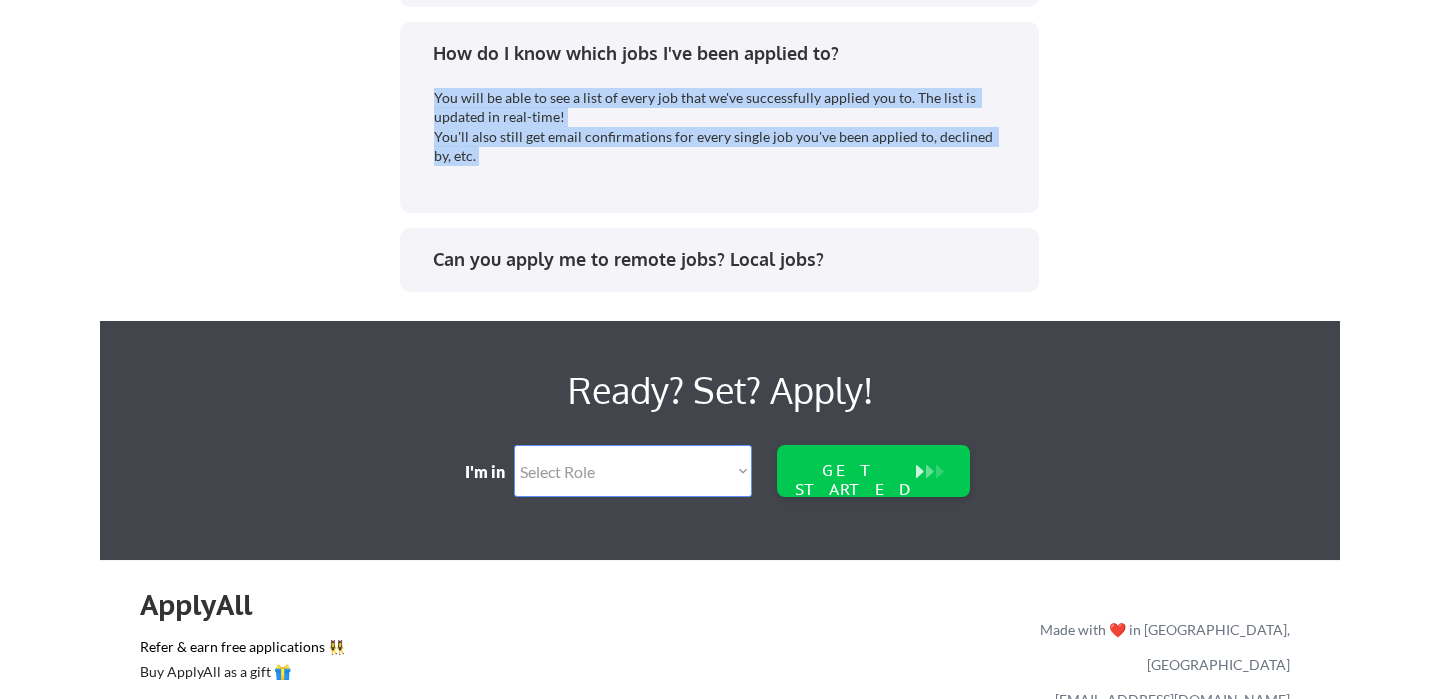 drag, startPoint x: 714, startPoint y: 84, endPoint x: 763, endPoint y: 168, distance: 97.24711 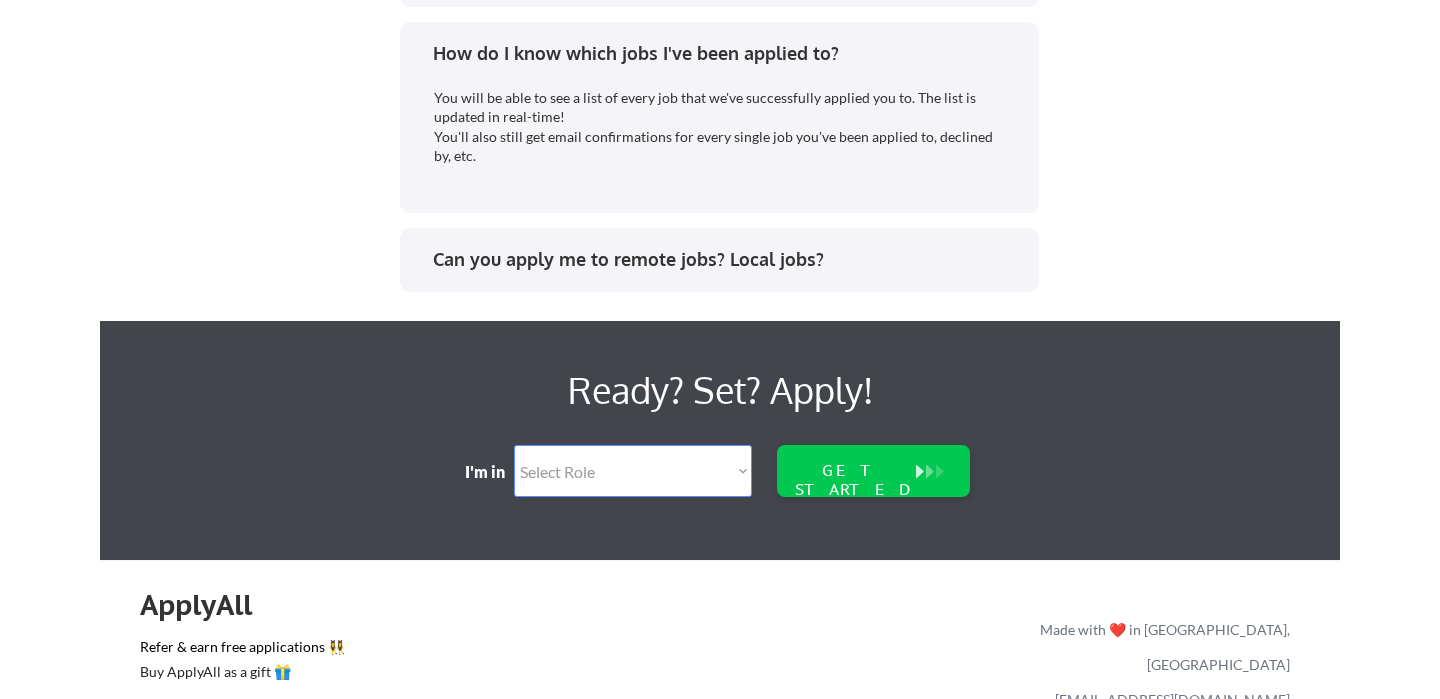 click on "How do I know which jobs I've been applied to?" at bounding box center (718, 57) 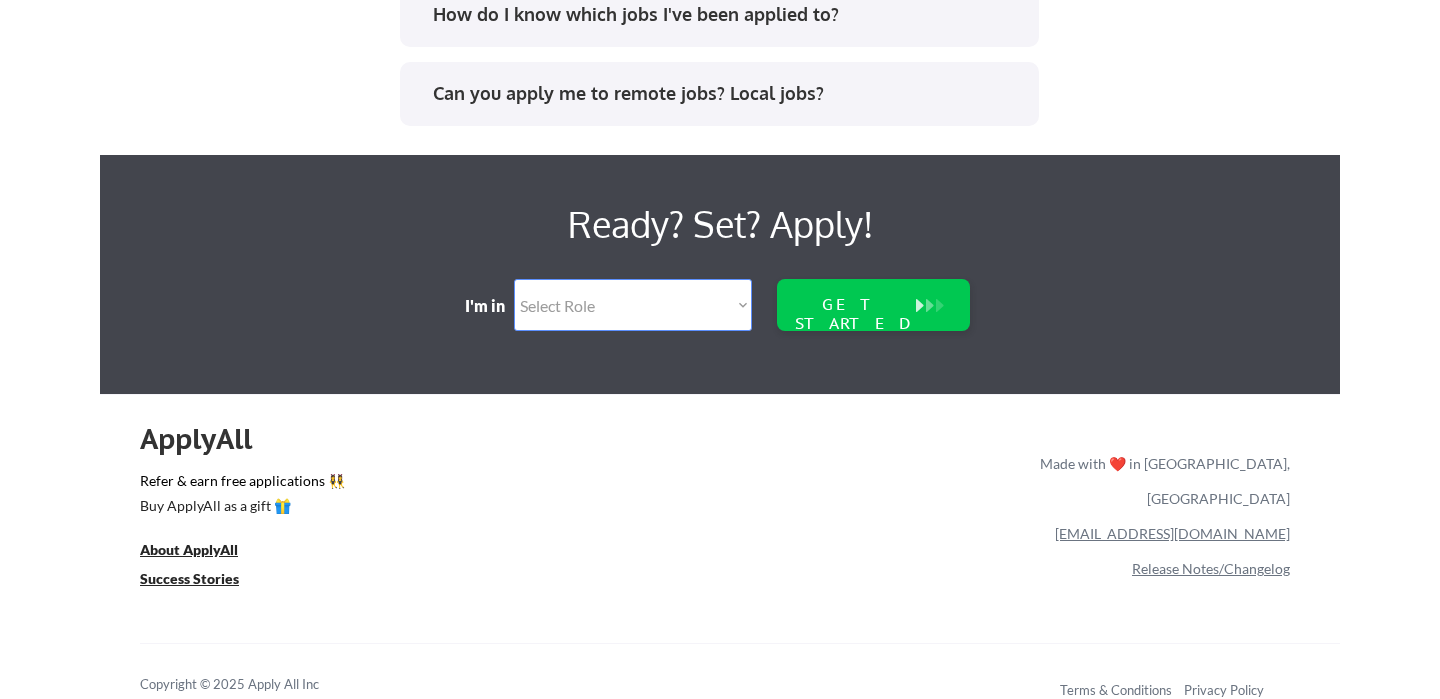 scroll, scrollTop: 4281, scrollLeft: 0, axis: vertical 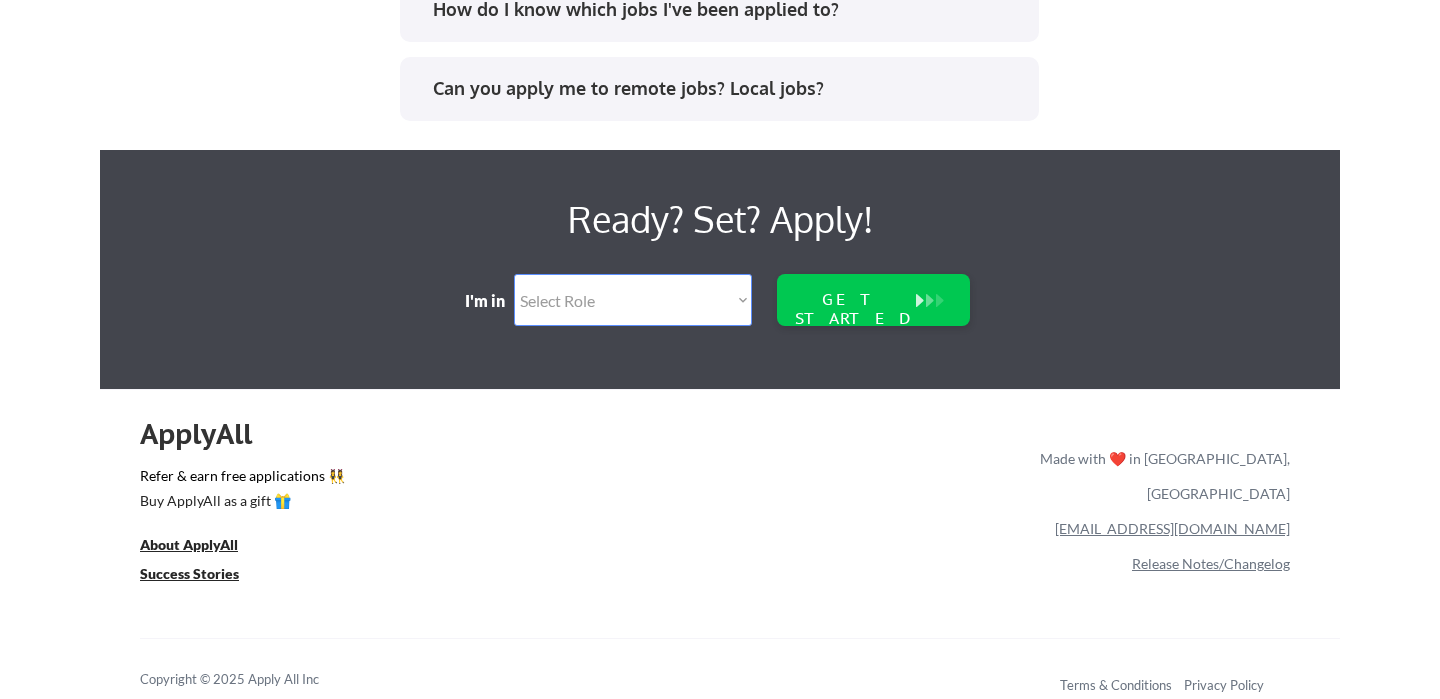 click on "Can you apply me to remote jobs? Local jobs?" at bounding box center (719, 89) 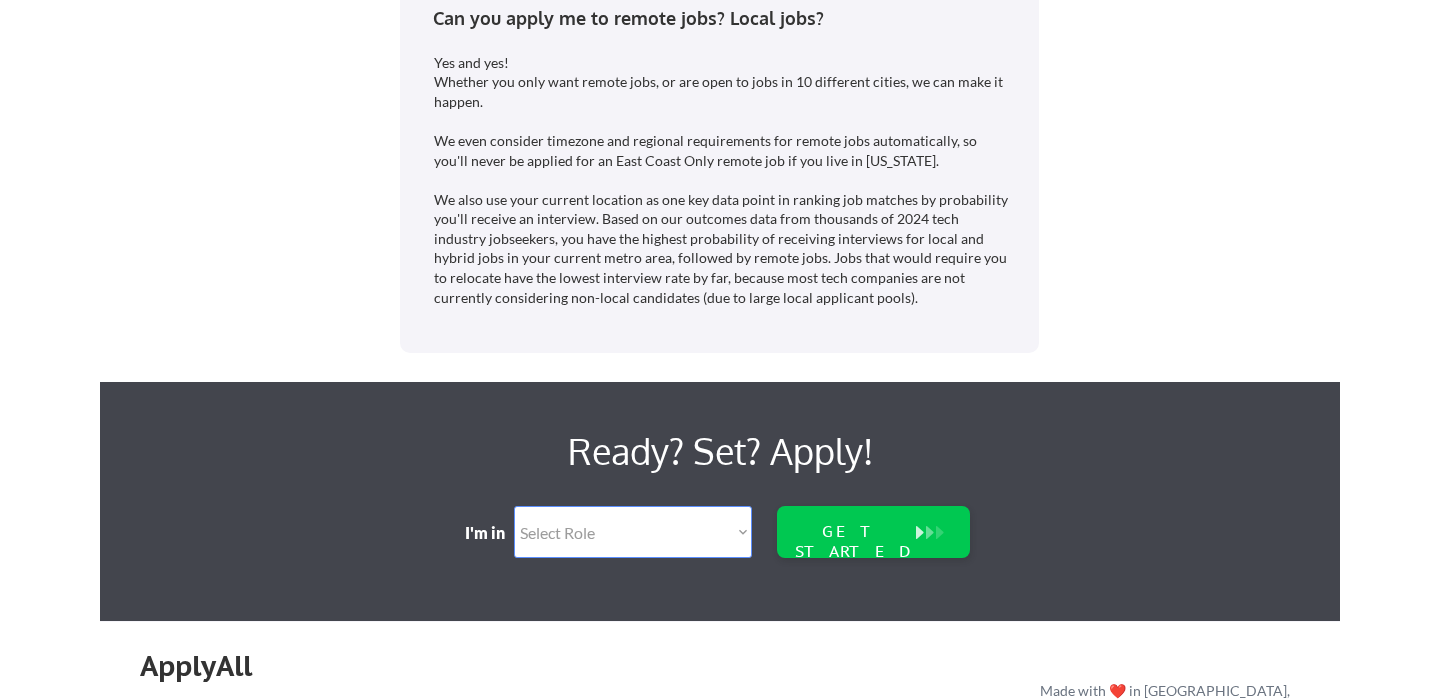 scroll, scrollTop: 4348, scrollLeft: 0, axis: vertical 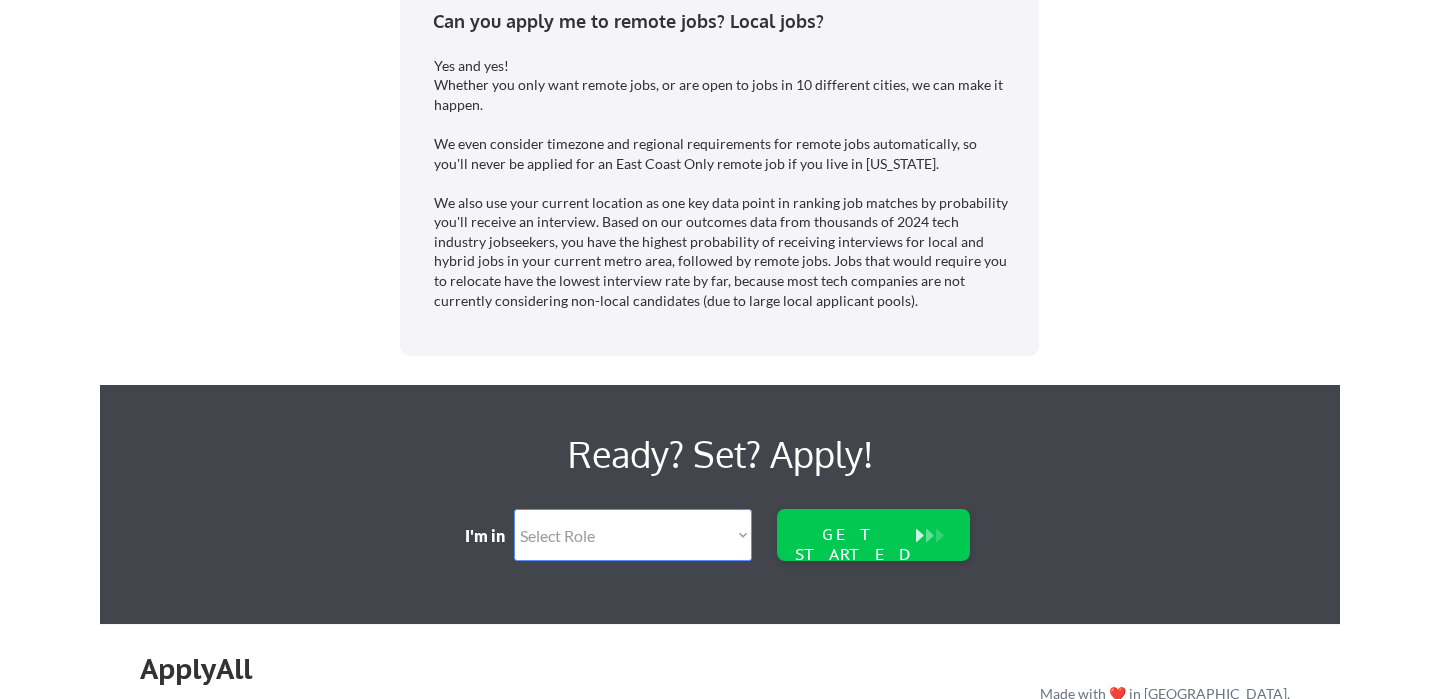 click on "Yes and yes!
Whether you only want remote jobs, or are open to jobs in 10 different cities, we can make it happen. We even consider timezone and regional requirements for remote jobs automatically, so you'll never be applied for an East Coast Only remote job if you live in California. We also use your current location as one key data point in ranking job matches by probability you'll receive an interview. Based on our outcomes data from thousands of 2024 tech industry jobseekers, you have the highest probability of receiving interviews for local and hybrid jobs in your current metro area, followed by remote jobs. Jobs that would require you to relocate have the lowest interview rate by far, because most tech companies are not currently considering non-local candidates (due to large local applicant pools)." at bounding box center [714, 193] 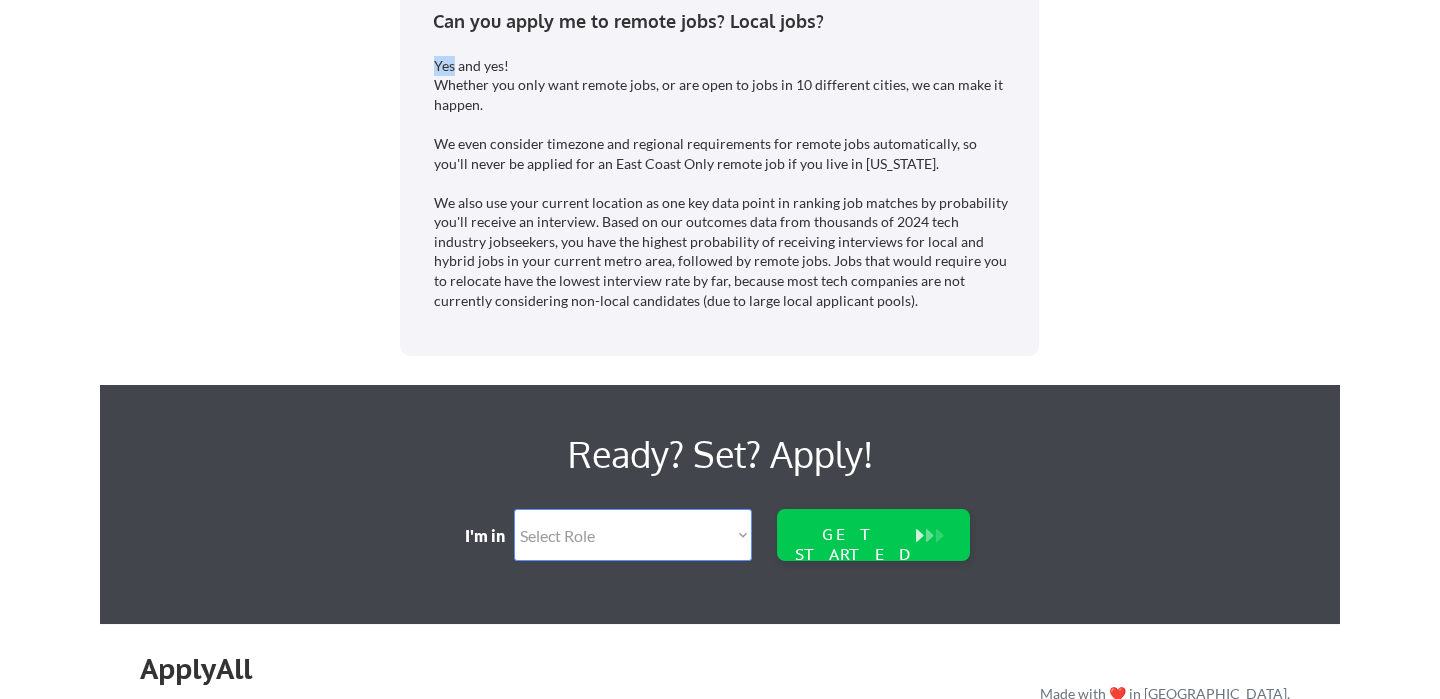 click on "Yes and yes!
Whether you only want remote jobs, or are open to jobs in 10 different cities, we can make it happen. We even consider timezone and regional requirements for remote jobs automatically, so you'll never be applied for an East Coast Only remote job if you live in California. We also use your current location as one key data point in ranking job matches by probability you'll receive an interview. Based on our outcomes data from thousands of 2024 tech industry jobseekers, you have the highest probability of receiving interviews for local and hybrid jobs in your current metro area, followed by remote jobs. Jobs that would require you to relocate have the lowest interview rate by far, because most tech companies are not currently considering non-local candidates (due to large local applicant pools)." at bounding box center [714, 193] 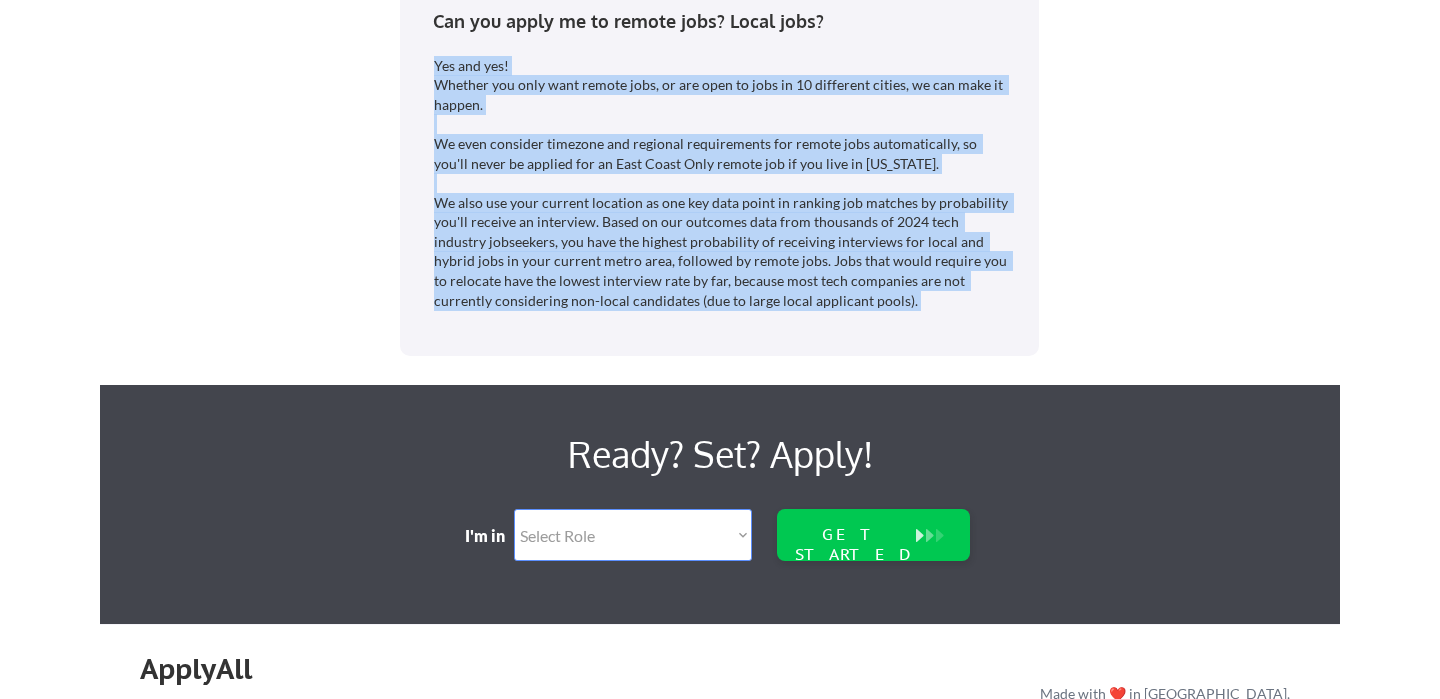 drag, startPoint x: 738, startPoint y: 54, endPoint x: 782, endPoint y: 308, distance: 257.78287 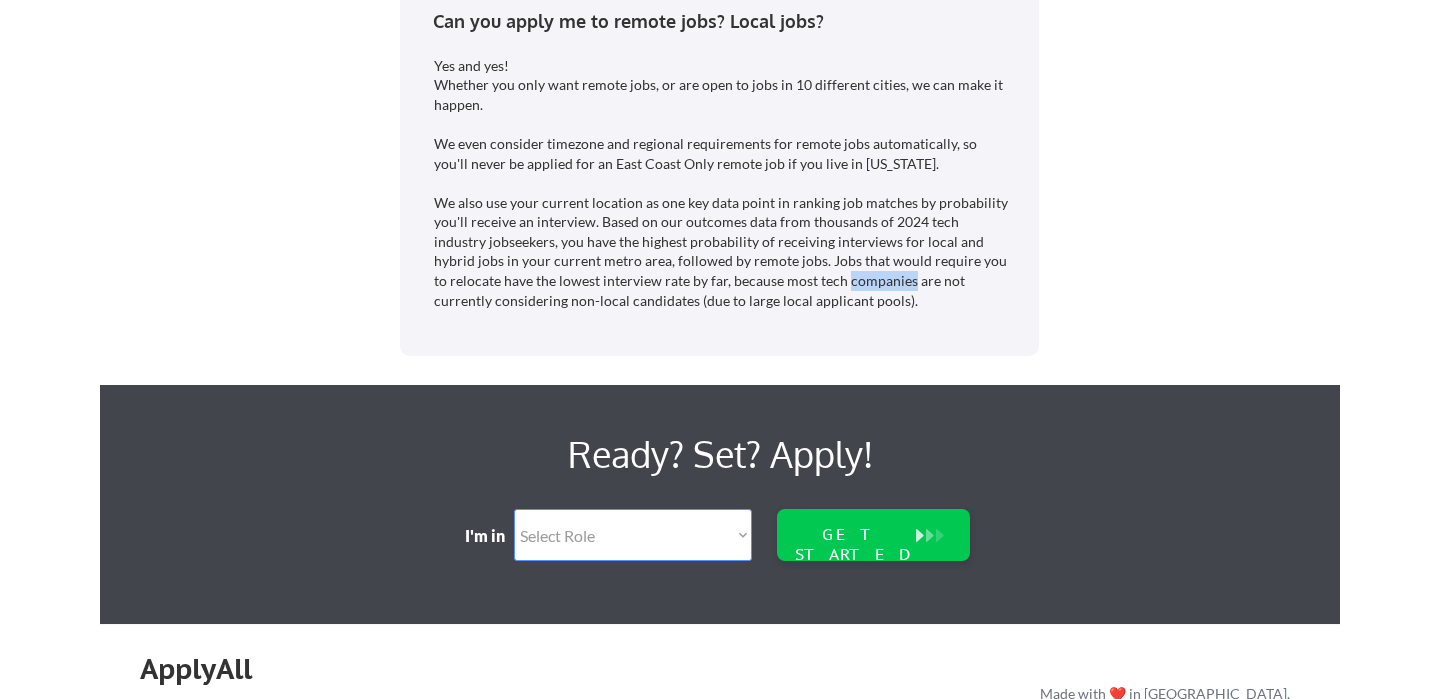 click on "Yes and yes!
Whether you only want remote jobs, or are open to jobs in 10 different cities, we can make it happen. We even consider timezone and regional requirements for remote jobs automatically, so you'll never be applied for an East Coast Only remote job if you live in California. We also use your current location as one key data point in ranking job matches by probability you'll receive an interview. Based on our outcomes data from thousands of 2024 tech industry jobseekers, you have the highest probability of receiving interviews for local and hybrid jobs in your current metro area, followed by remote jobs. Jobs that would require you to relocate have the lowest interview rate by far, because most tech companies are not currently considering non-local candidates (due to large local applicant pools)." at bounding box center (722, 183) 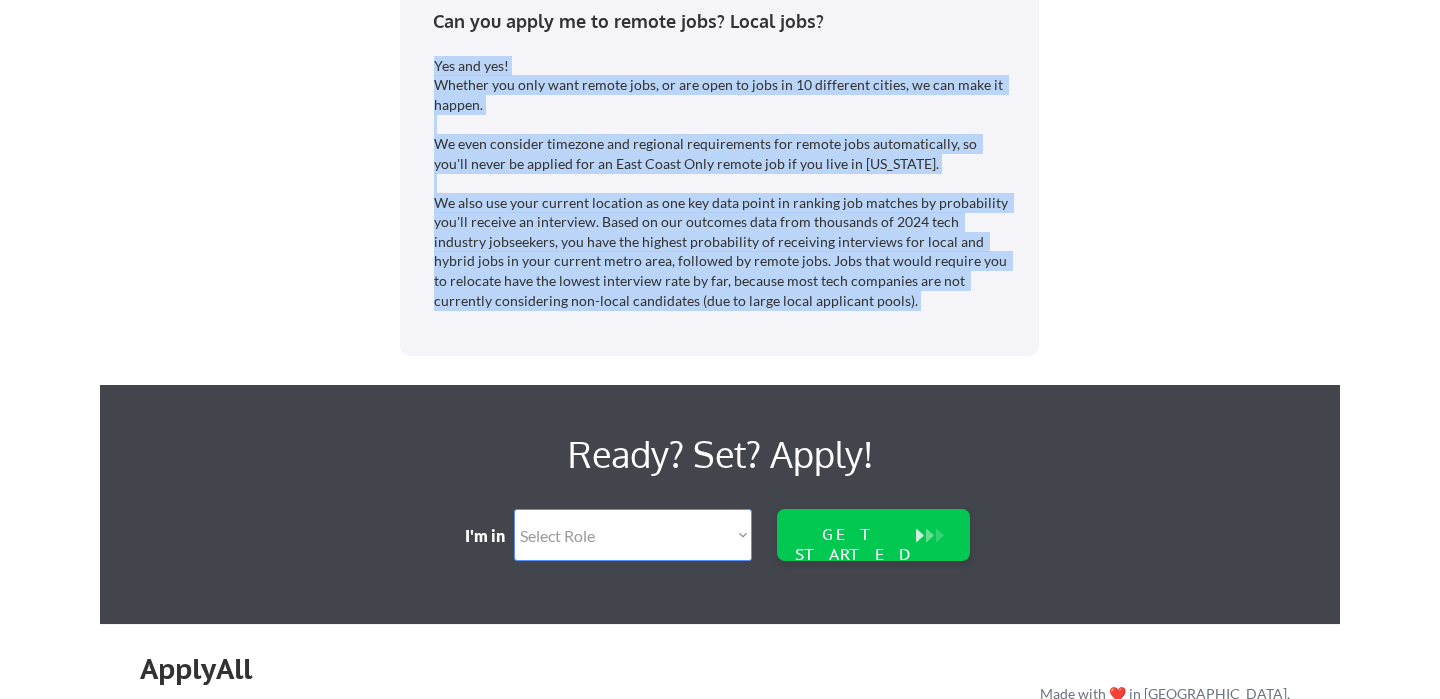 drag, startPoint x: 782, startPoint y: 308, endPoint x: 769, endPoint y: 84, distance: 224.37692 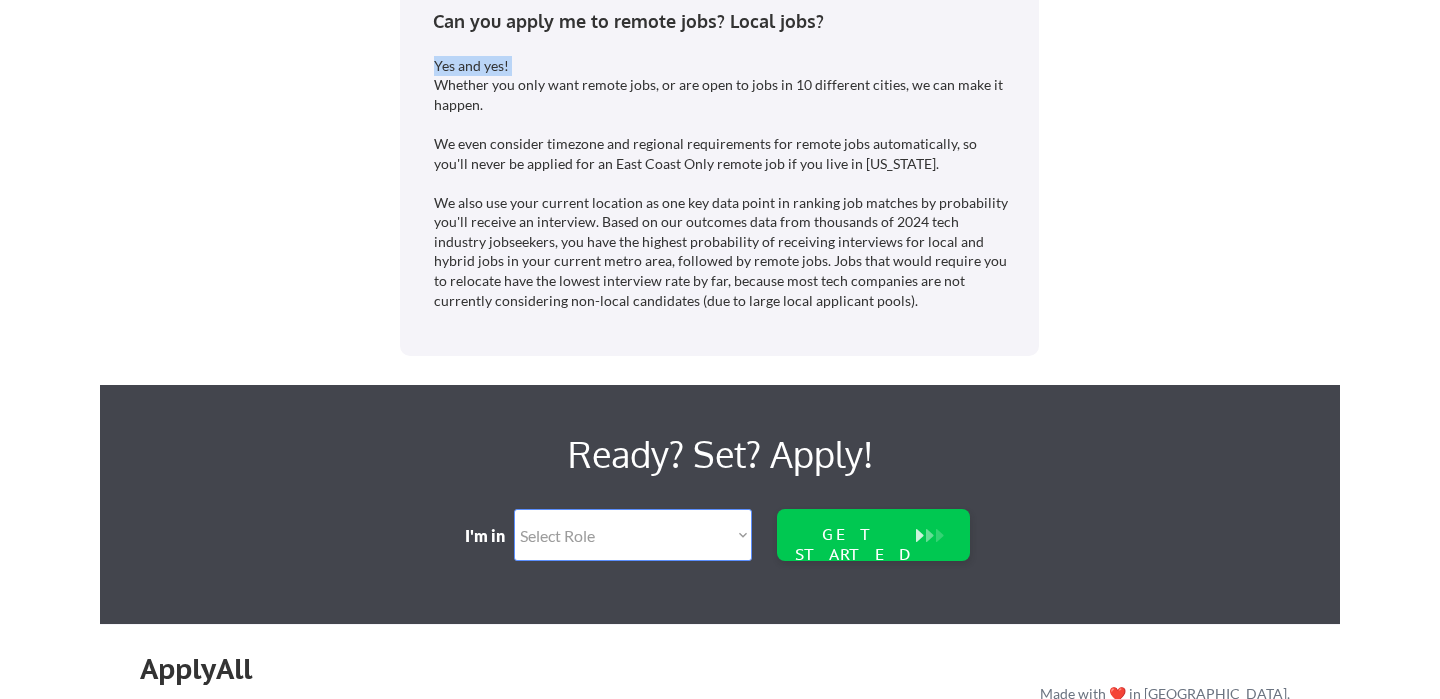 click on "Yes and yes!
Whether you only want remote jobs, or are open to jobs in 10 different cities, we can make it happen. We even consider timezone and regional requirements for remote jobs automatically, so you'll never be applied for an East Coast Only remote job if you live in California. We also use your current location as one key data point in ranking job matches by probability you'll receive an interview. Based on our outcomes data from thousands of 2024 tech industry jobseekers, you have the highest probability of receiving interviews for local and hybrid jobs in your current metro area, followed by remote jobs. Jobs that would require you to relocate have the lowest interview rate by far, because most tech companies are not currently considering non-local candidates (due to large local applicant pools)." at bounding box center [722, 183] 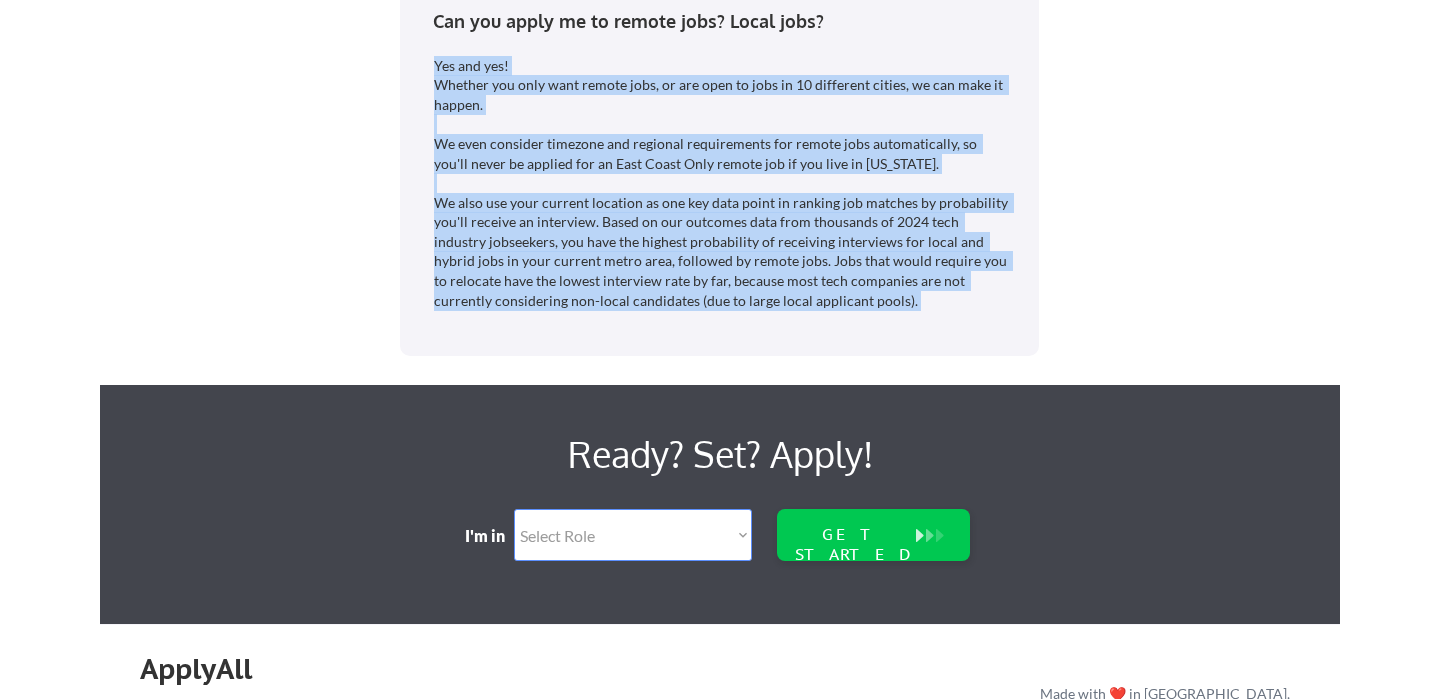 drag, startPoint x: 769, startPoint y: 84, endPoint x: 795, endPoint y: 297, distance: 214.581 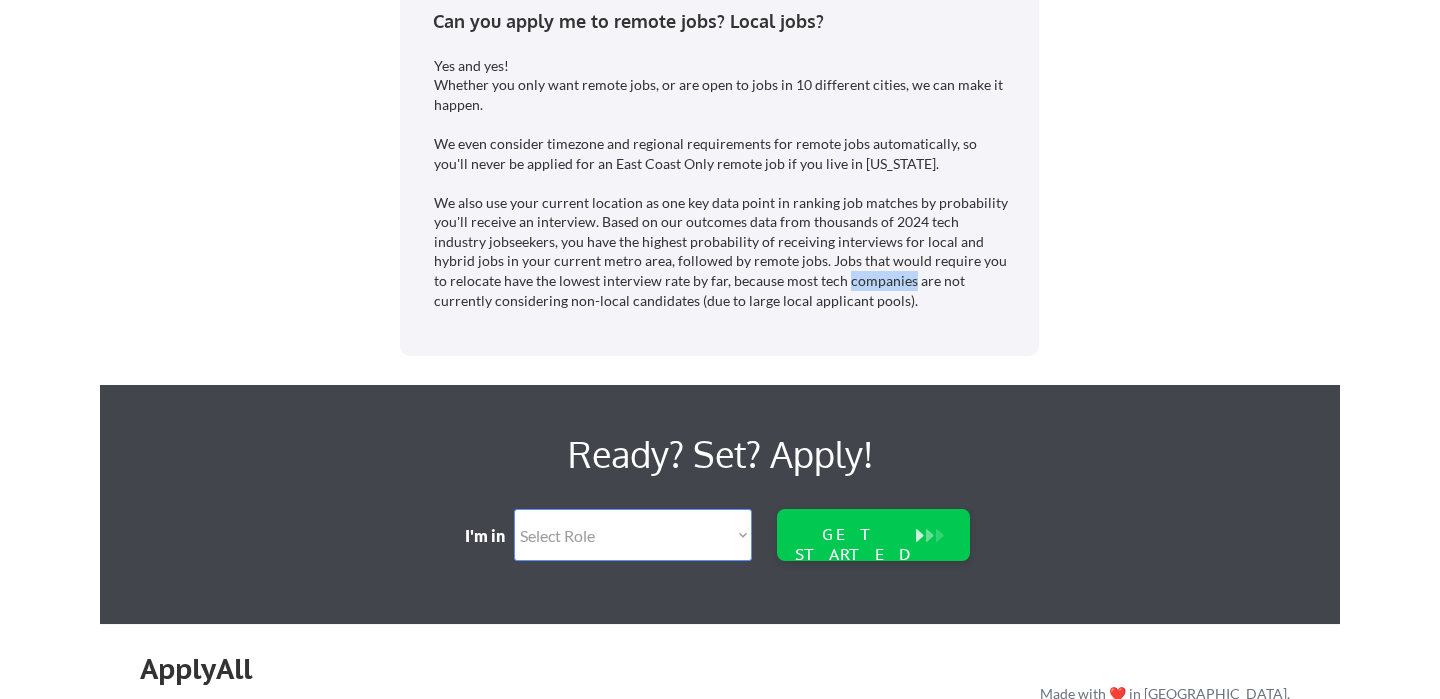 click on "Yes and yes!
Whether you only want remote jobs, or are open to jobs in 10 different cities, we can make it happen. We even consider timezone and regional requirements for remote jobs automatically, so you'll never be applied for an East Coast Only remote job if you live in California. We also use your current location as one key data point in ranking job matches by probability you'll receive an interview. Based on our outcomes data from thousands of 2024 tech industry jobseekers, you have the highest probability of receiving interviews for local and hybrid jobs in your current metro area, followed by remote jobs. Jobs that would require you to relocate have the lowest interview rate by far, because most tech companies are not currently considering non-local candidates (due to large local applicant pools)." at bounding box center [722, 183] 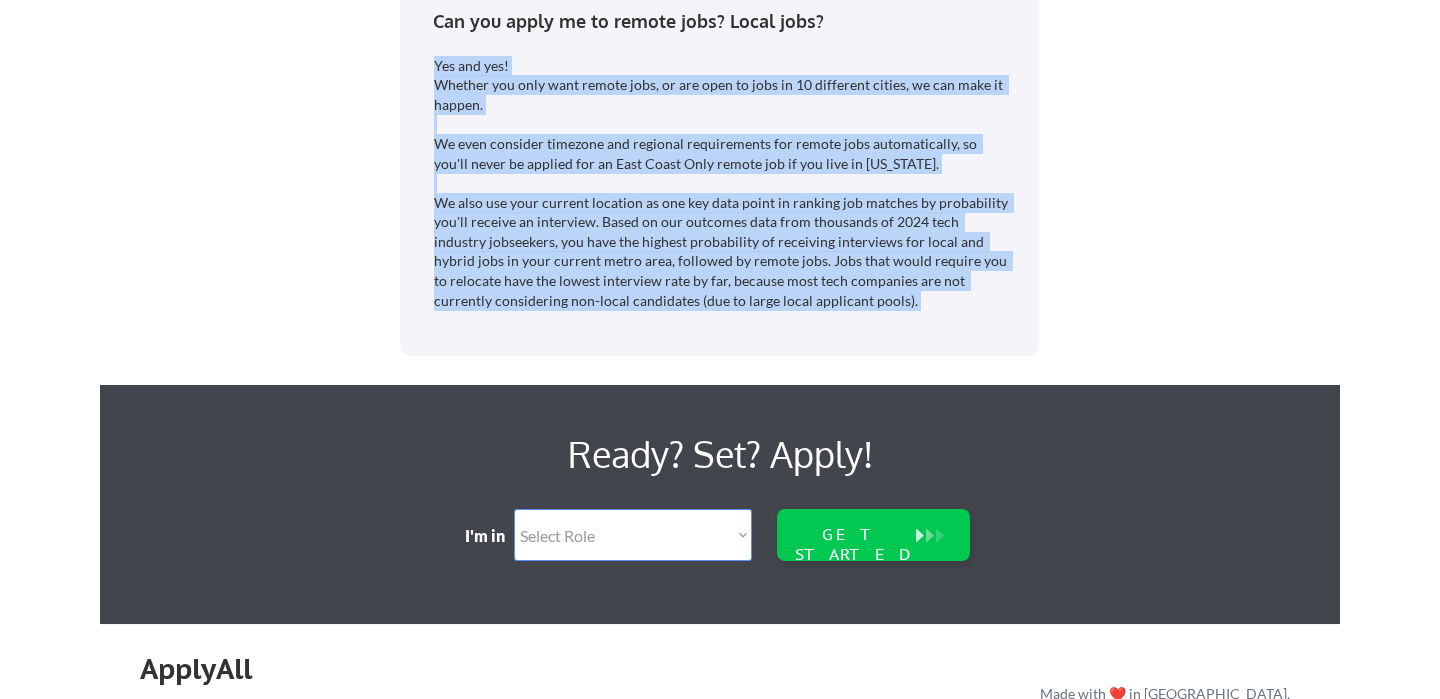 drag, startPoint x: 795, startPoint y: 297, endPoint x: 743, endPoint y: 69, distance: 233.85466 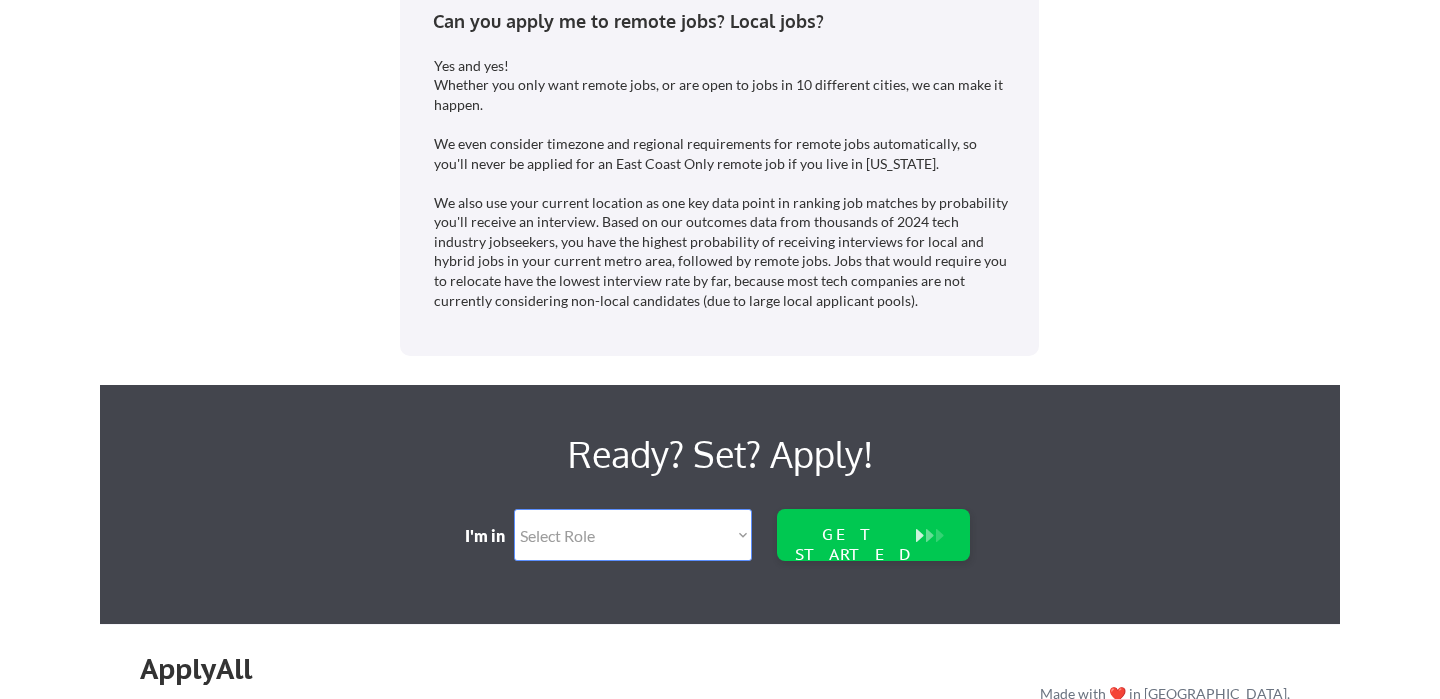 click on "Yes and yes!
Whether you only want remote jobs, or are open to jobs in 10 different cities, we can make it happen. We even consider timezone and regional requirements for remote jobs automatically, so you'll never be applied for an East Coast Only remote job if you live in California. We also use your current location as one key data point in ranking job matches by probability you'll receive an interview. Based on our outcomes data from thousands of 2024 tech industry jobseekers, you have the highest probability of receiving interviews for local and hybrid jobs in your current metro area, followed by remote jobs. Jobs that would require you to relocate have the lowest interview rate by far, because most tech companies are not currently considering non-local candidates (due to large local applicant pools)." at bounding box center [722, 183] 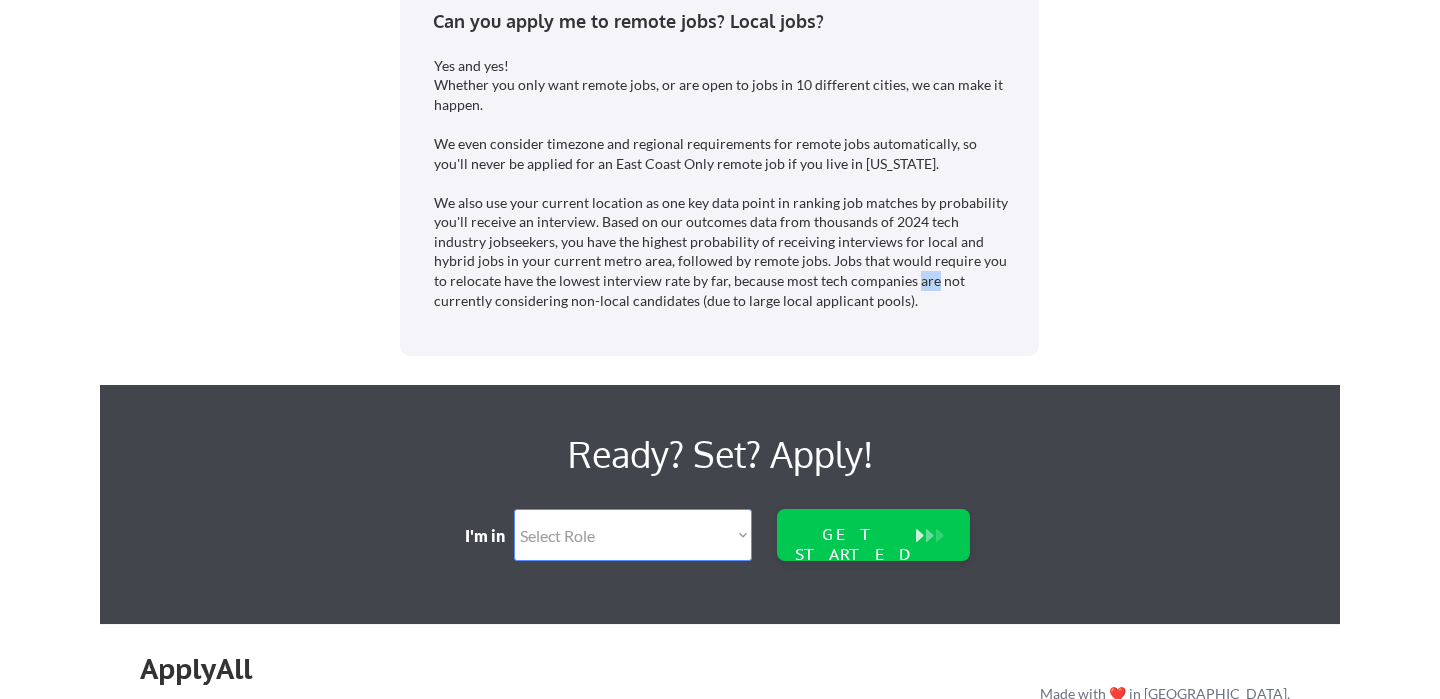 click on "Yes and yes!
Whether you only want remote jobs, or are open to jobs in 10 different cities, we can make it happen. We even consider timezone and regional requirements for remote jobs automatically, so you'll never be applied for an East Coast Only remote job if you live in California. We also use your current location as one key data point in ranking job matches by probability you'll receive an interview. Based on our outcomes data from thousands of 2024 tech industry jobseekers, you have the highest probability of receiving interviews for local and hybrid jobs in your current metro area, followed by remote jobs. Jobs that would require you to relocate have the lowest interview rate by far, because most tech companies are not currently considering non-local candidates (due to large local applicant pools)." at bounding box center (722, 183) 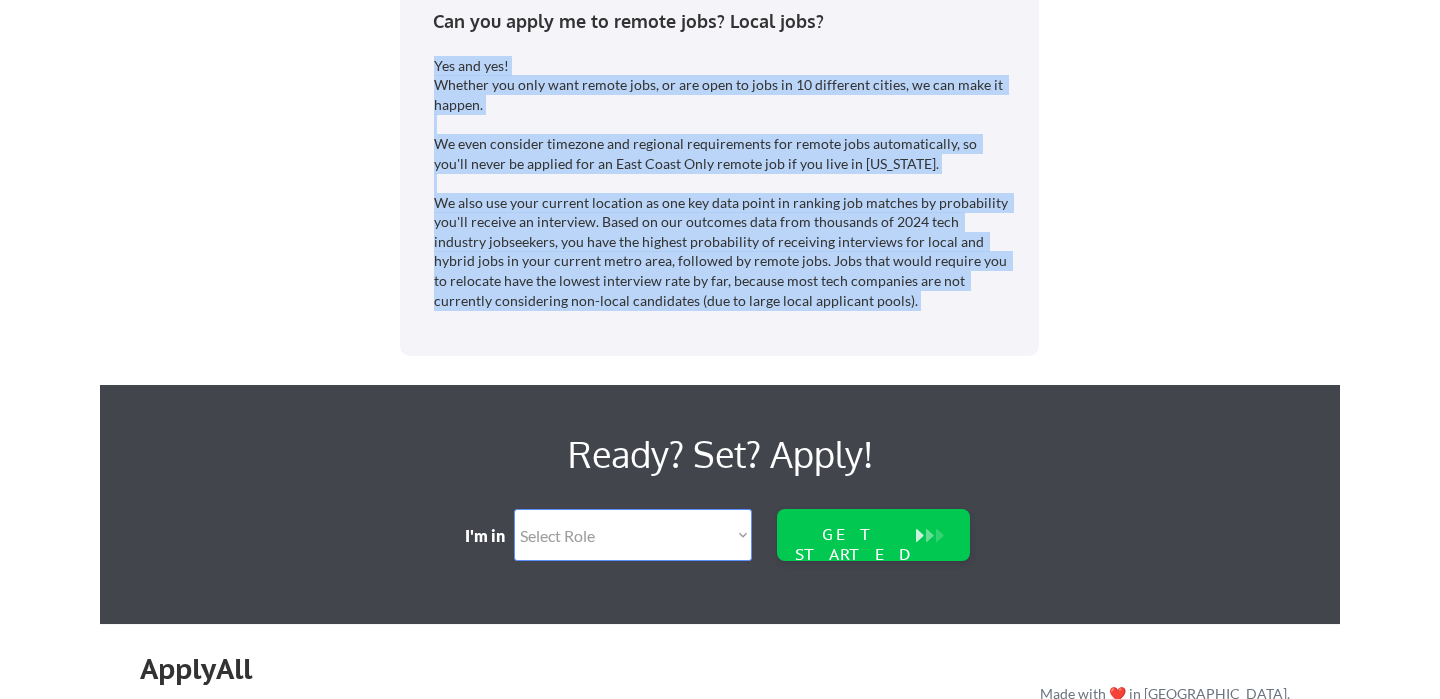 drag, startPoint x: 826, startPoint y: 294, endPoint x: 769, endPoint y: 76, distance: 225.32864 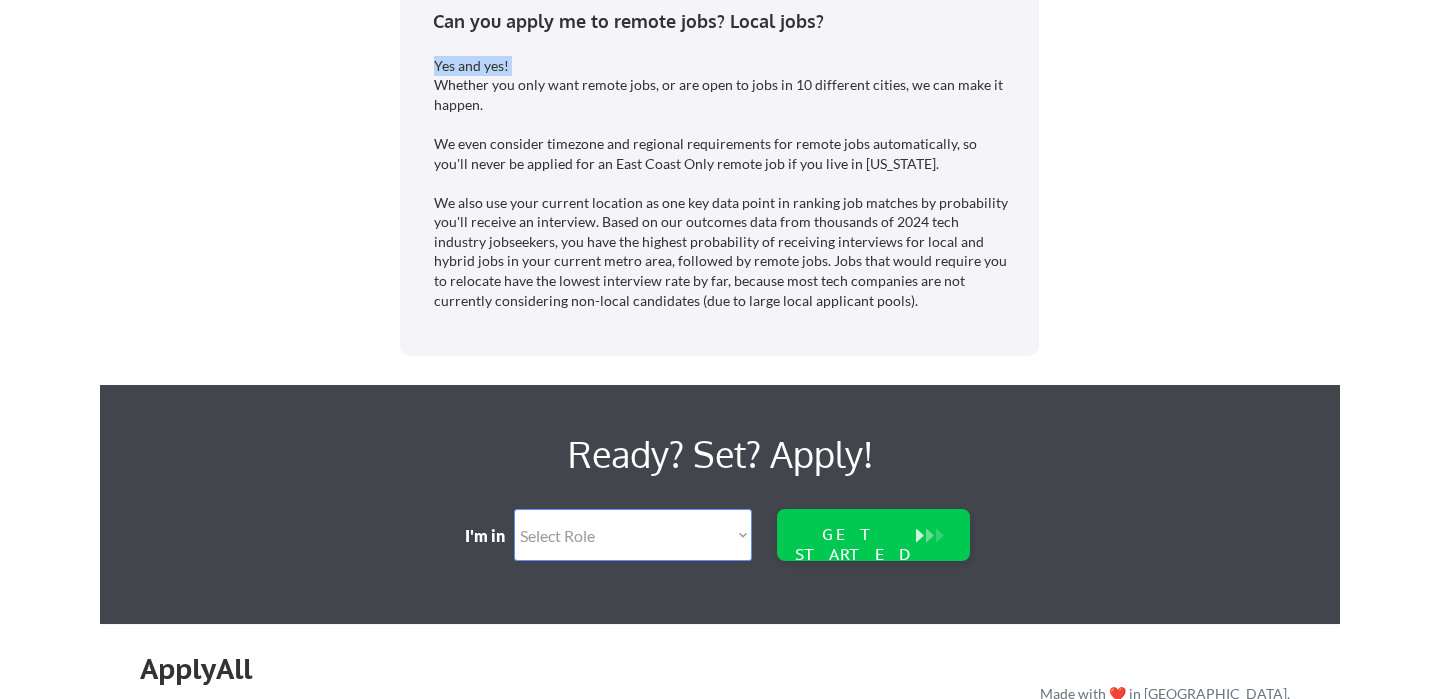click on "Yes and yes!
Whether you only want remote jobs, or are open to jobs in 10 different cities, we can make it happen. We even consider timezone and regional requirements for remote jobs automatically, so you'll never be applied for an East Coast Only remote job if you live in California. We also use your current location as one key data point in ranking job matches by probability you'll receive an interview. Based on our outcomes data from thousands of 2024 tech industry jobseekers, you have the highest probability of receiving interviews for local and hybrid jobs in your current metro area, followed by remote jobs. Jobs that would require you to relocate have the lowest interview rate by far, because most tech companies are not currently considering non-local candidates (due to large local applicant pools)." at bounding box center [722, 183] 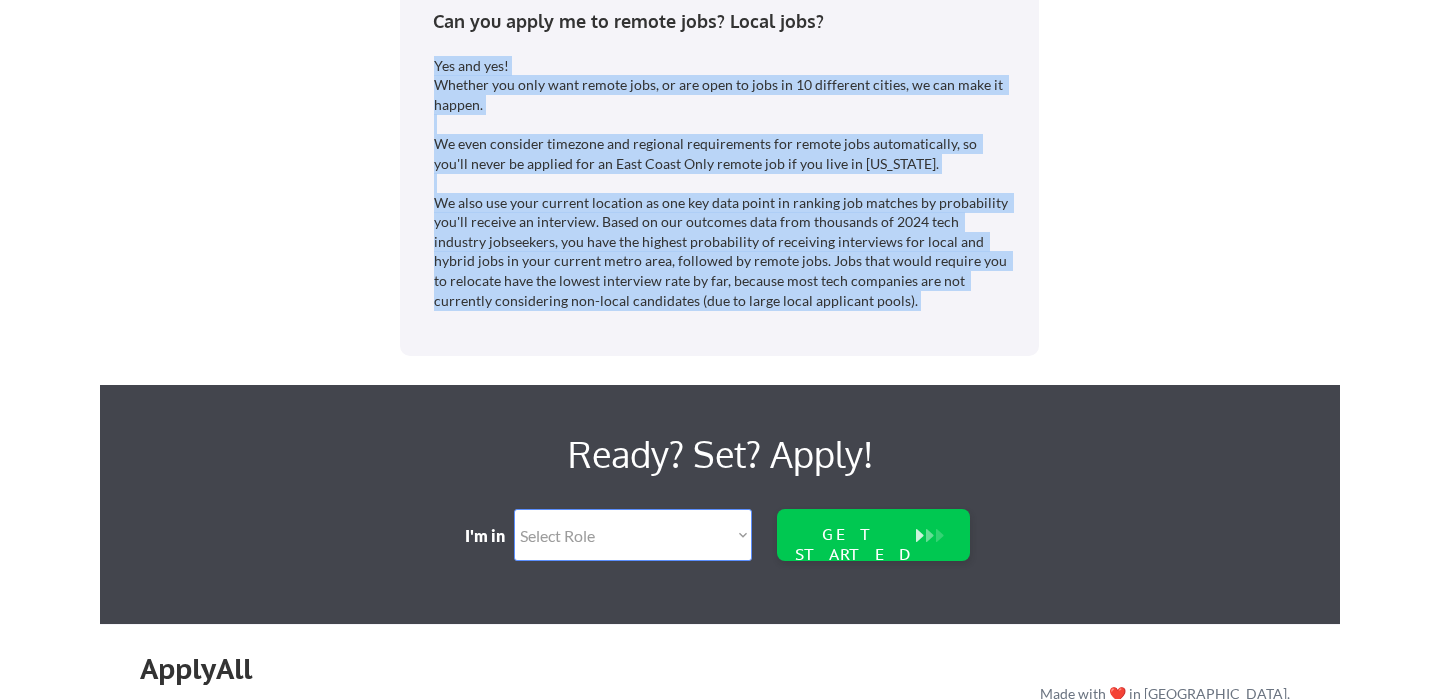 drag, startPoint x: 769, startPoint y: 76, endPoint x: 783, endPoint y: 293, distance: 217.45114 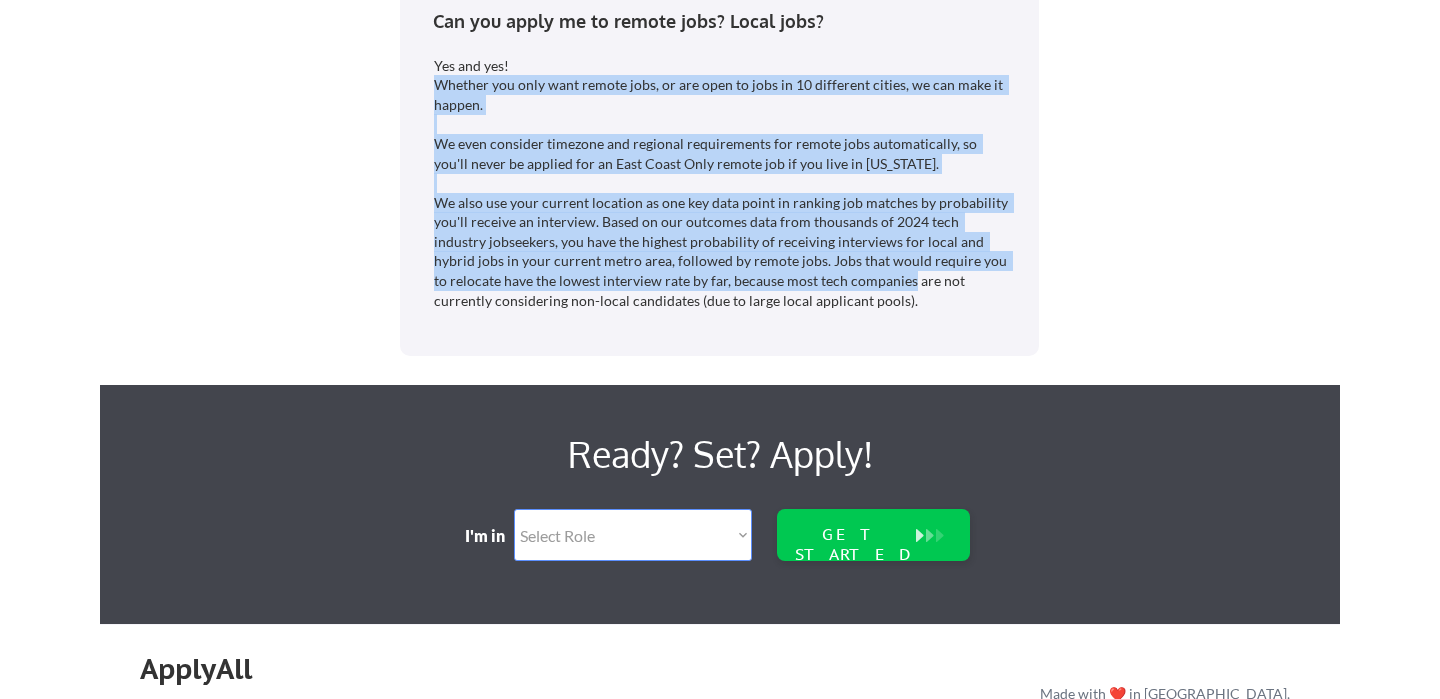 drag, startPoint x: 783, startPoint y: 293, endPoint x: 749, endPoint y: 110, distance: 186.13167 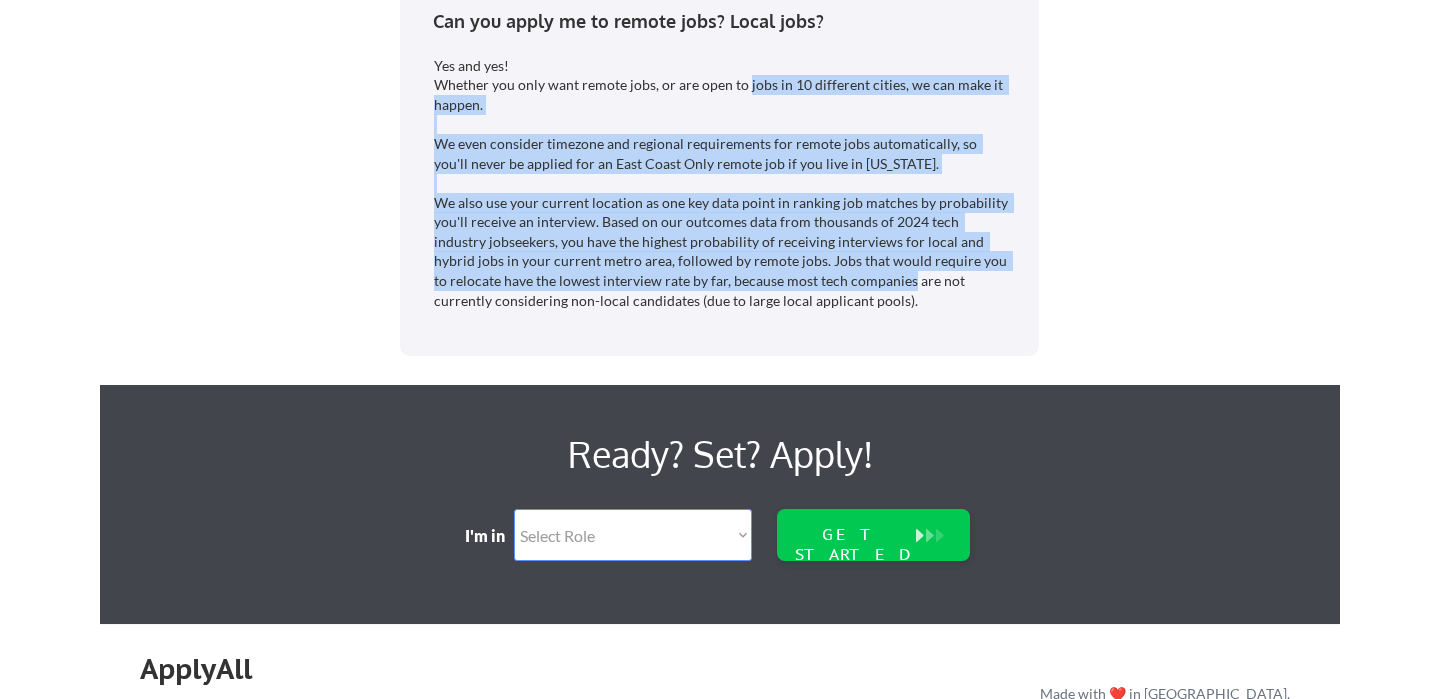 click on "Yes and yes!
Whether you only want remote jobs, or are open to jobs in 10 different cities, we can make it happen. We even consider timezone and regional requirements for remote jobs automatically, so you'll never be applied for an East Coast Only remote job if you live in California. We also use your current location as one key data point in ranking job matches by probability you'll receive an interview. Based on our outcomes data from thousands of 2024 tech industry jobseekers, you have the highest probability of receiving interviews for local and hybrid jobs in your current metro area, followed by remote jobs. Jobs that would require you to relocate have the lowest interview rate by far, because most tech companies are not currently considering non-local candidates (due to large local applicant pools)." at bounding box center (722, 183) 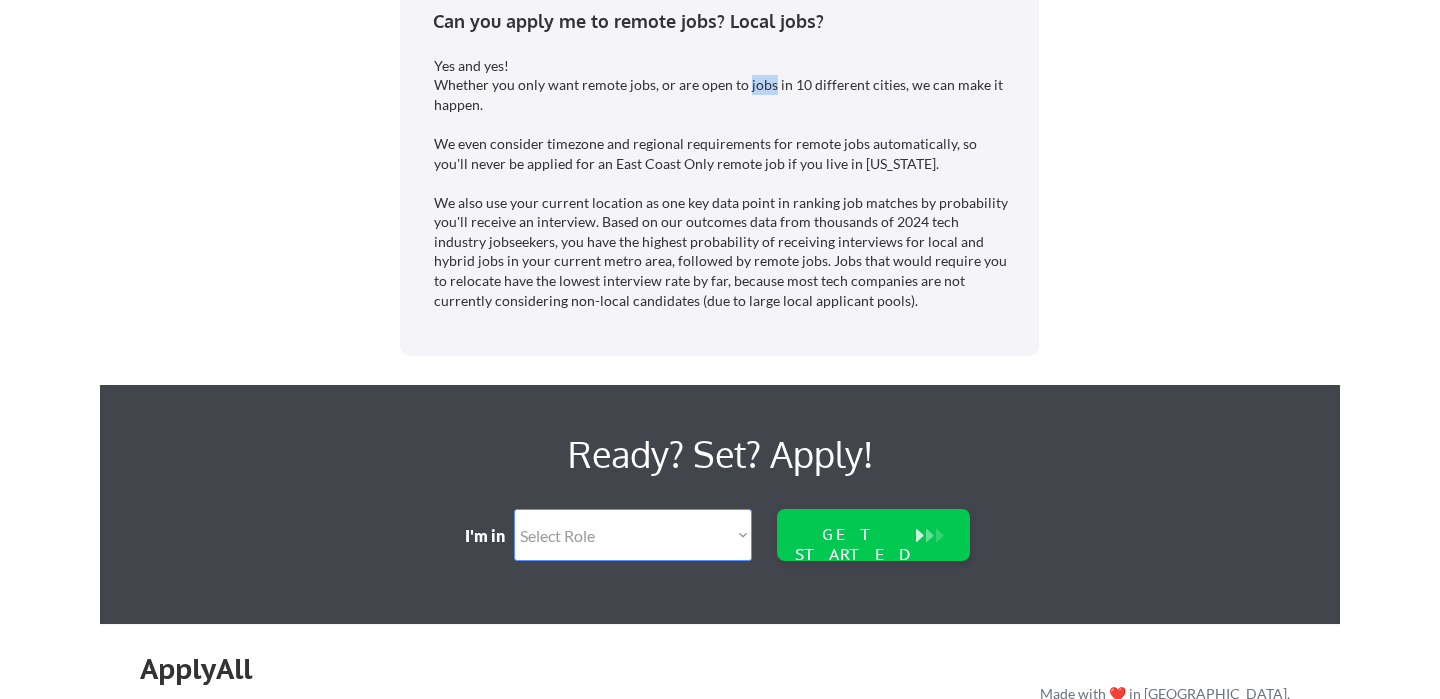 click on "Yes and yes!
Whether you only want remote jobs, or are open to jobs in 10 different cities, we can make it happen. We even consider timezone and regional requirements for remote jobs automatically, so you'll never be applied for an East Coast Only remote job if you live in California. We also use your current location as one key data point in ranking job matches by probability you'll receive an interview. Based on our outcomes data from thousands of 2024 tech industry jobseekers, you have the highest probability of receiving interviews for local and hybrid jobs in your current metro area, followed by remote jobs. Jobs that would require you to relocate have the lowest interview rate by far, because most tech companies are not currently considering non-local candidates (due to large local applicant pools)." at bounding box center (722, 183) 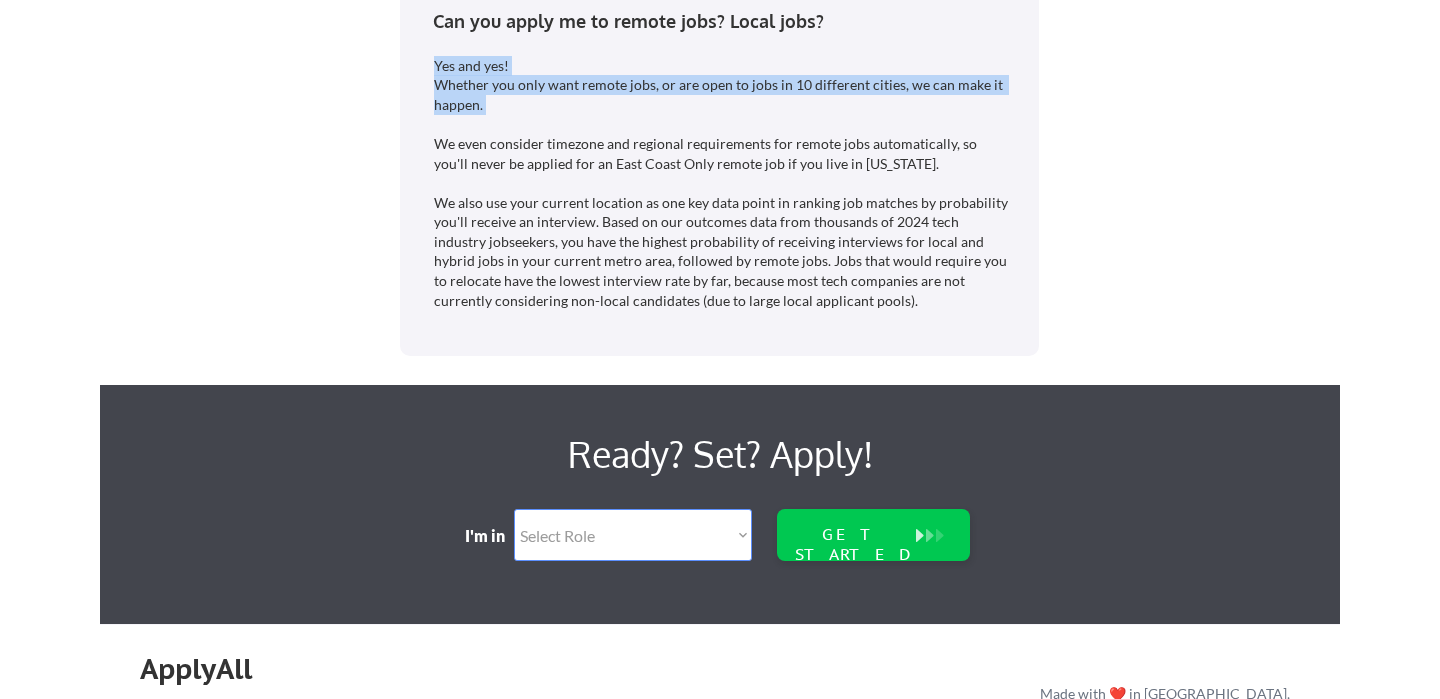 drag, startPoint x: 749, startPoint y: 110, endPoint x: 746, endPoint y: 68, distance: 42.107006 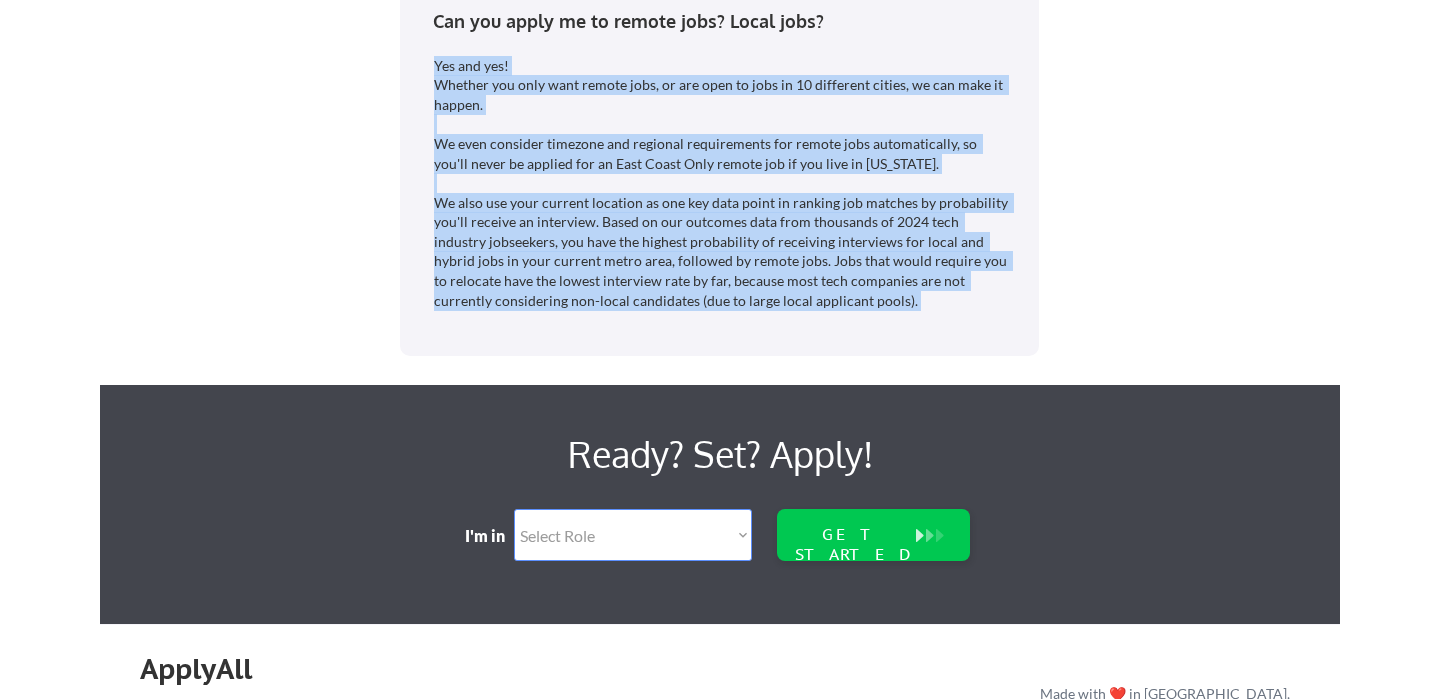 drag, startPoint x: 746, startPoint y: 68, endPoint x: 805, endPoint y: 287, distance: 226.80829 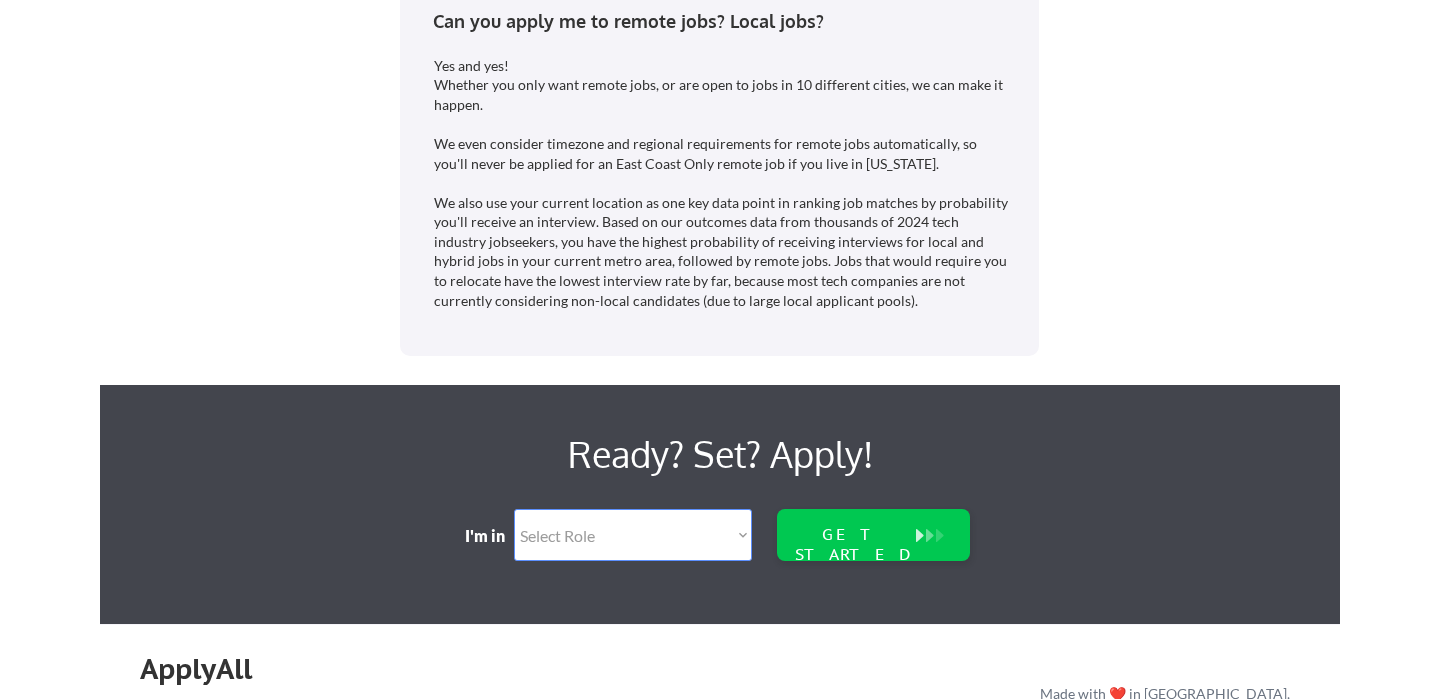 click on "Yes and yes!
Whether you only want remote jobs, or are open to jobs in 10 different cities, we can make it happen. We even consider timezone and regional requirements for remote jobs automatically, so you'll never be applied for an East Coast Only remote job if you live in California. We also use your current location as one key data point in ranking job matches by probability you'll receive an interview. Based on our outcomes data from thousands of 2024 tech industry jobseekers, you have the highest probability of receiving interviews for local and hybrid jobs in your current metro area, followed by remote jobs. Jobs that would require you to relocate have the lowest interview rate by far, because most tech companies are not currently considering non-local candidates (due to large local applicant pools)." at bounding box center (722, 183) 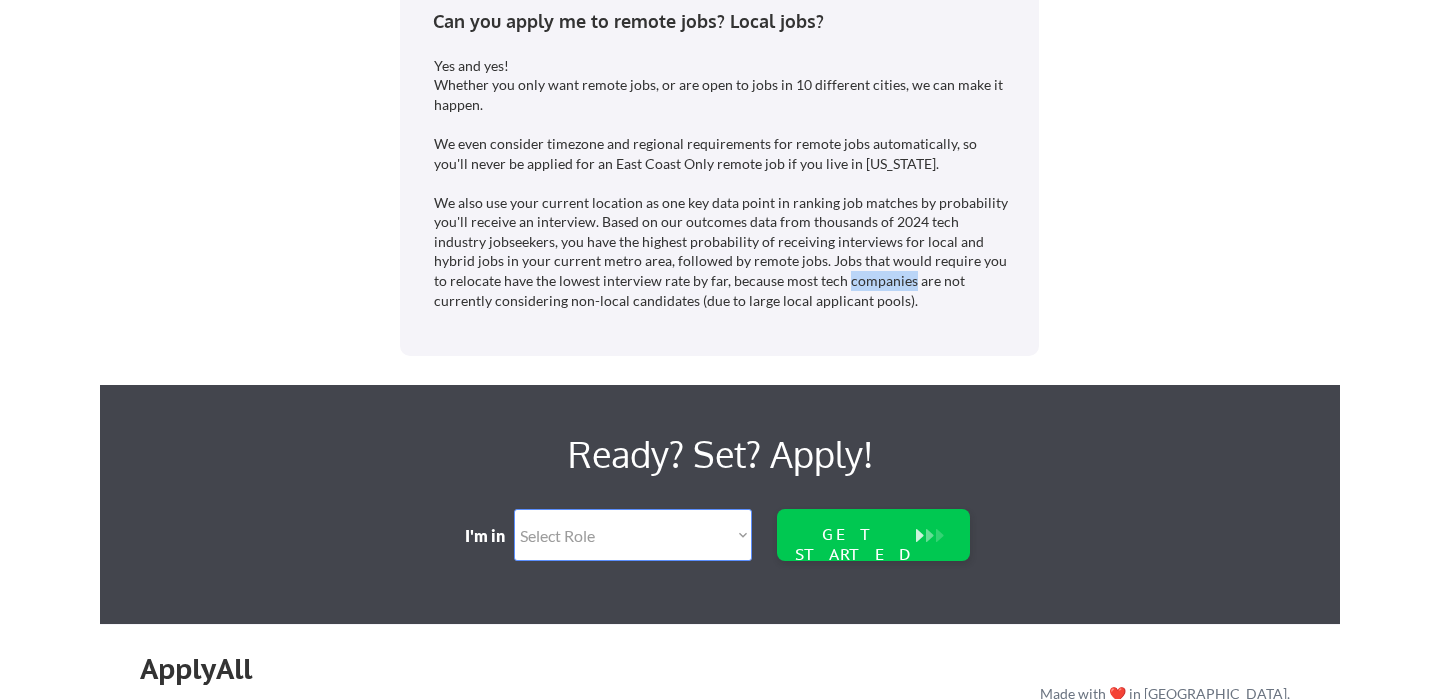 click on "Yes and yes!
Whether you only want remote jobs, or are open to jobs in 10 different cities, we can make it happen. We even consider timezone and regional requirements for remote jobs automatically, so you'll never be applied for an East Coast Only remote job if you live in California. We also use your current location as one key data point in ranking job matches by probability you'll receive an interview. Based on our outcomes data from thousands of 2024 tech industry jobseekers, you have the highest probability of receiving interviews for local and hybrid jobs in your current metro area, followed by remote jobs. Jobs that would require you to relocate have the lowest interview rate by far, because most tech companies are not currently considering non-local candidates (due to large local applicant pools)." at bounding box center [722, 183] 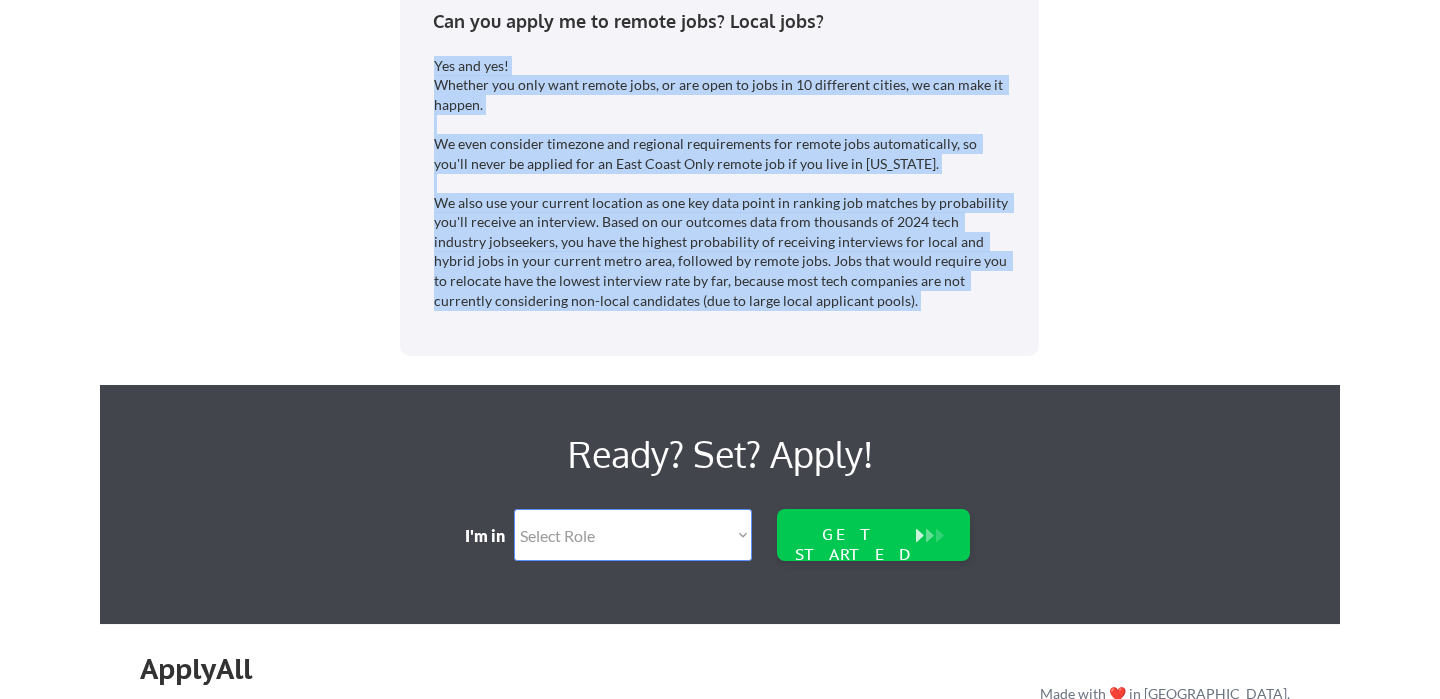 drag, startPoint x: 805, startPoint y: 300, endPoint x: 731, endPoint y: 56, distance: 254.9745 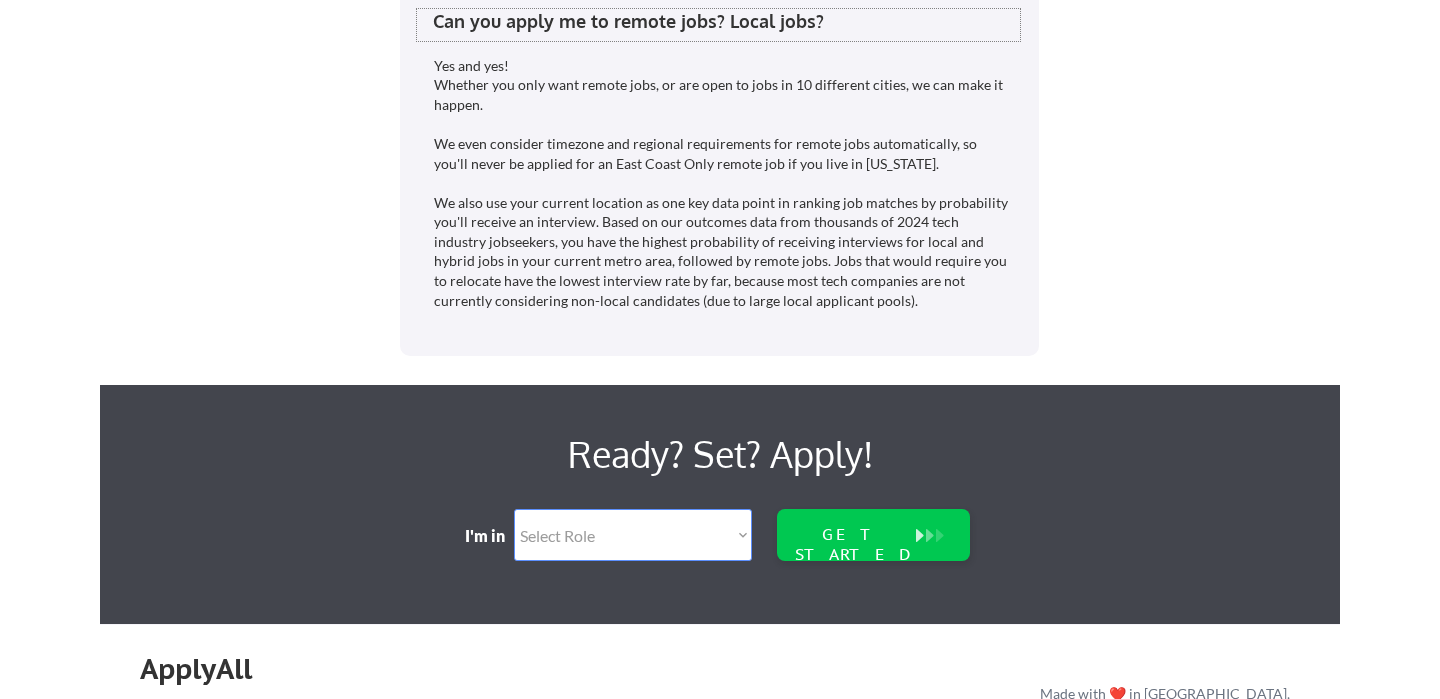 click on "Can you apply me to remote jobs? Local jobs?" at bounding box center (726, 21) 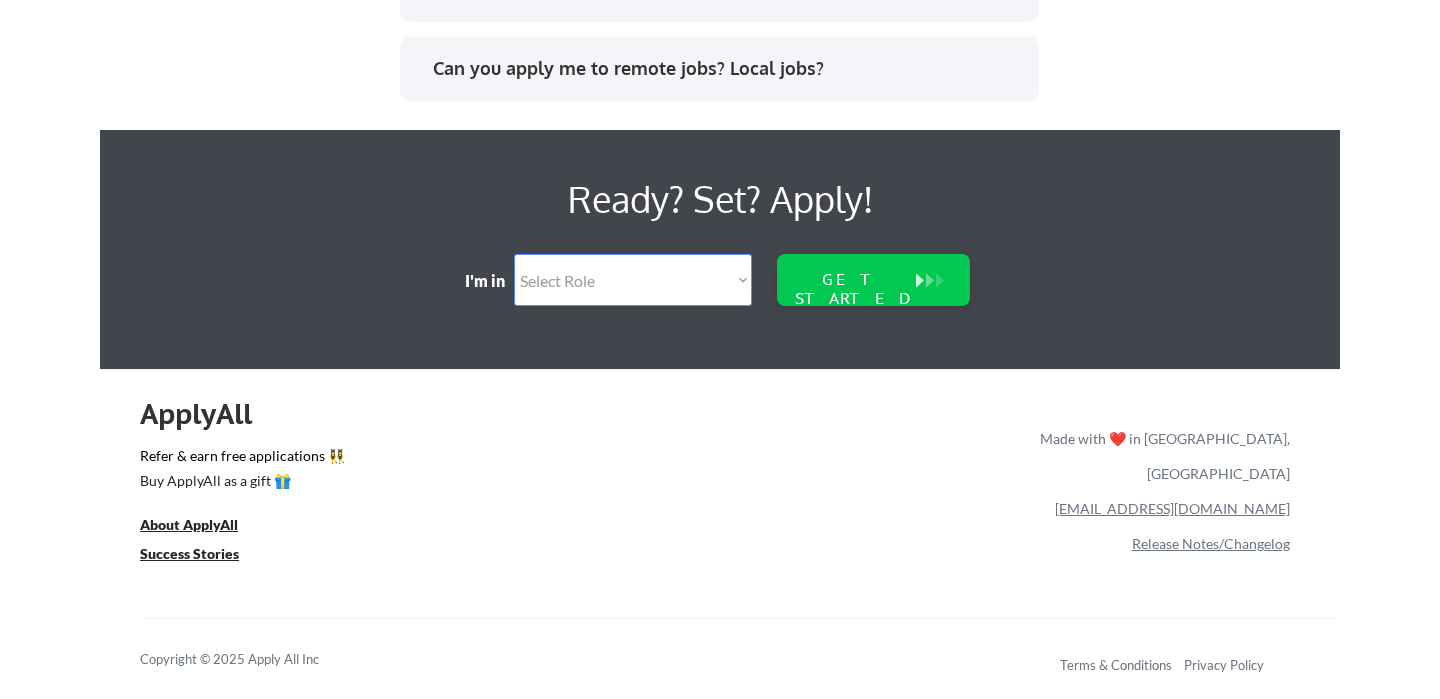 click on "Select Role Software Engineering Product Management Customer Success Sales UI/UX/Product Design Technical Project/Program Mgmt Marketing & Growth Data HR/Recruiting IT/Cybersecurity Tech Finance/Ops/Strategy Customer Support" at bounding box center [633, 280] 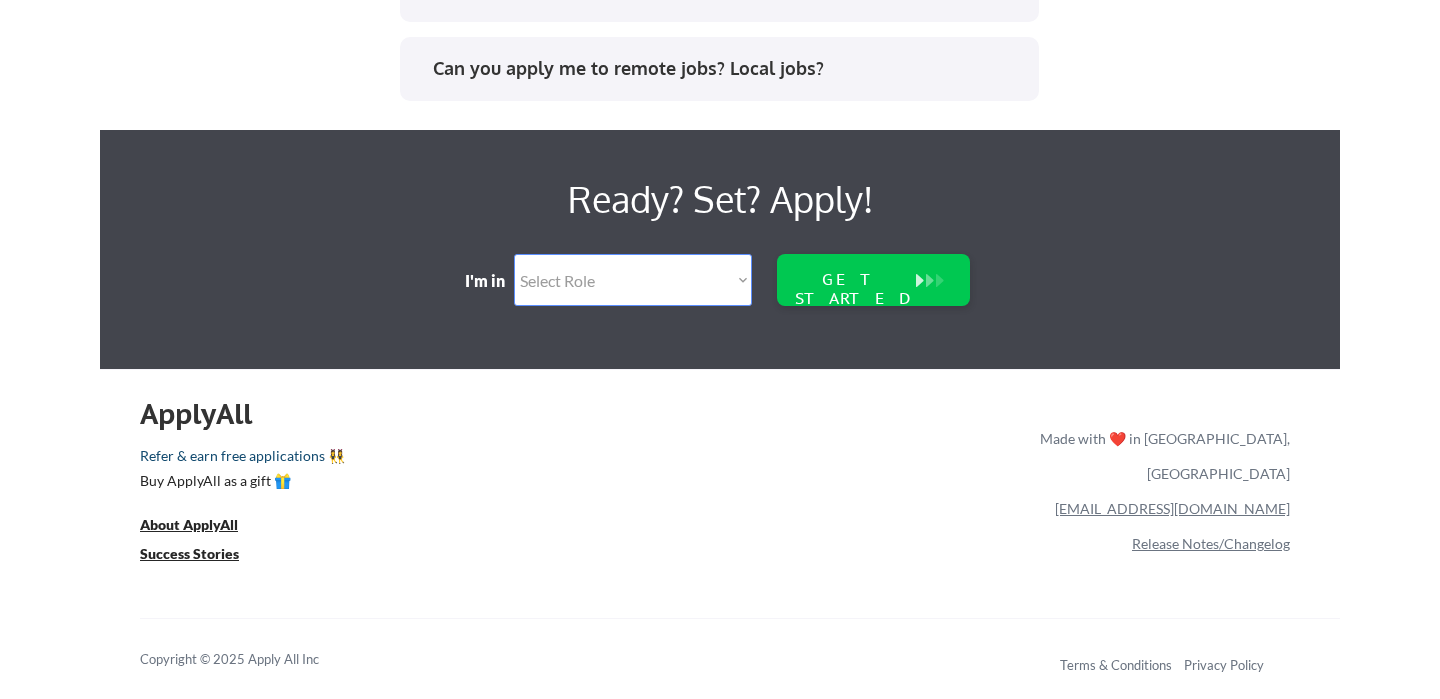 click on "Refer & earn free applications 👯‍♀️" at bounding box center (381, 459) 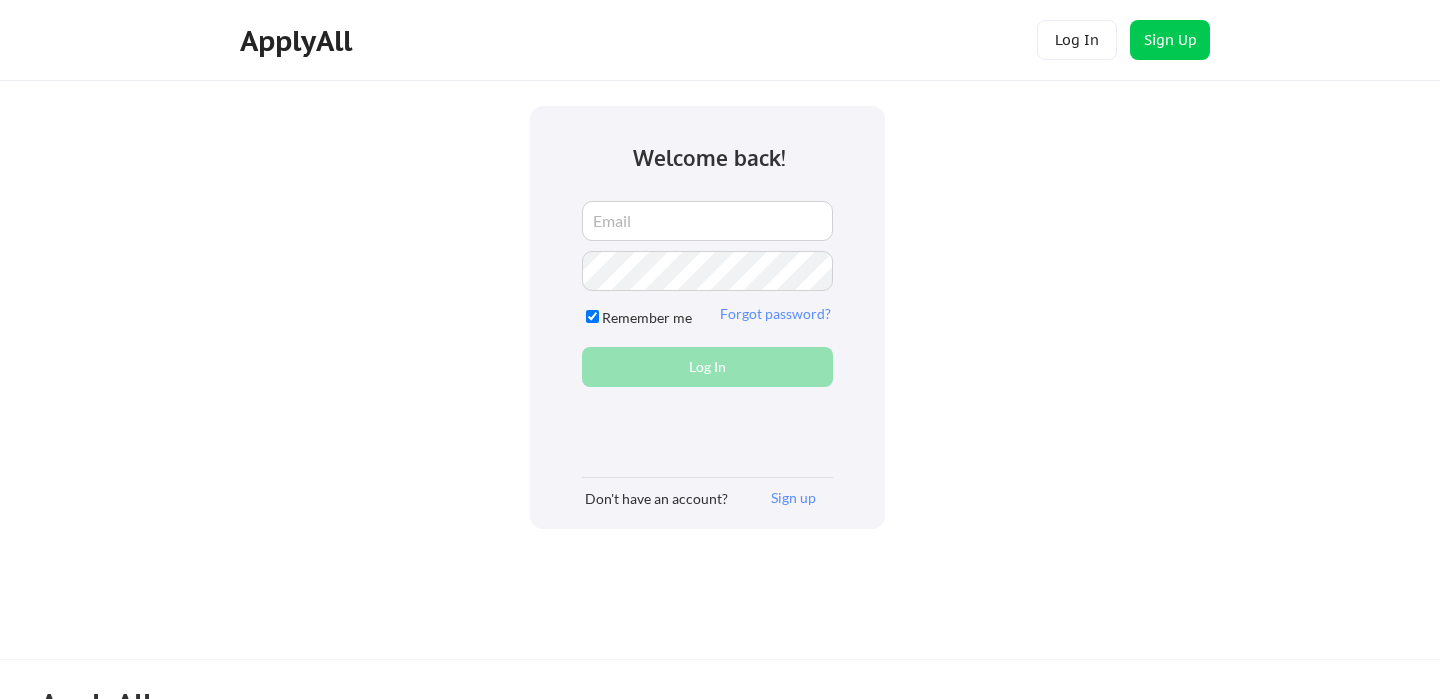 scroll, scrollTop: 0, scrollLeft: 0, axis: both 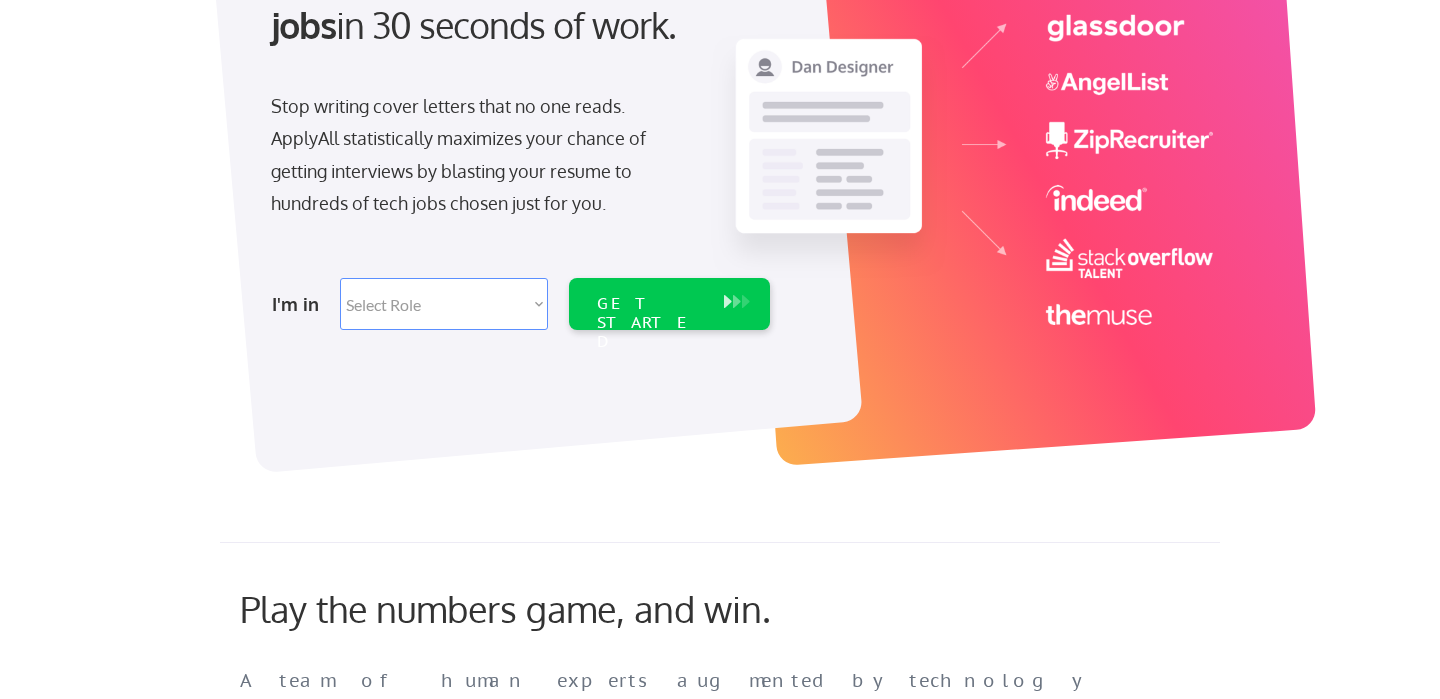 click on "Select Role Software Engineering Product Management Customer Success Sales UI/UX/Product Design Technical Project/Program Mgmt Marketing & Growth Data HR/Recruiting IT/Cybersecurity Tech Finance/Ops/Strategy Customer Support" at bounding box center (444, 304) 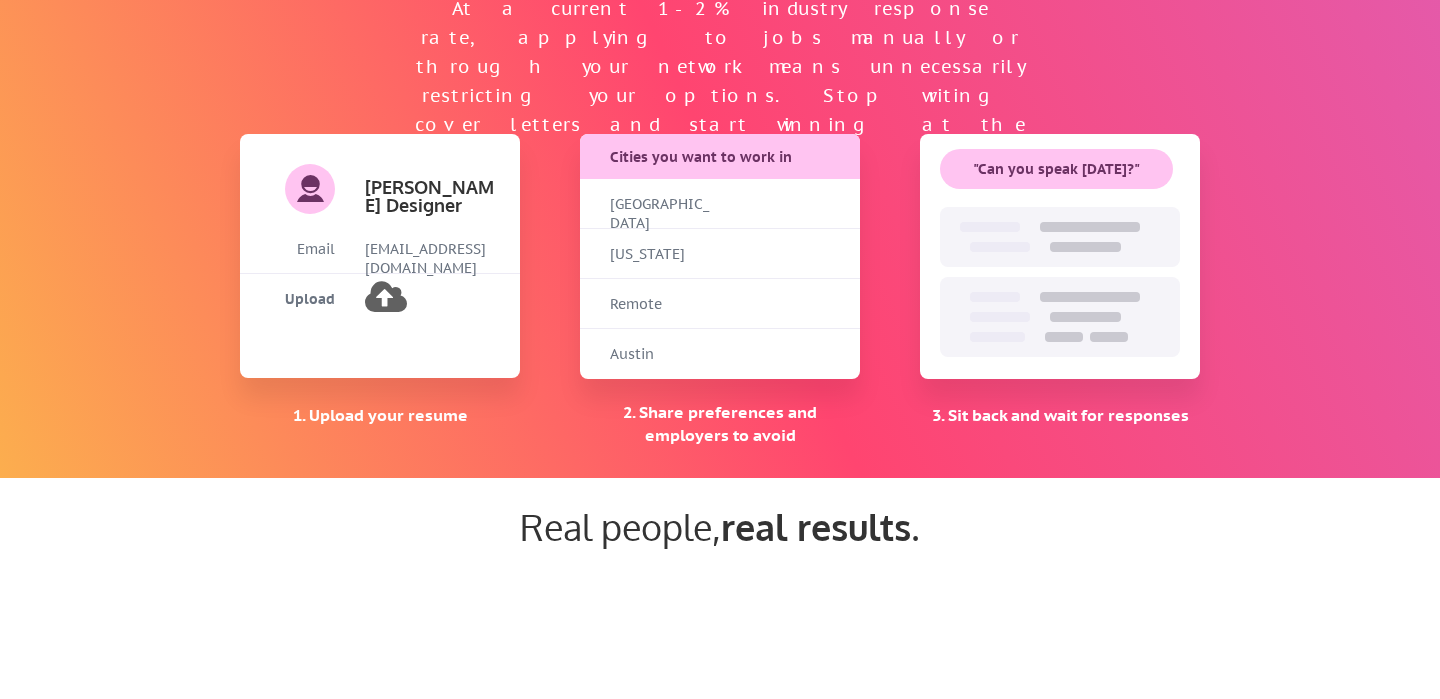scroll, scrollTop: 1454, scrollLeft: 0, axis: vertical 